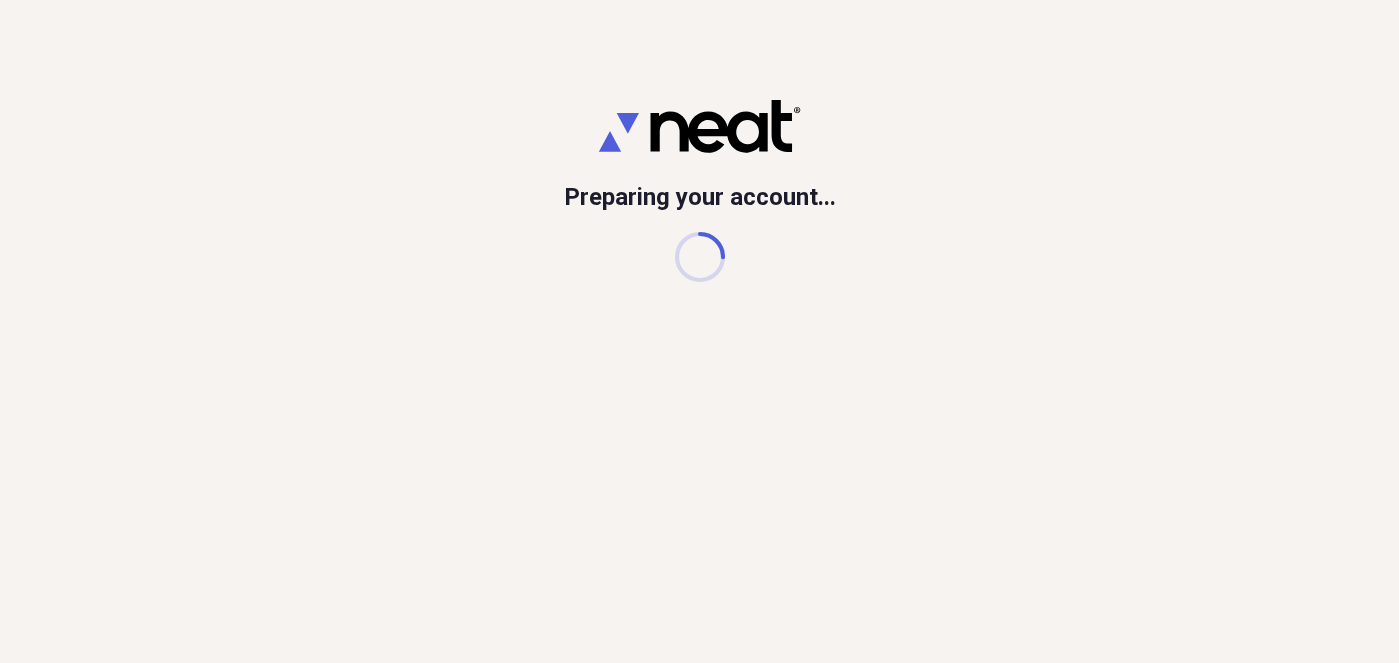 scroll, scrollTop: 0, scrollLeft: 0, axis: both 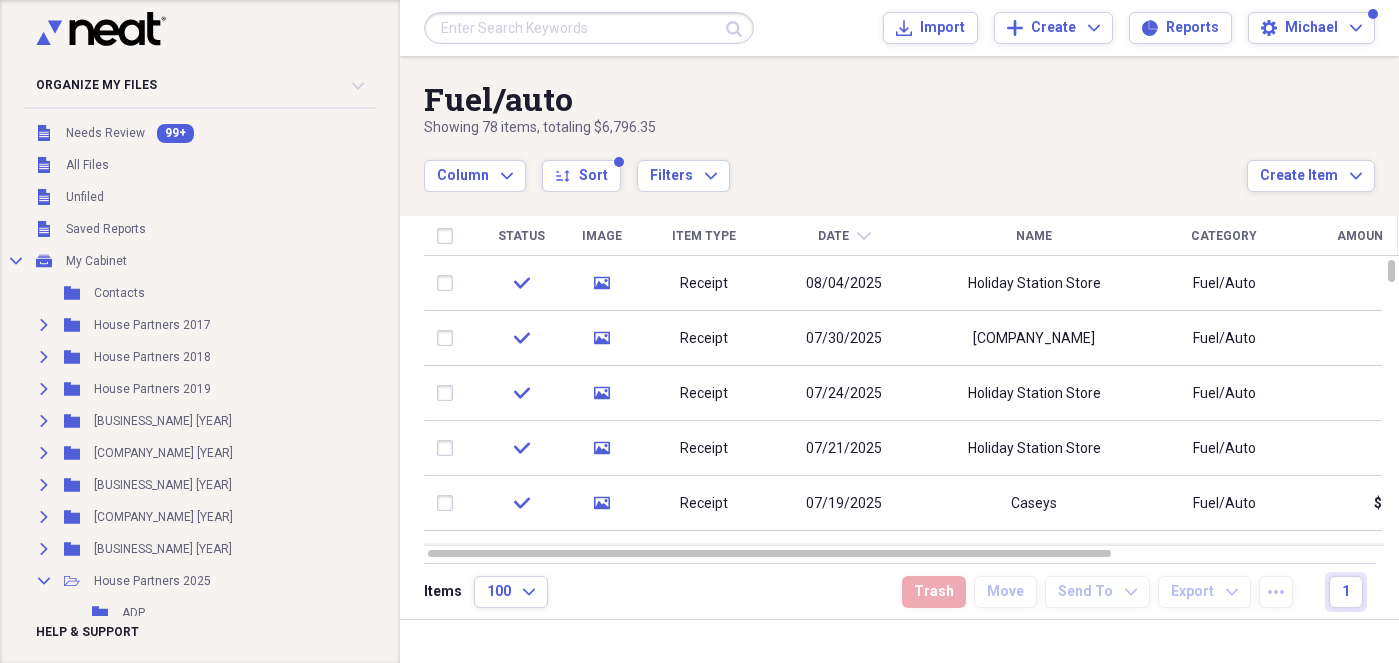 click at bounding box center (589, 28) 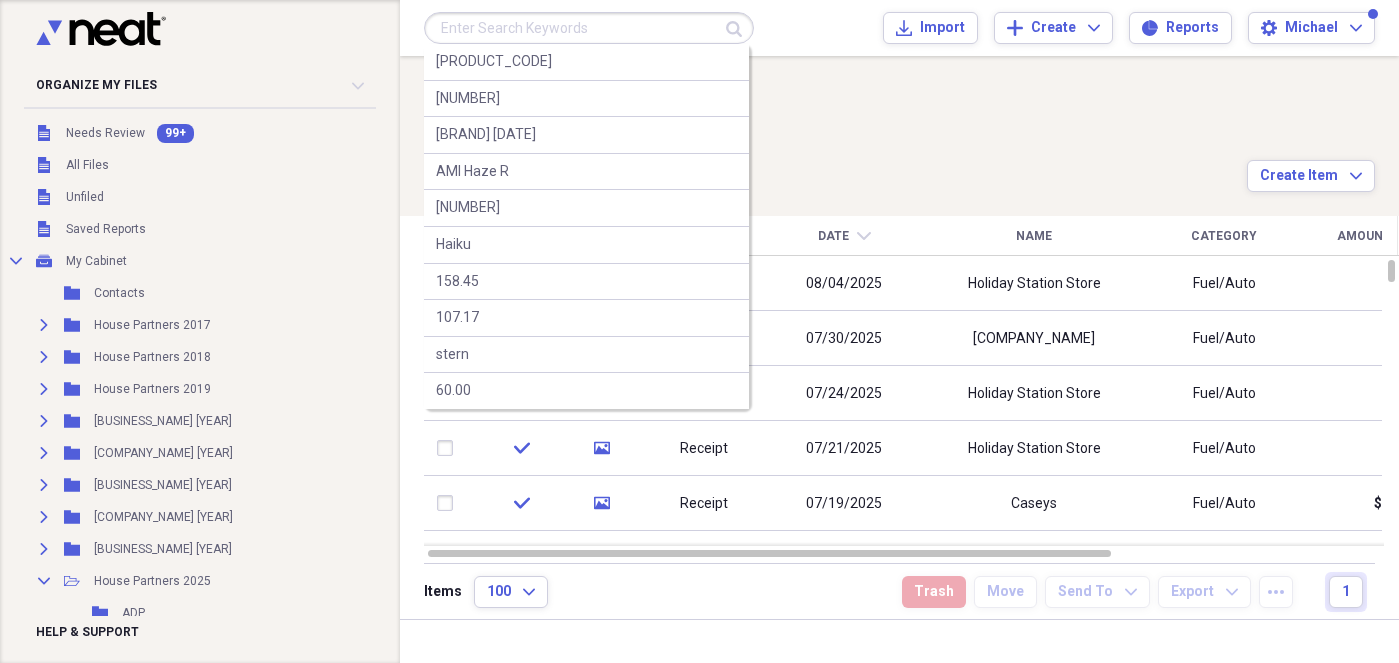 click on "Showing 78 items , totaling $6,796.35" at bounding box center [835, 128] 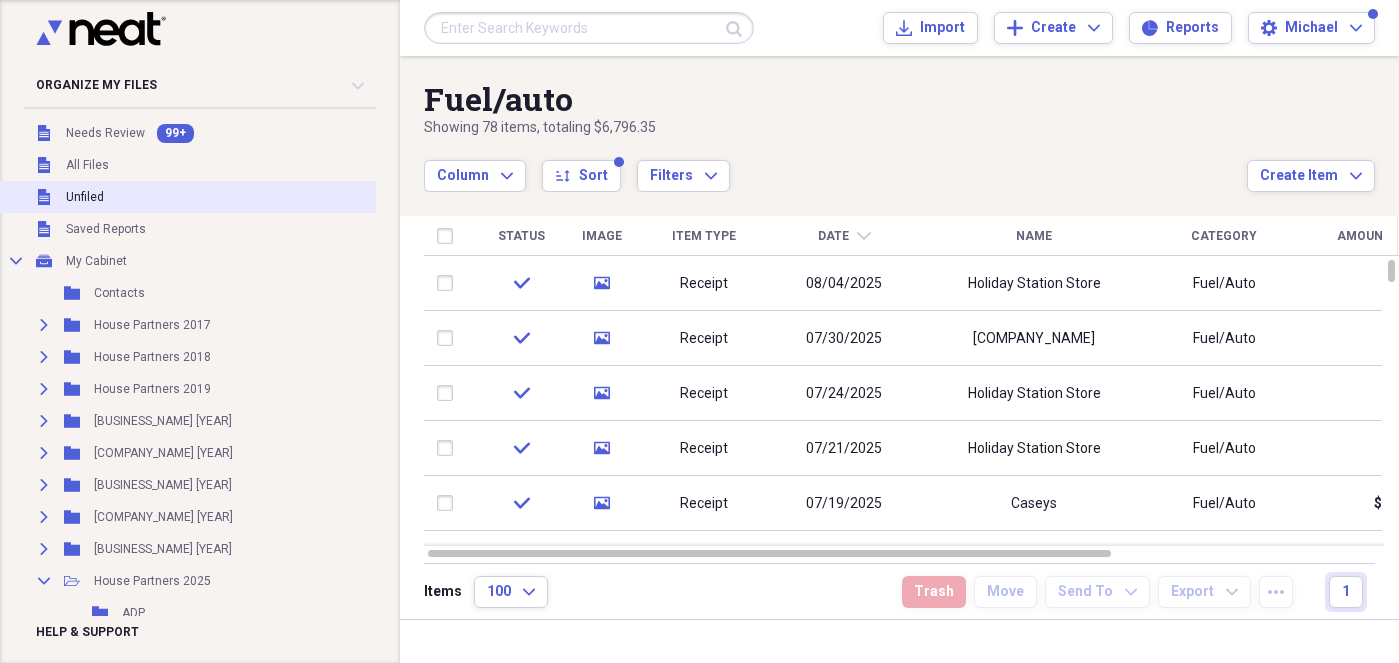 click on "Unfiled" at bounding box center [85, 197] 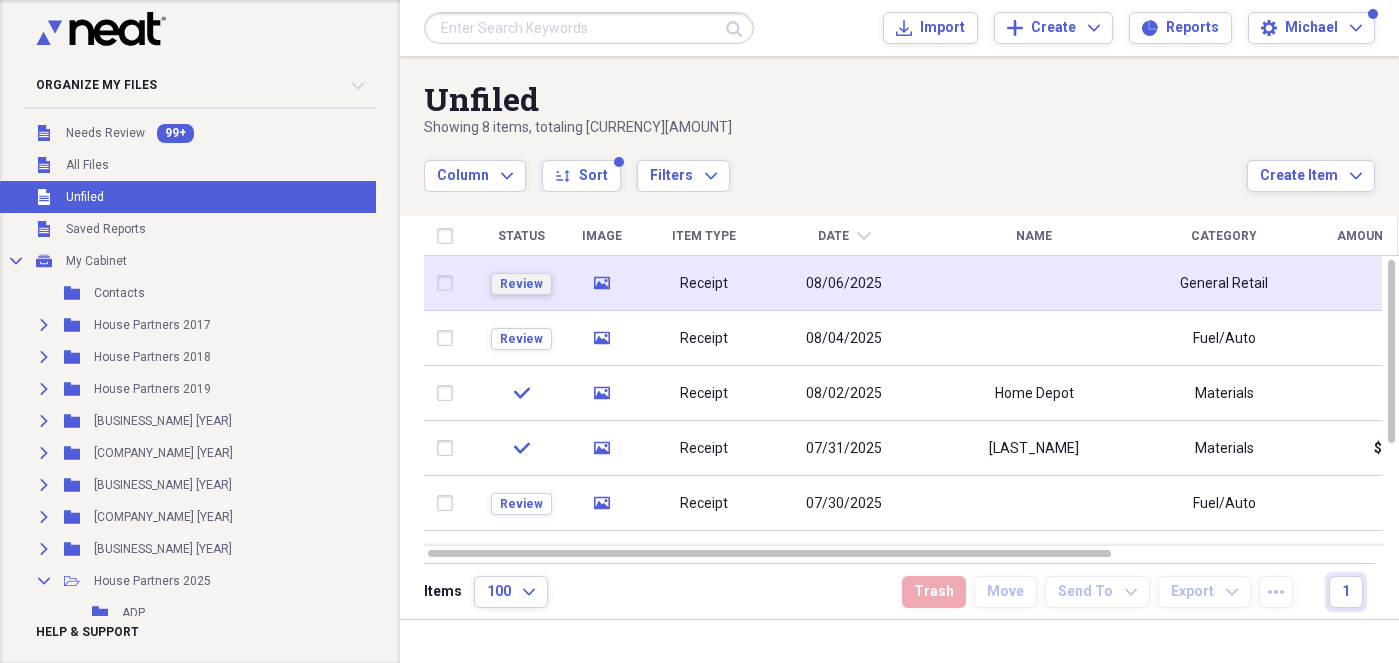 click on "Review" at bounding box center (521, 284) 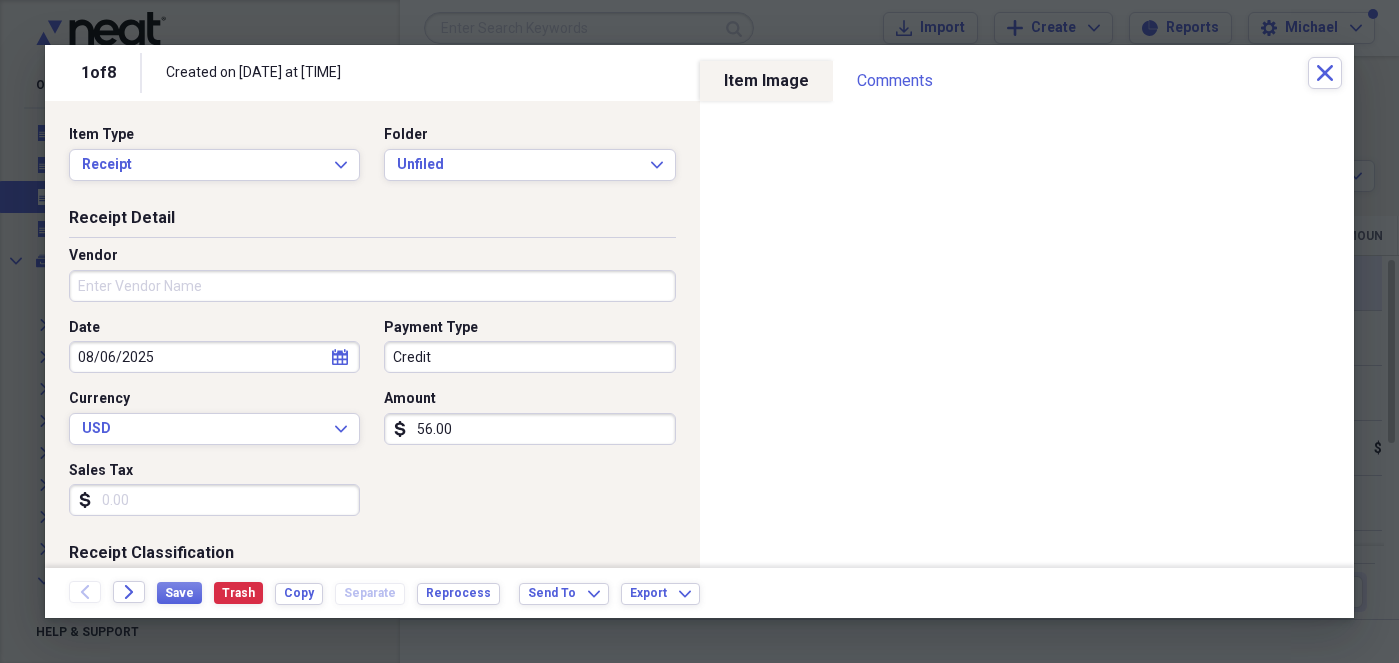 click on "Credit" at bounding box center (529, 357) 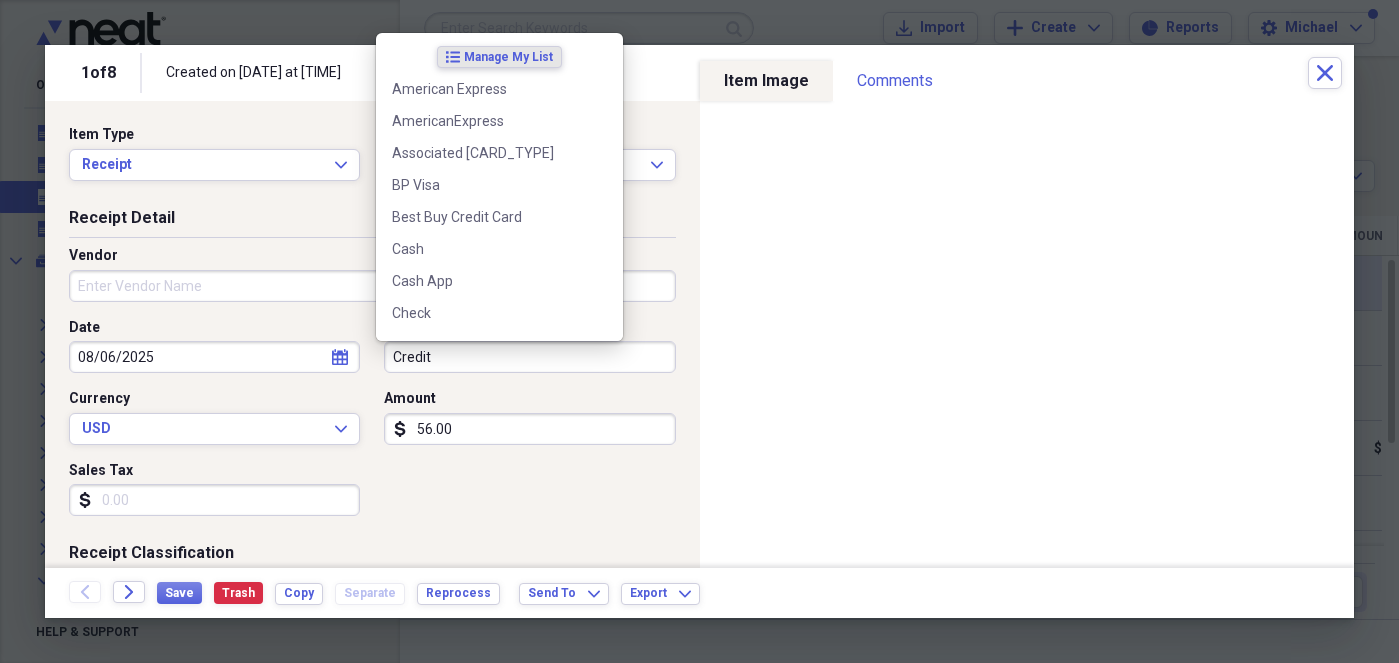 type on "d" 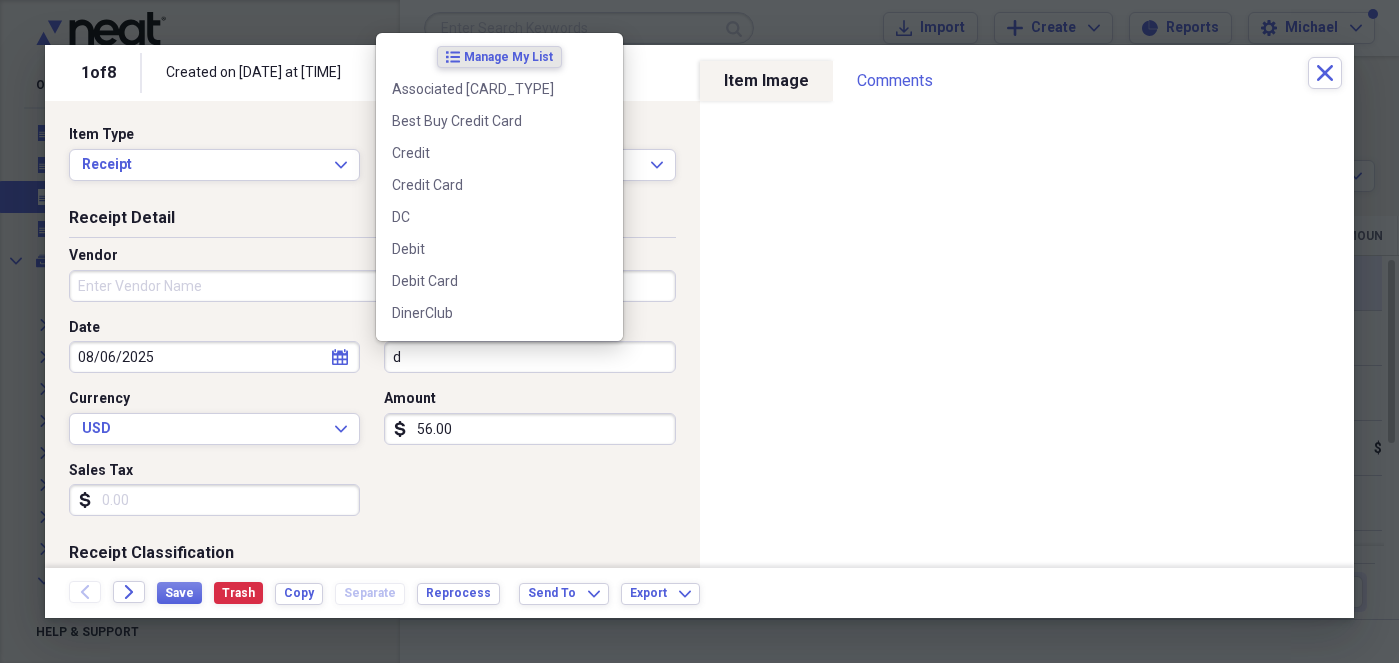 click on "d" at bounding box center (529, 357) 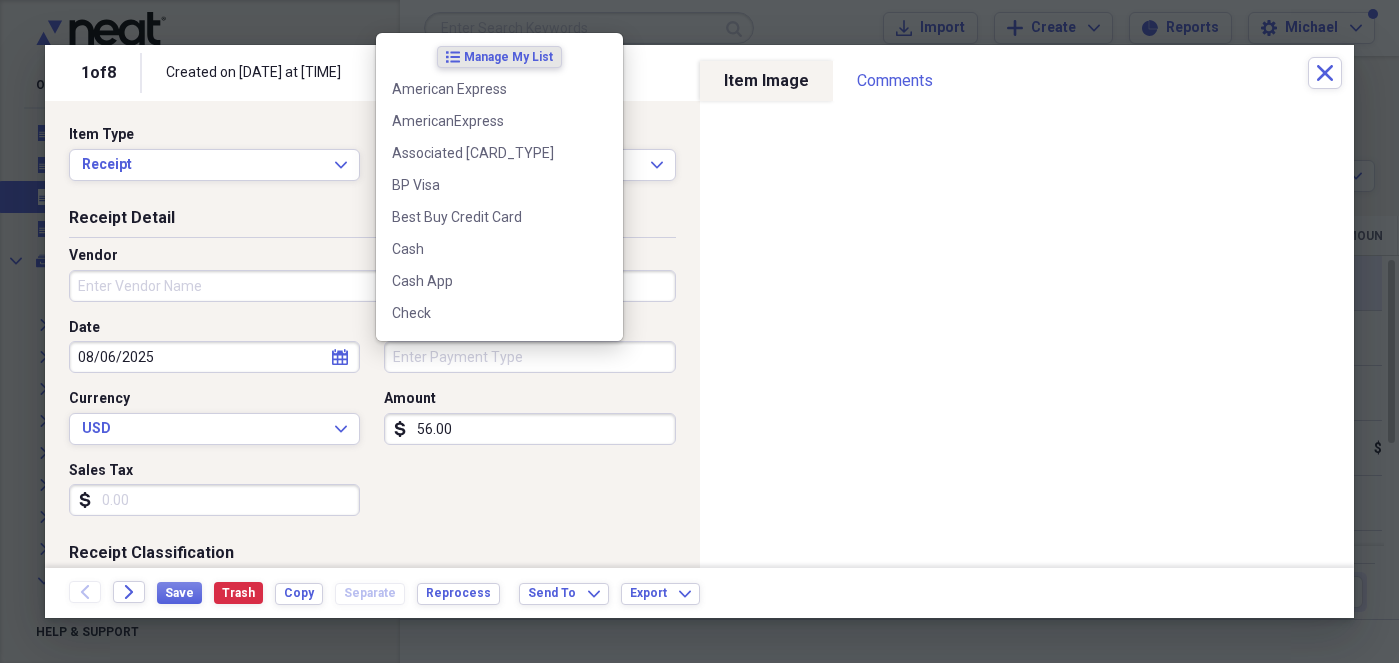 type 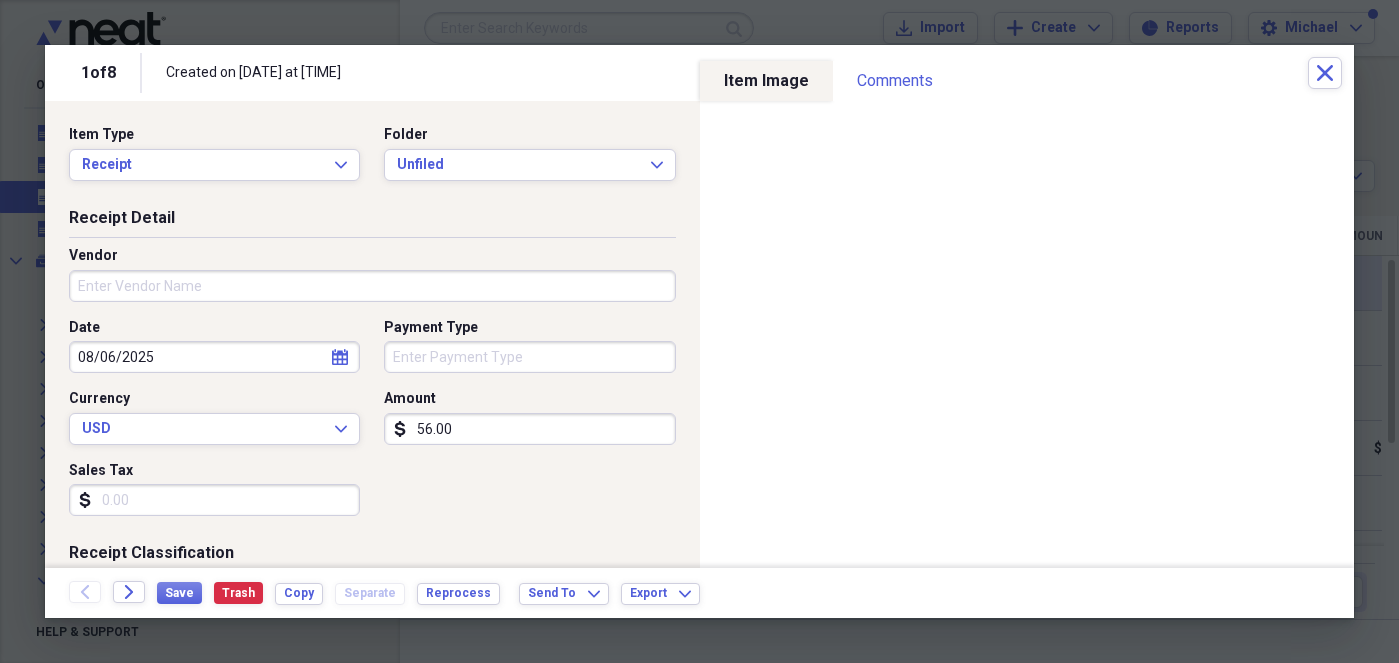 drag, startPoint x: 462, startPoint y: 430, endPoint x: 373, endPoint y: 442, distance: 89.80534 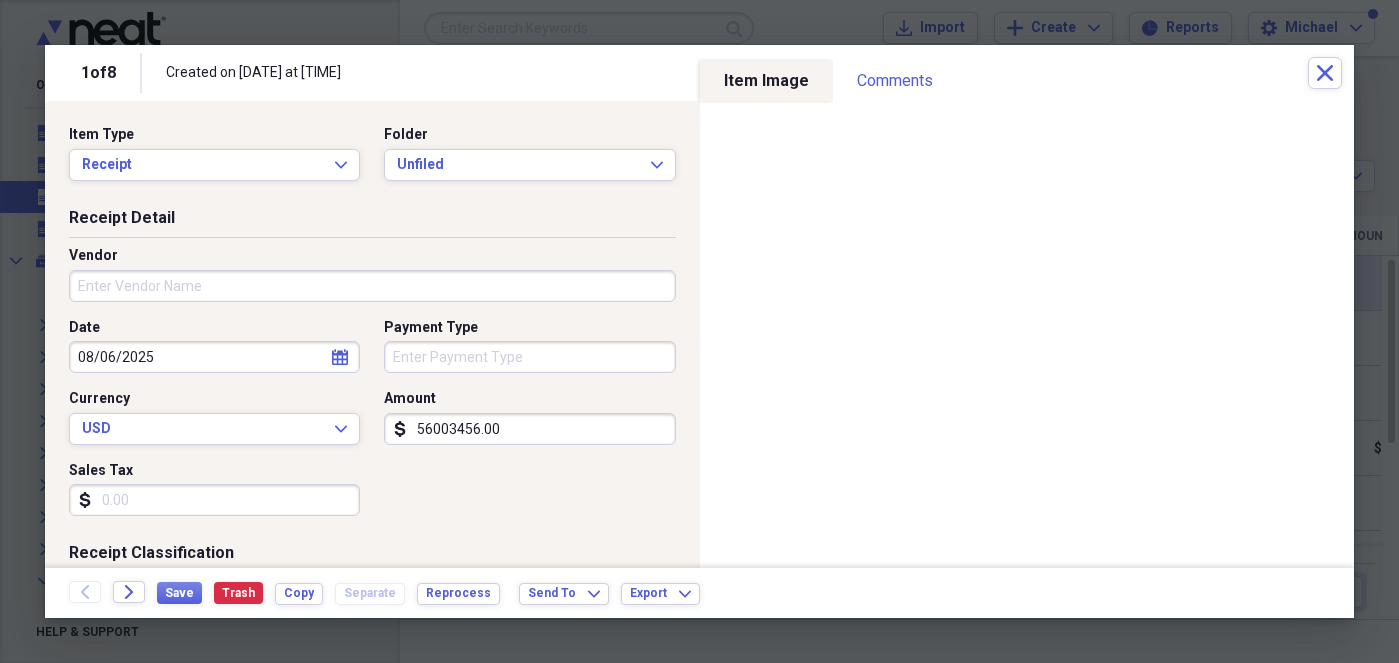 drag, startPoint x: 493, startPoint y: 428, endPoint x: 271, endPoint y: 459, distance: 224.15396 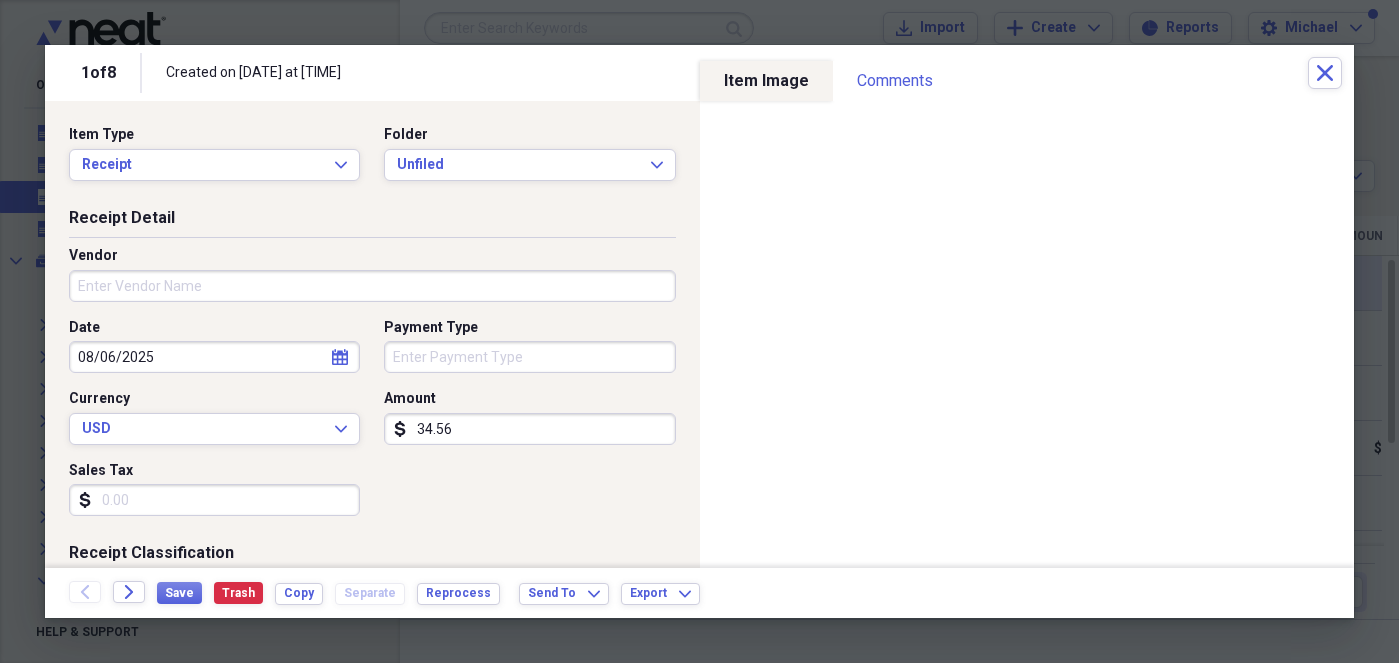 type on "345.60" 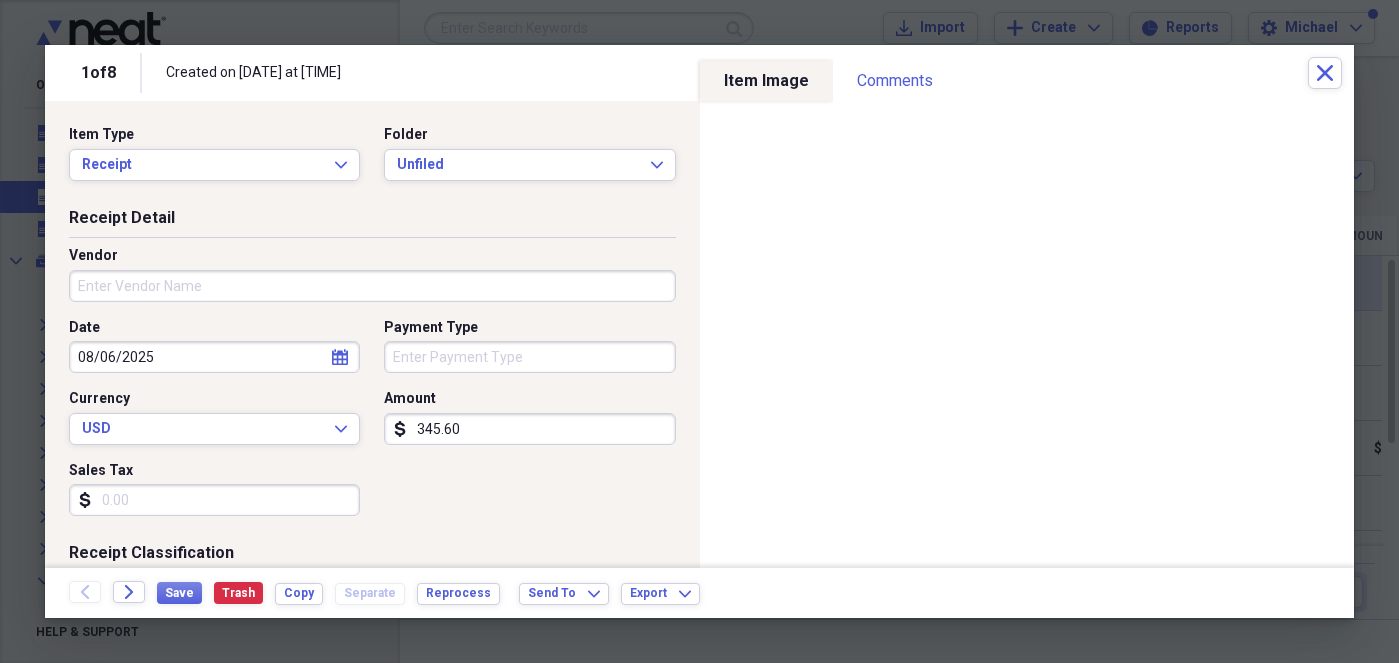 click on "Vendor" at bounding box center [372, 286] 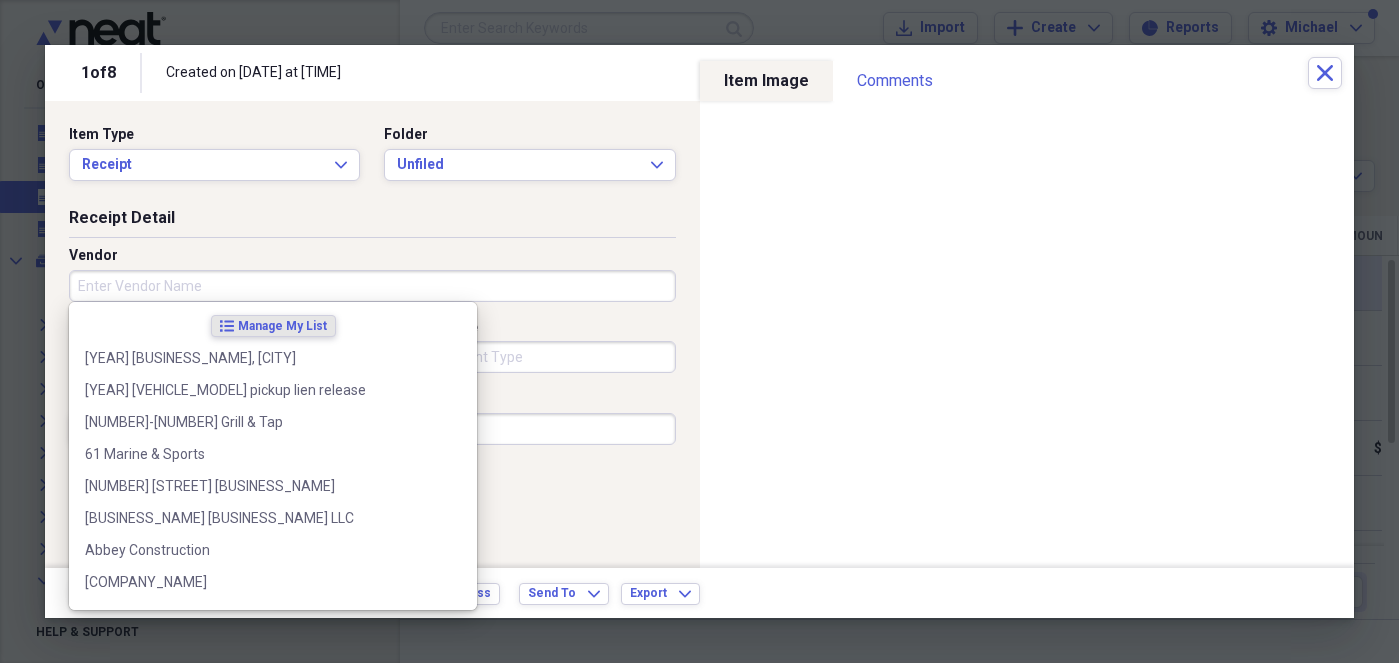 click on "Receipt Detail Vendor Date [DATE] calendar Calendar Payment Type Currency USD Expand Amount dollar-sign [NUMBER] Sales Tax dollar-sign" at bounding box center (372, 375) 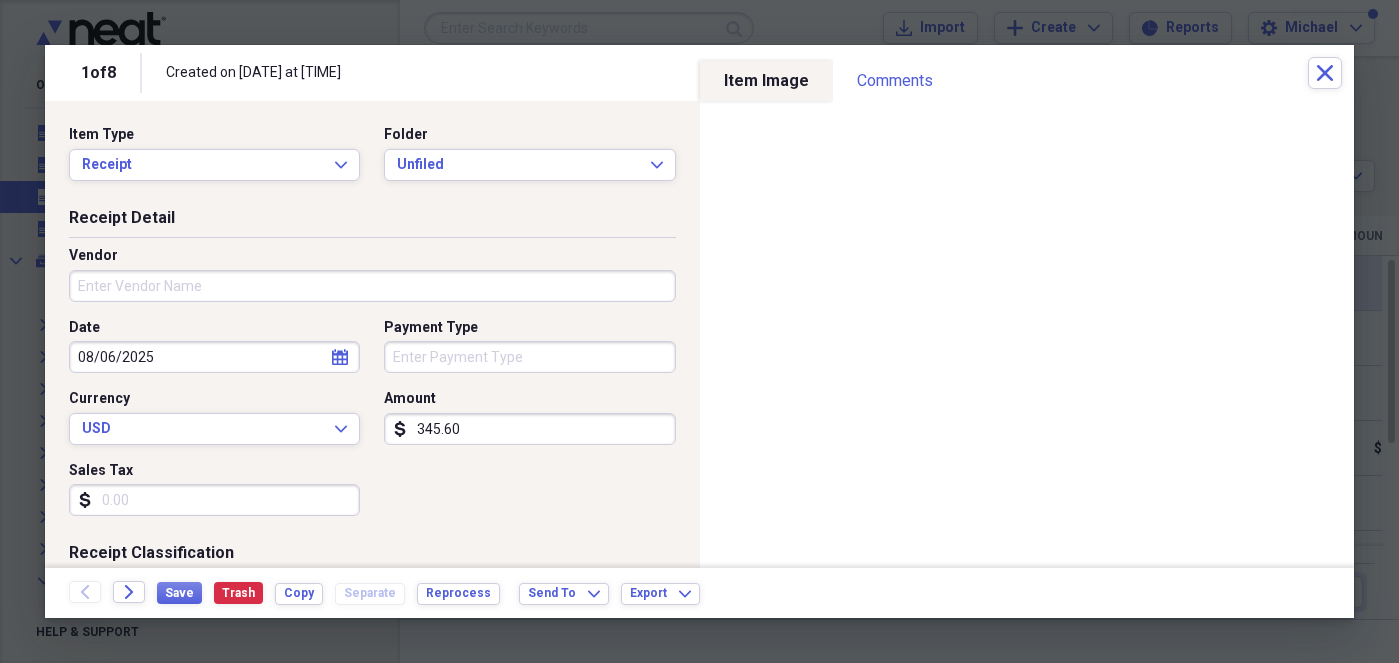 click on "Vendor" at bounding box center [372, 286] 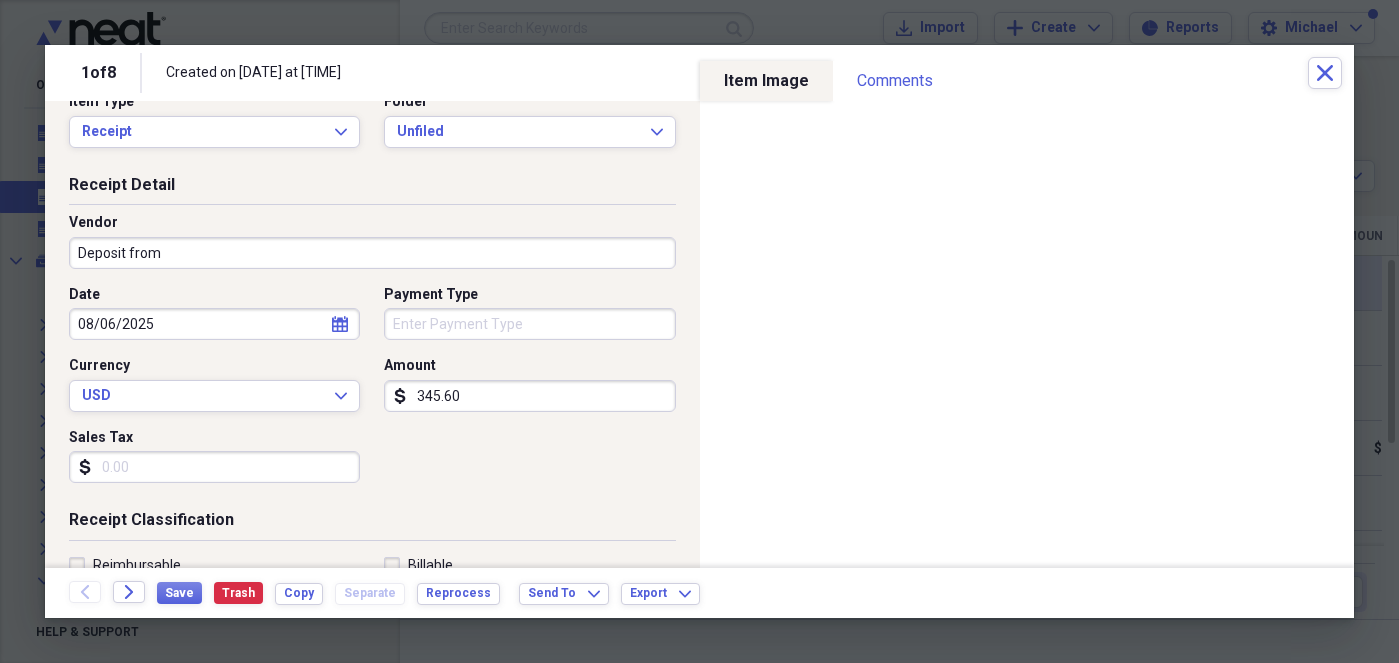 scroll, scrollTop: 0, scrollLeft: 0, axis: both 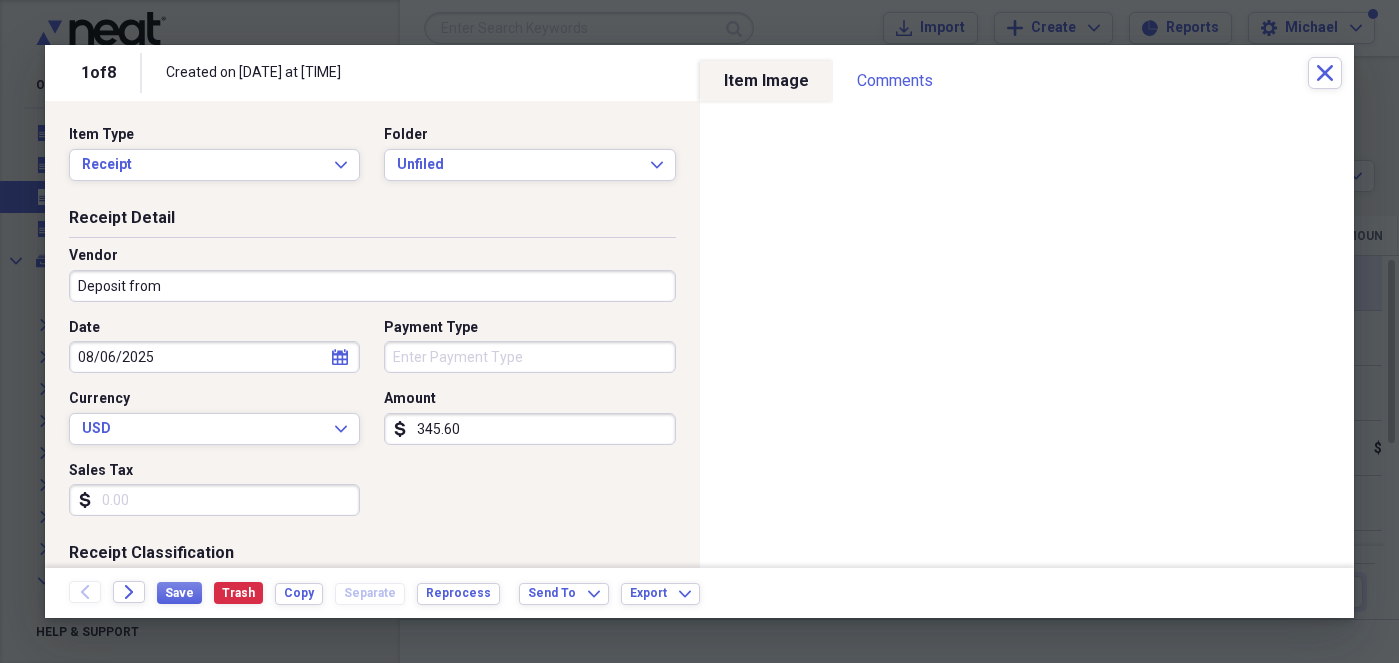 click on "Deposit from" at bounding box center (372, 286) 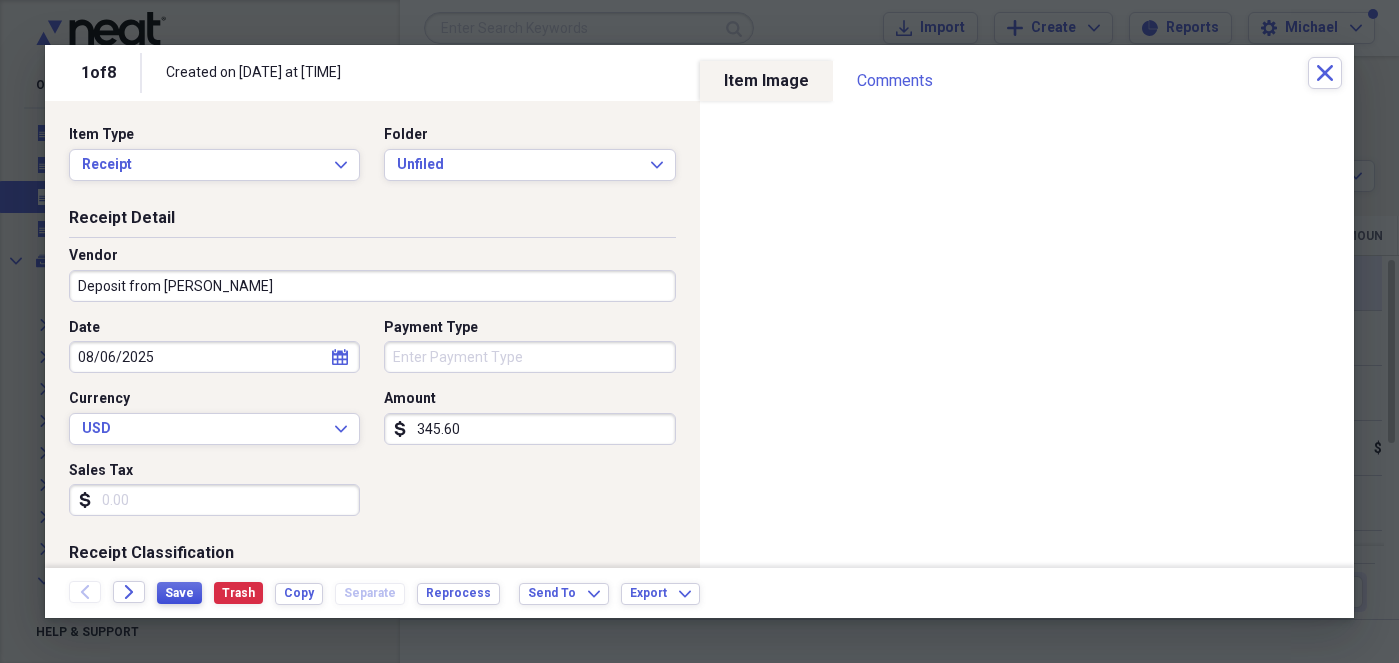 type on "Deposit from [PERSON_NAME]" 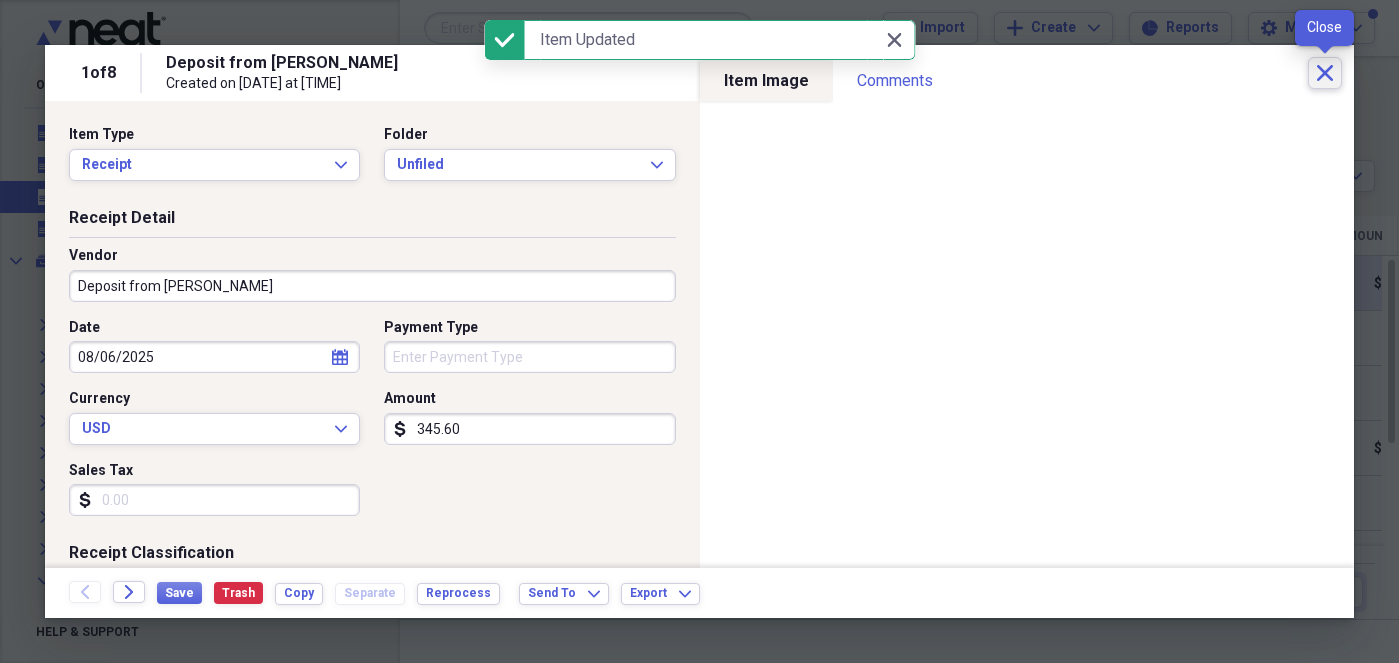 click on "Close" at bounding box center (1325, 73) 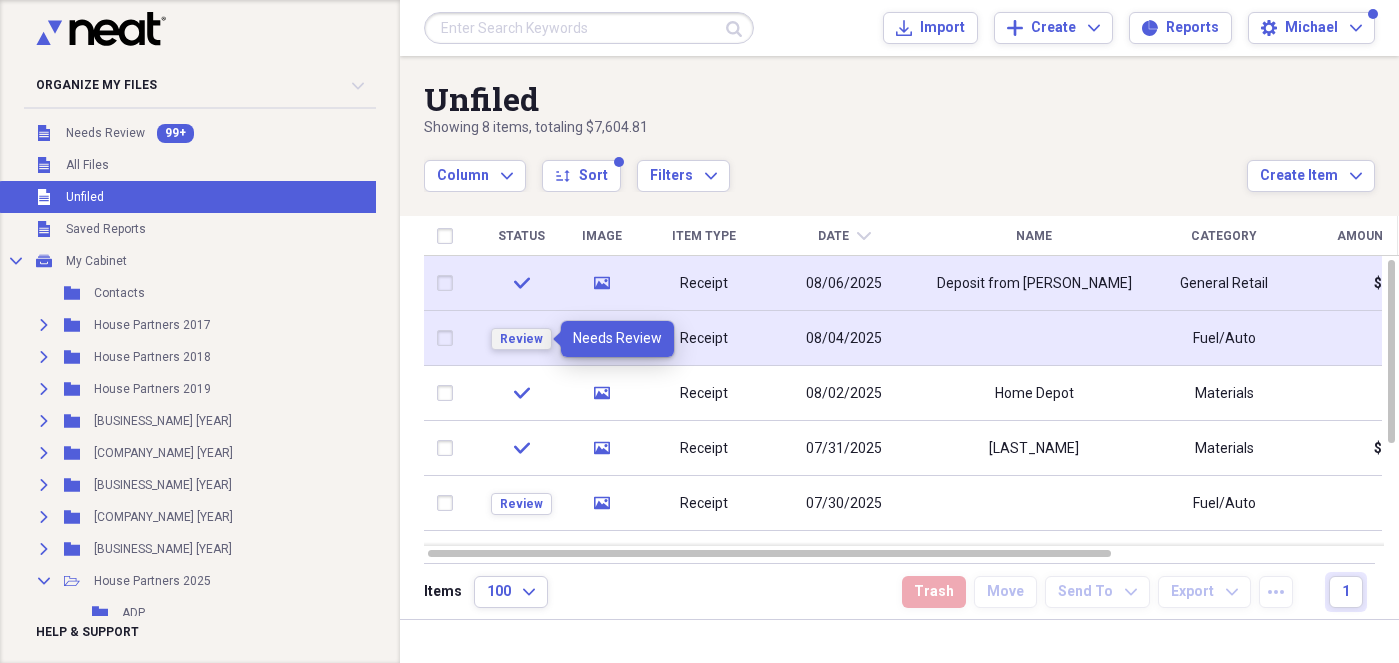 click on "Review" at bounding box center [521, 339] 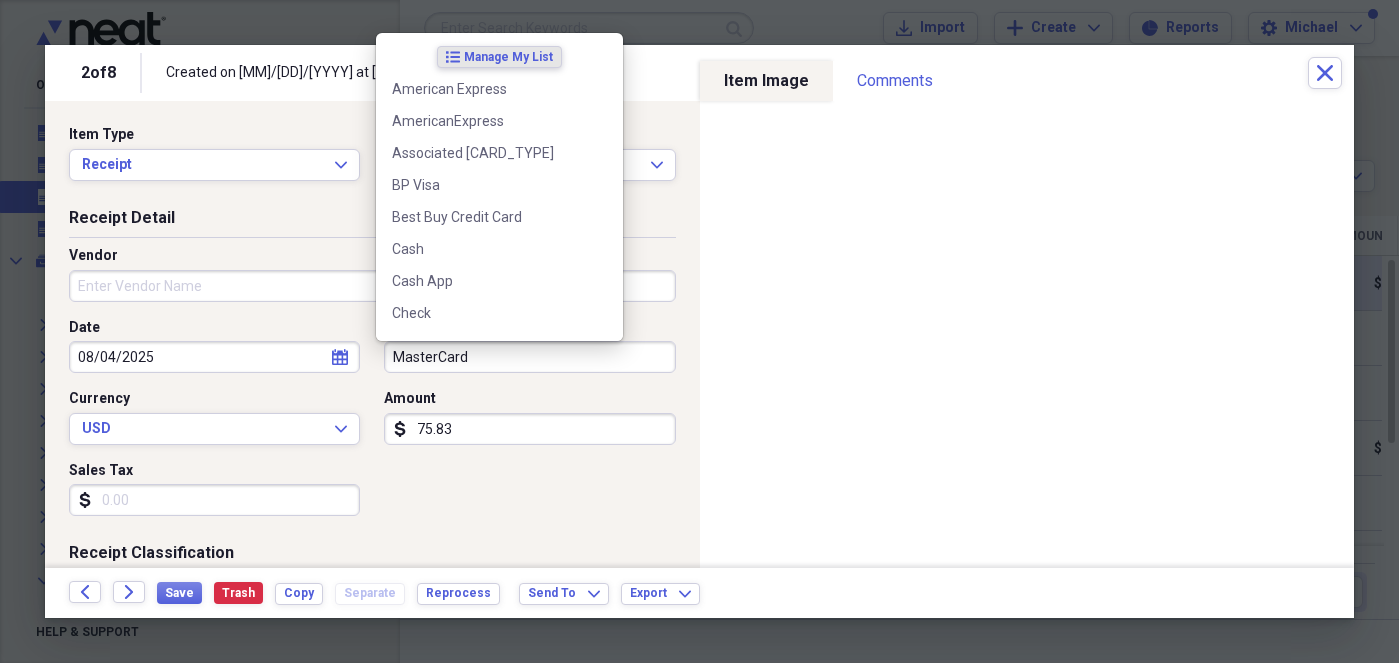 click on "MasterCard" at bounding box center [529, 357] 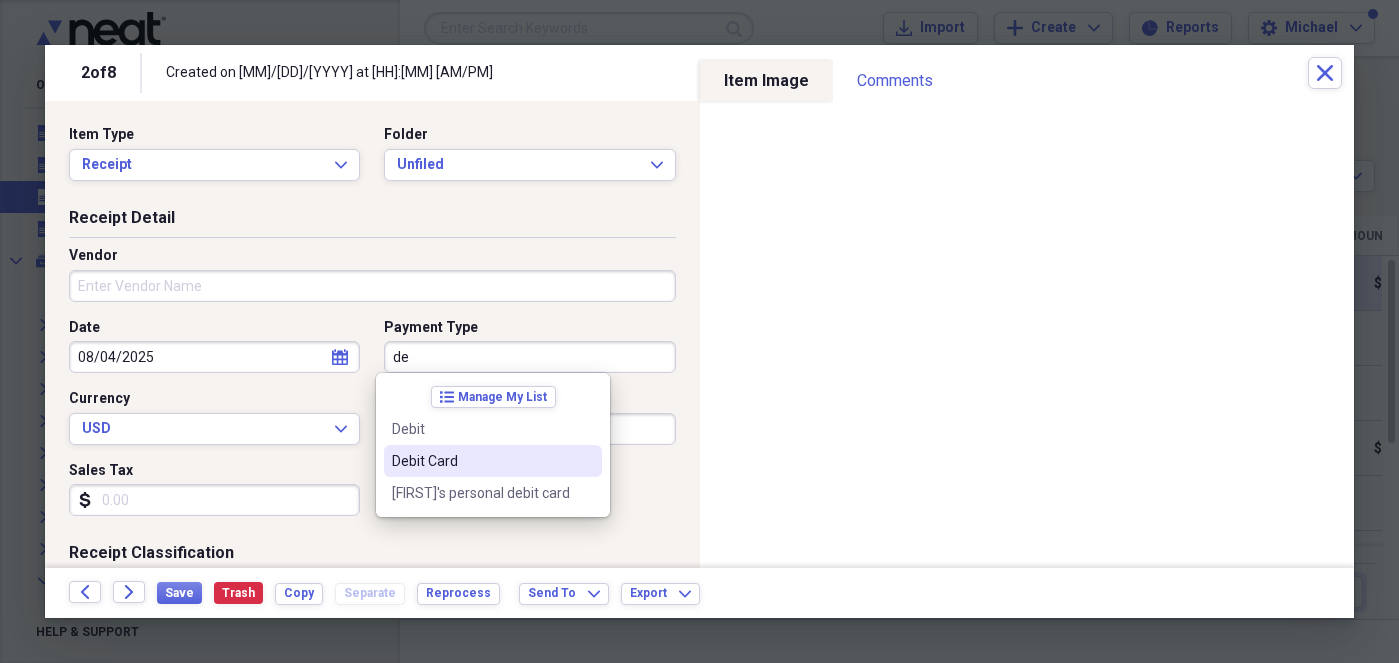 click on "Debit Card" at bounding box center (493, 461) 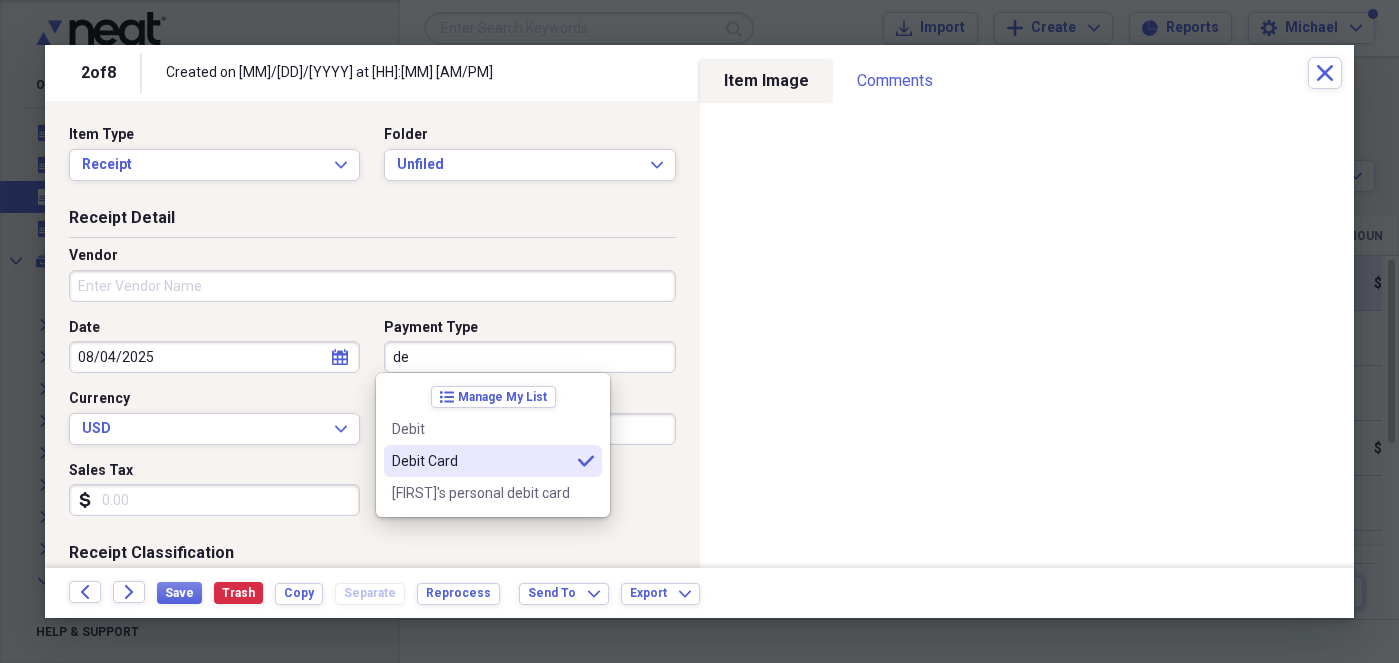 type on "Debit Card" 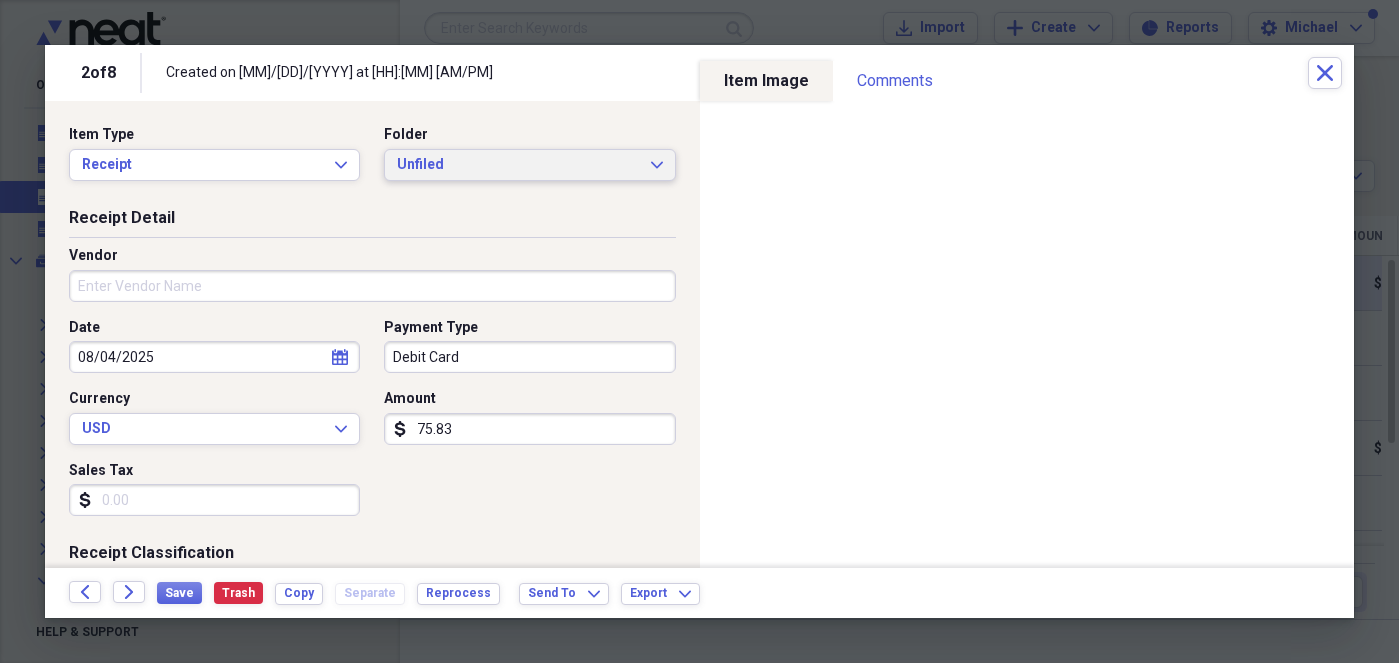 click on "Unfiled Expand" at bounding box center (529, 165) 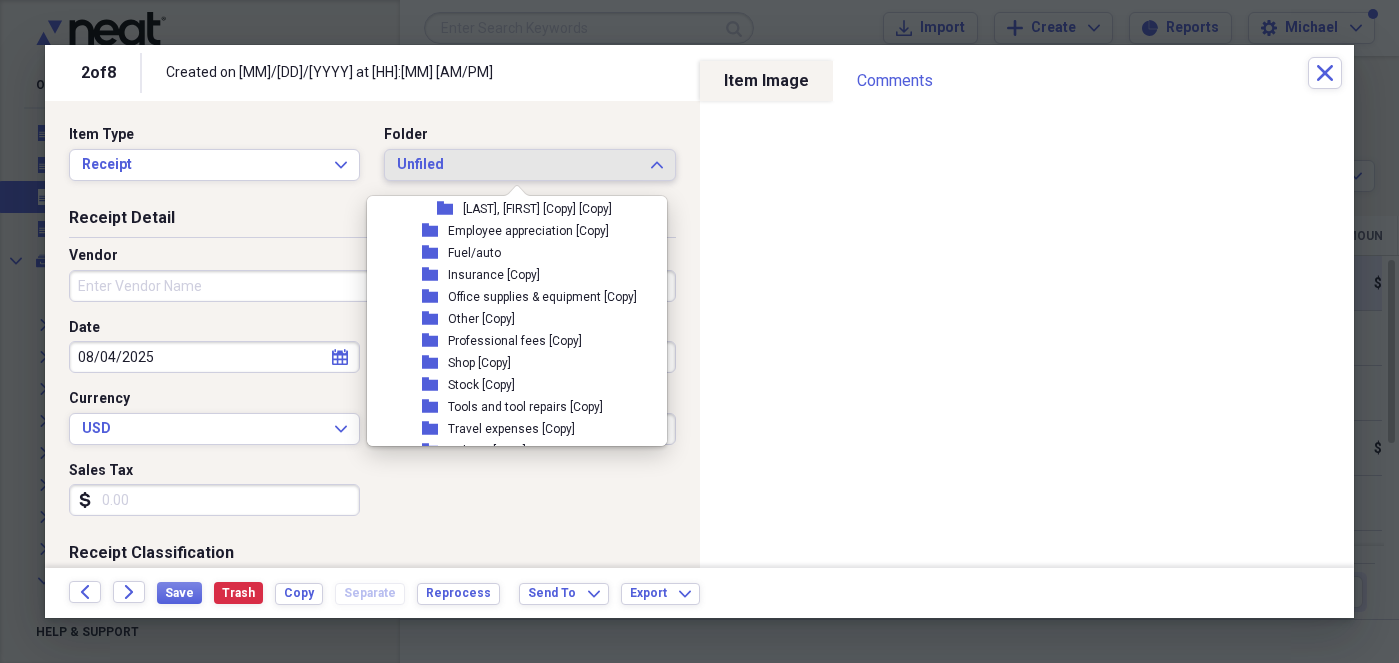 scroll, scrollTop: 2004, scrollLeft: 0, axis: vertical 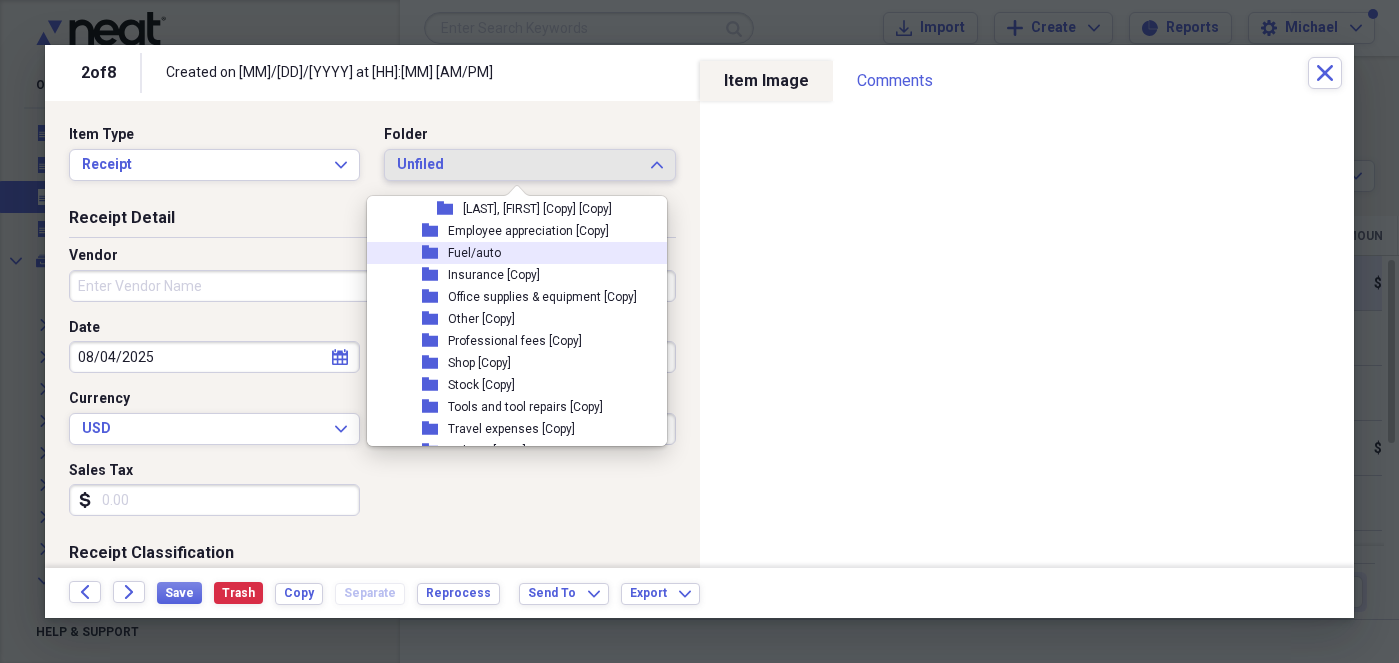 click on "Fuel/auto" at bounding box center [474, 253] 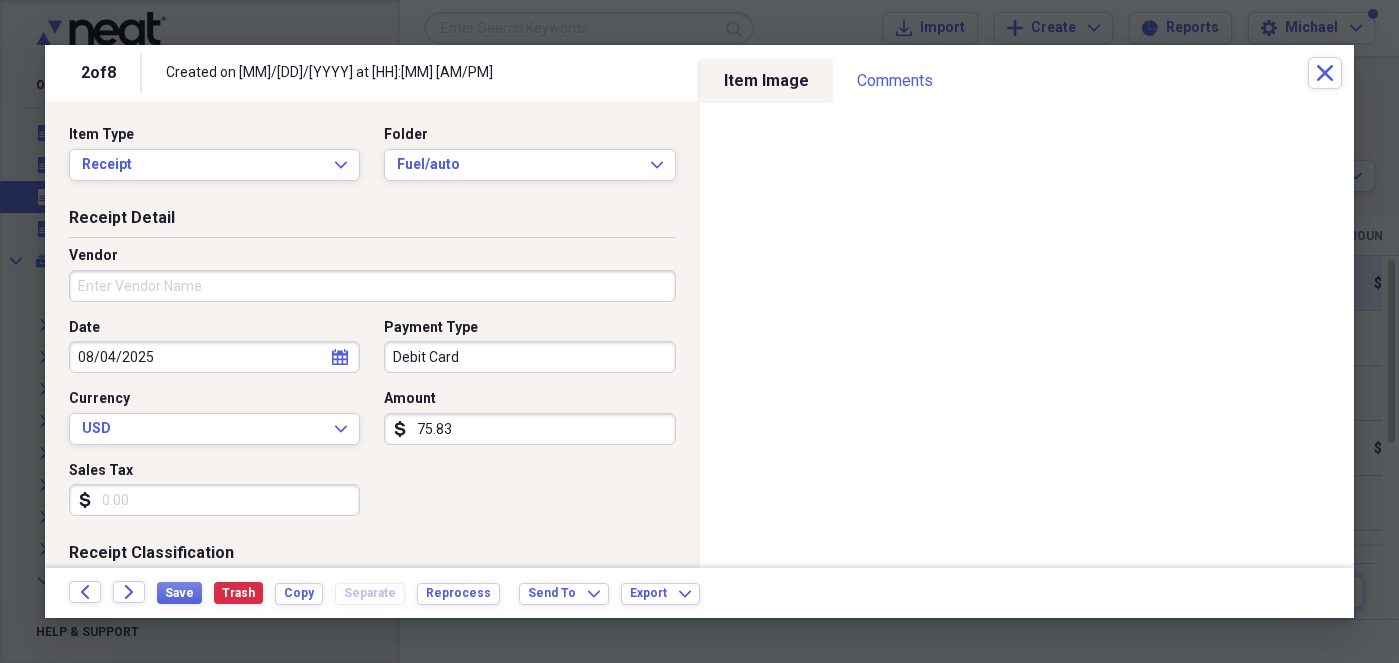 click on "Save Trash Copy Separate Reprocess" at bounding box center (334, 593) 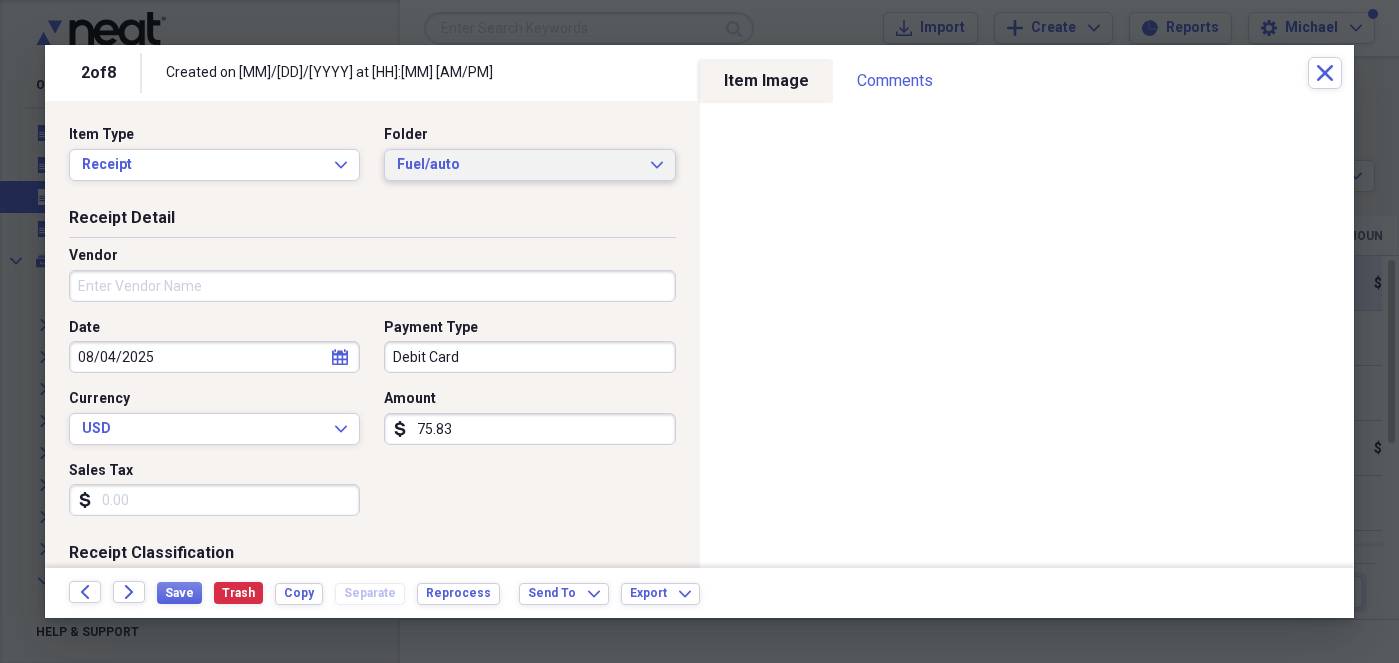 click on "Fuel/auto" at bounding box center (517, 165) 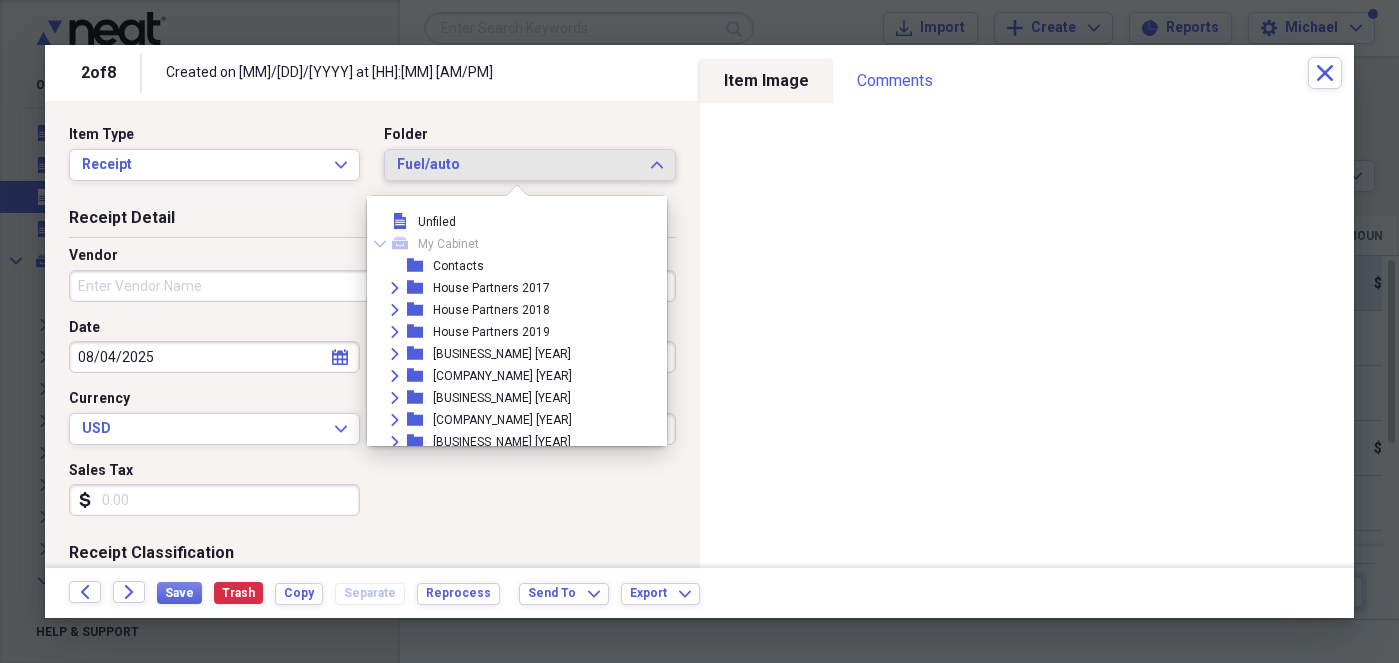 scroll, scrollTop: 1868, scrollLeft: 0, axis: vertical 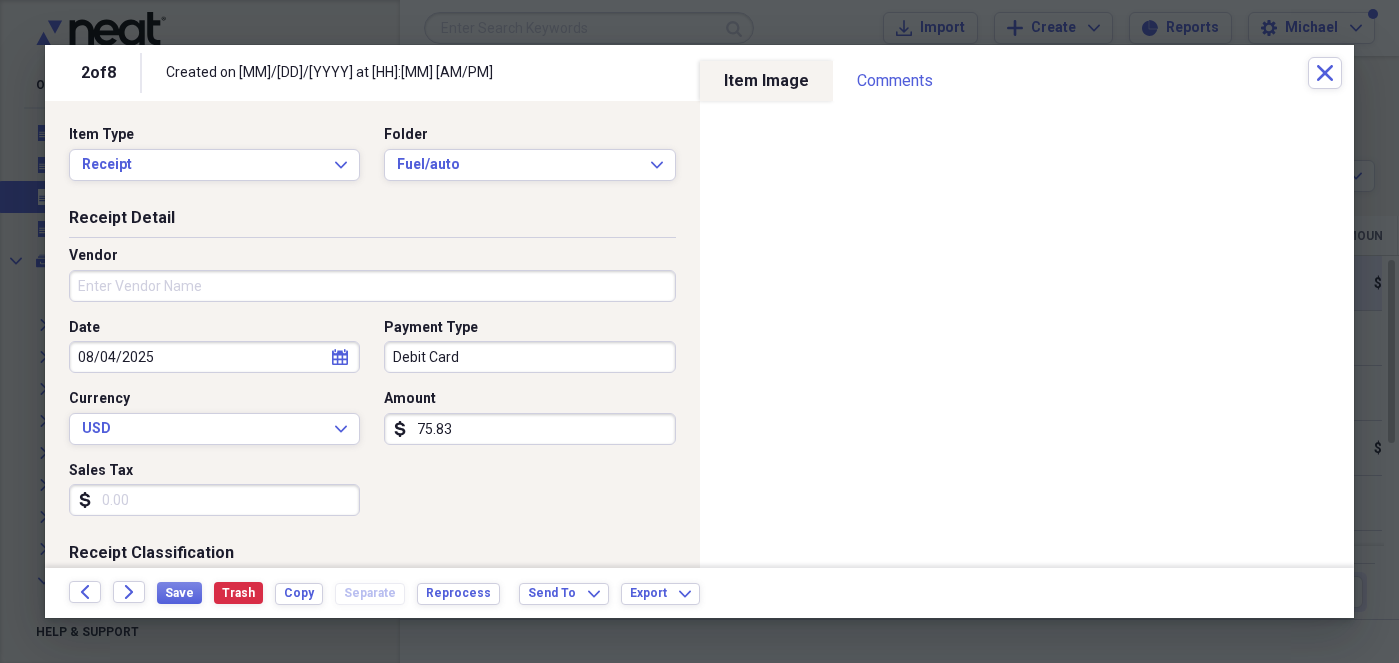 click on "Vendor" at bounding box center (372, 286) 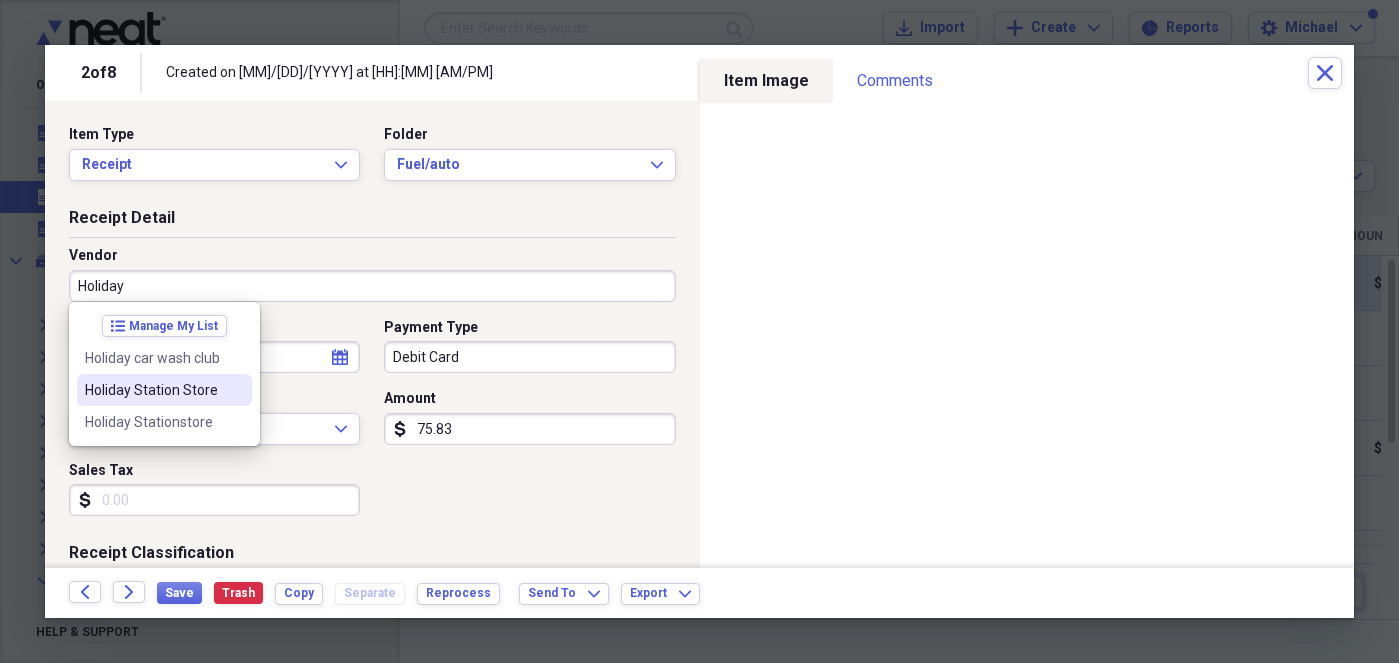 click on "Holiday Station Store" at bounding box center [152, 390] 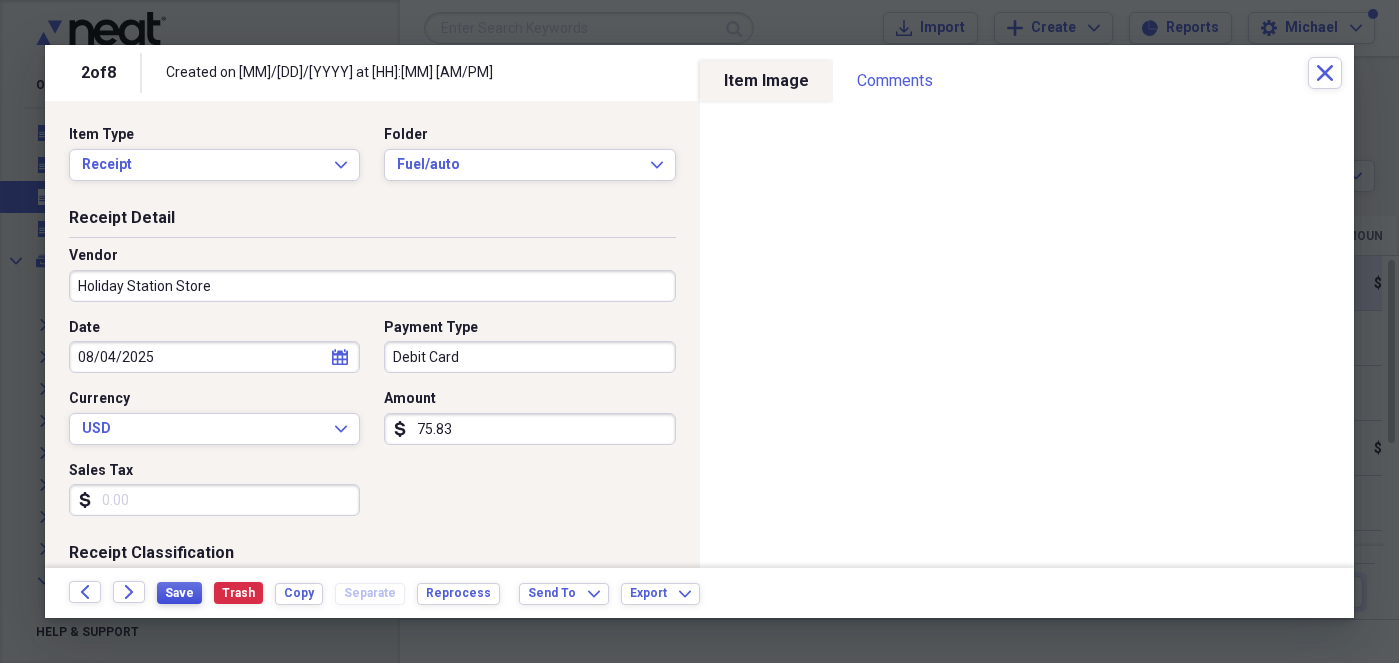 click on "Save" at bounding box center (179, 593) 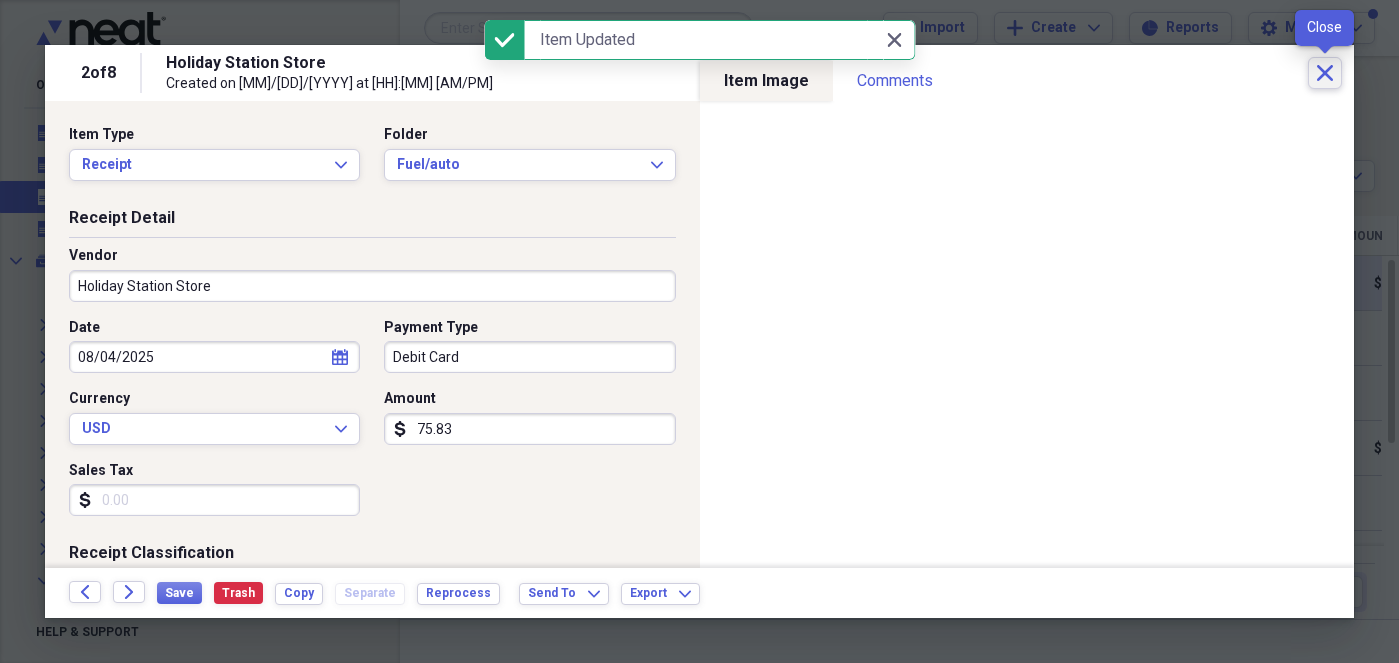 click on "Close" 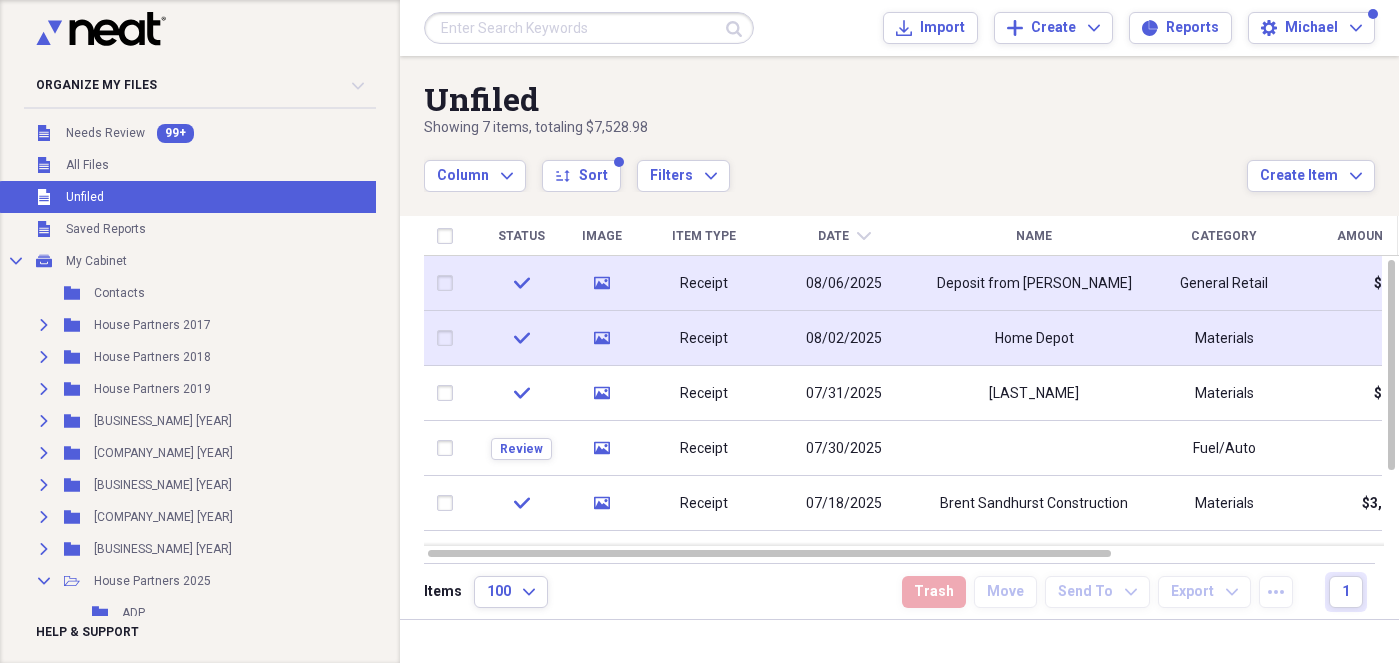 click on "check" at bounding box center [521, 338] 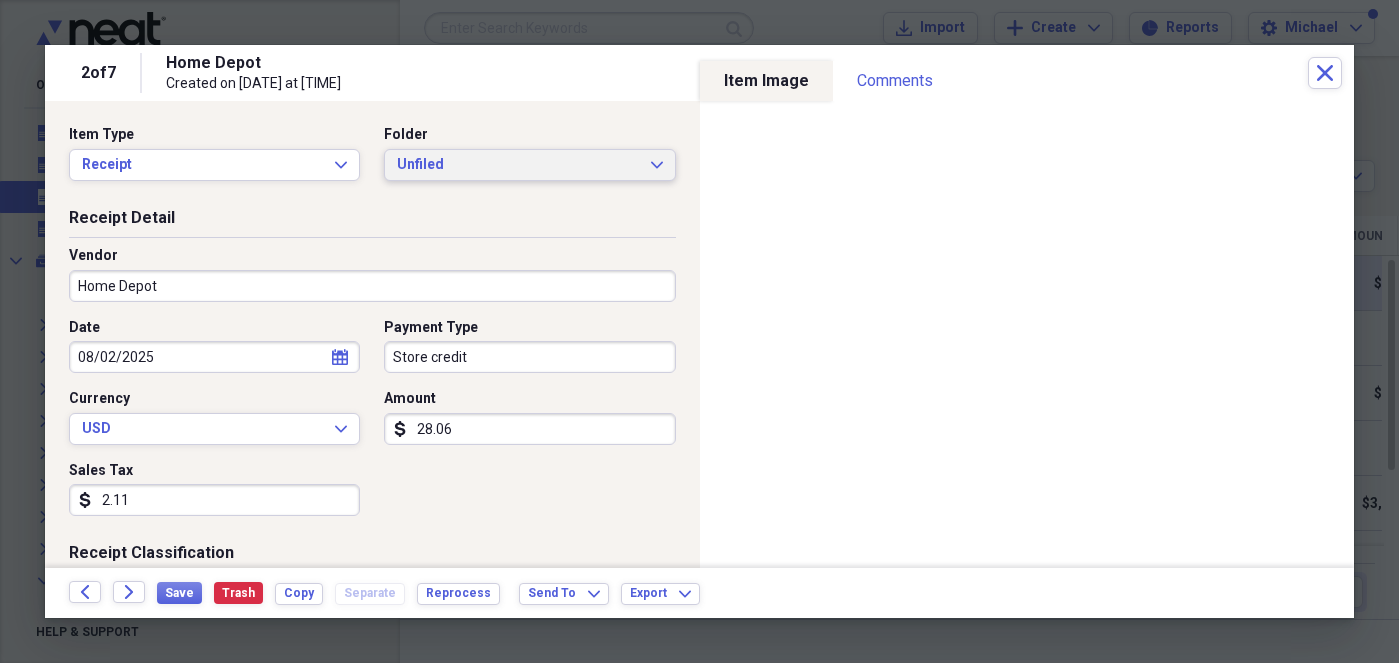 click on "Unfiled Expand" at bounding box center (529, 165) 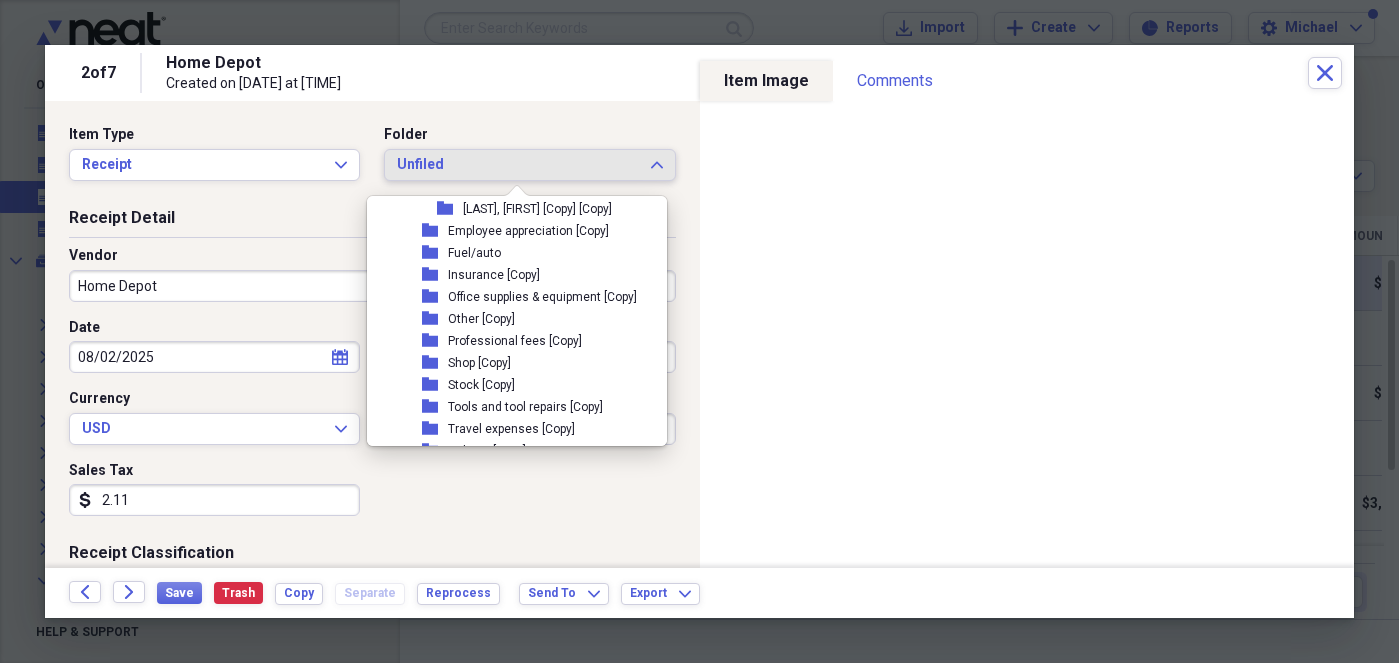 scroll, scrollTop: 2004, scrollLeft: 0, axis: vertical 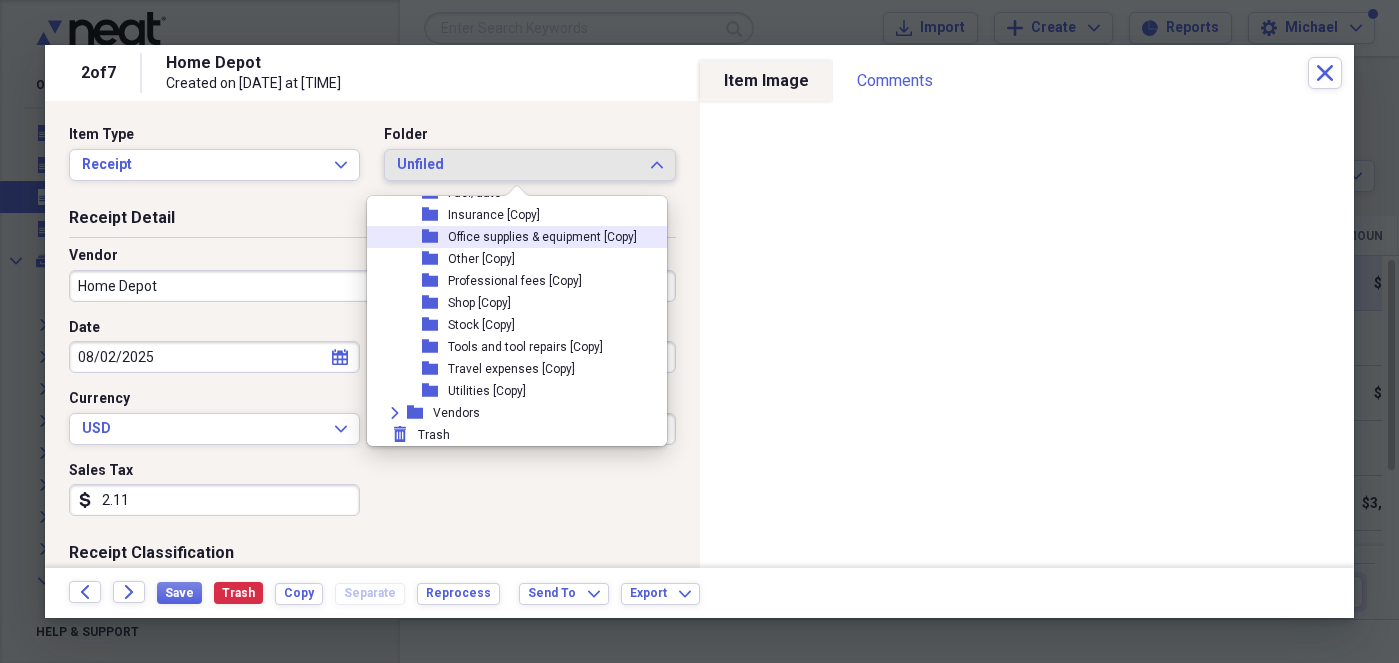 click on "Unfiled" at bounding box center (517, 165) 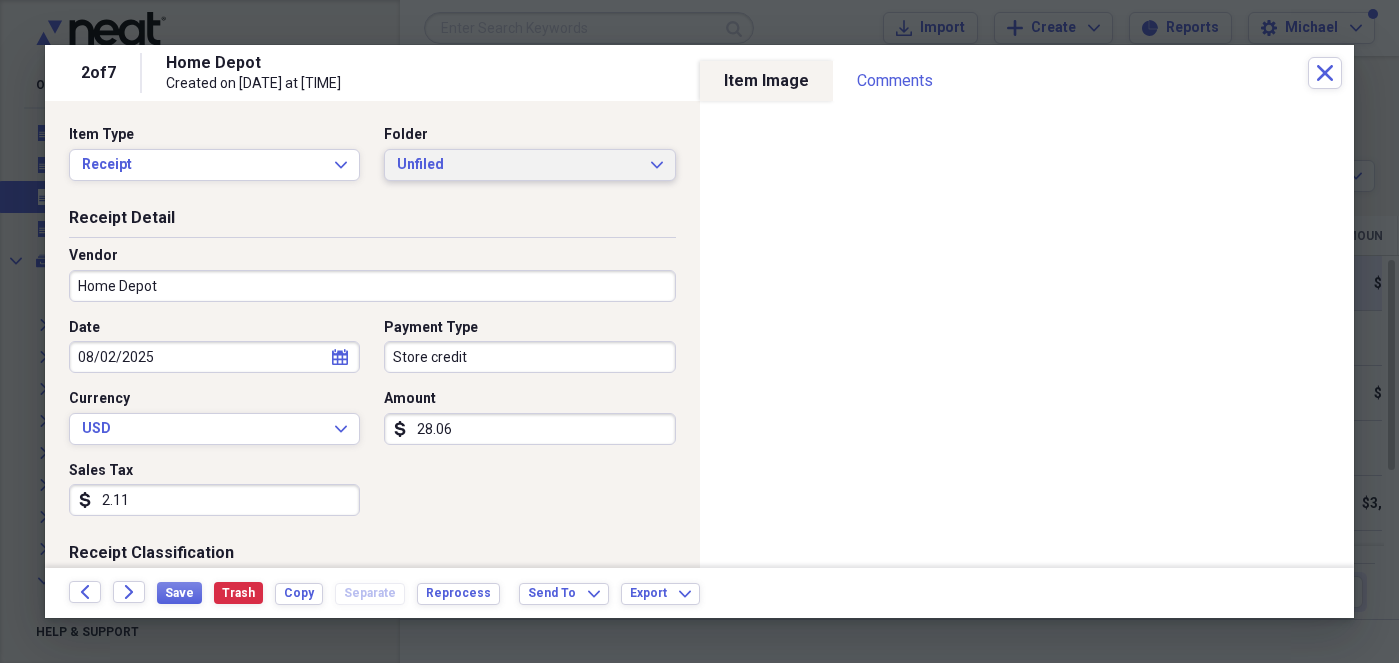 scroll, scrollTop: 0, scrollLeft: 0, axis: both 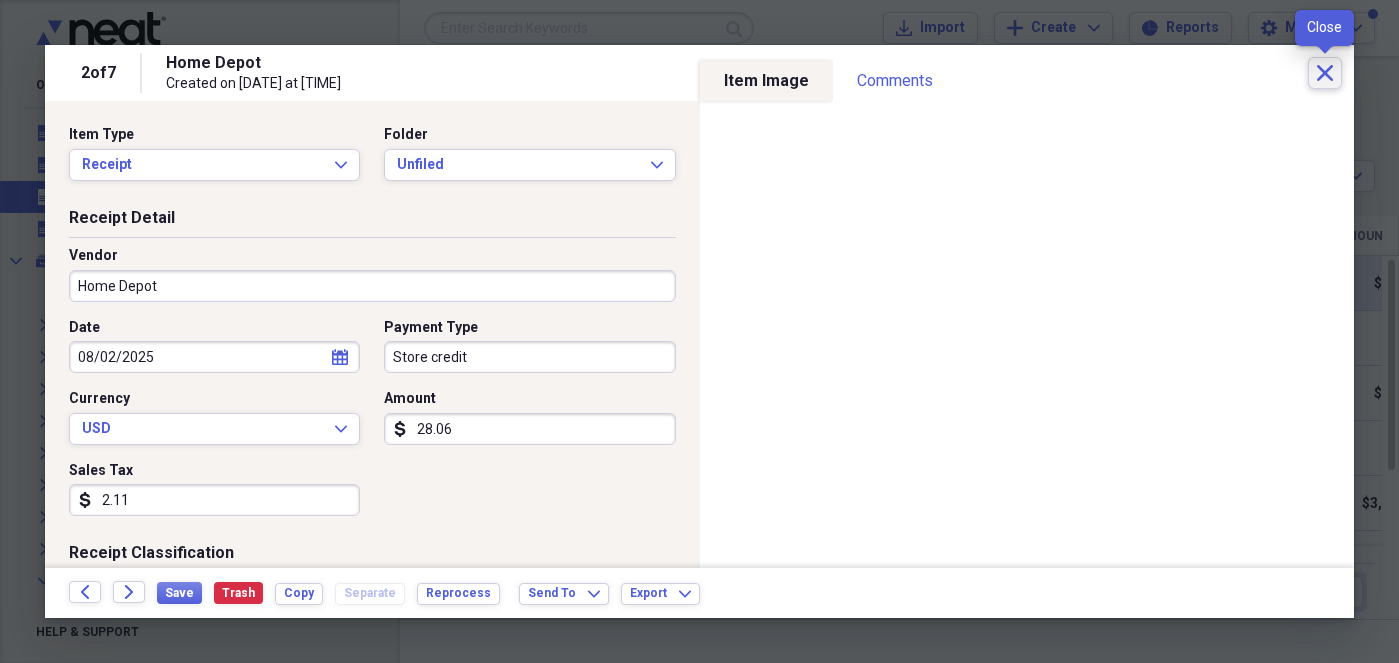 click on "Close" 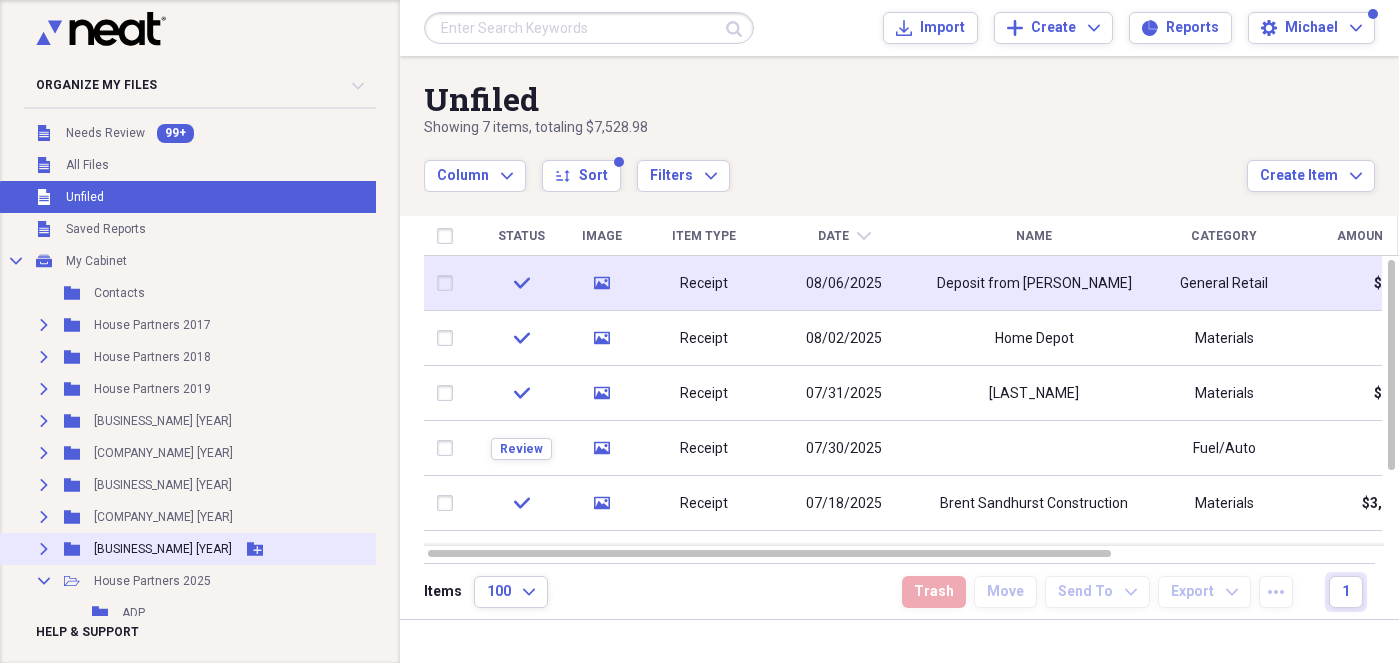 click on "Expand" 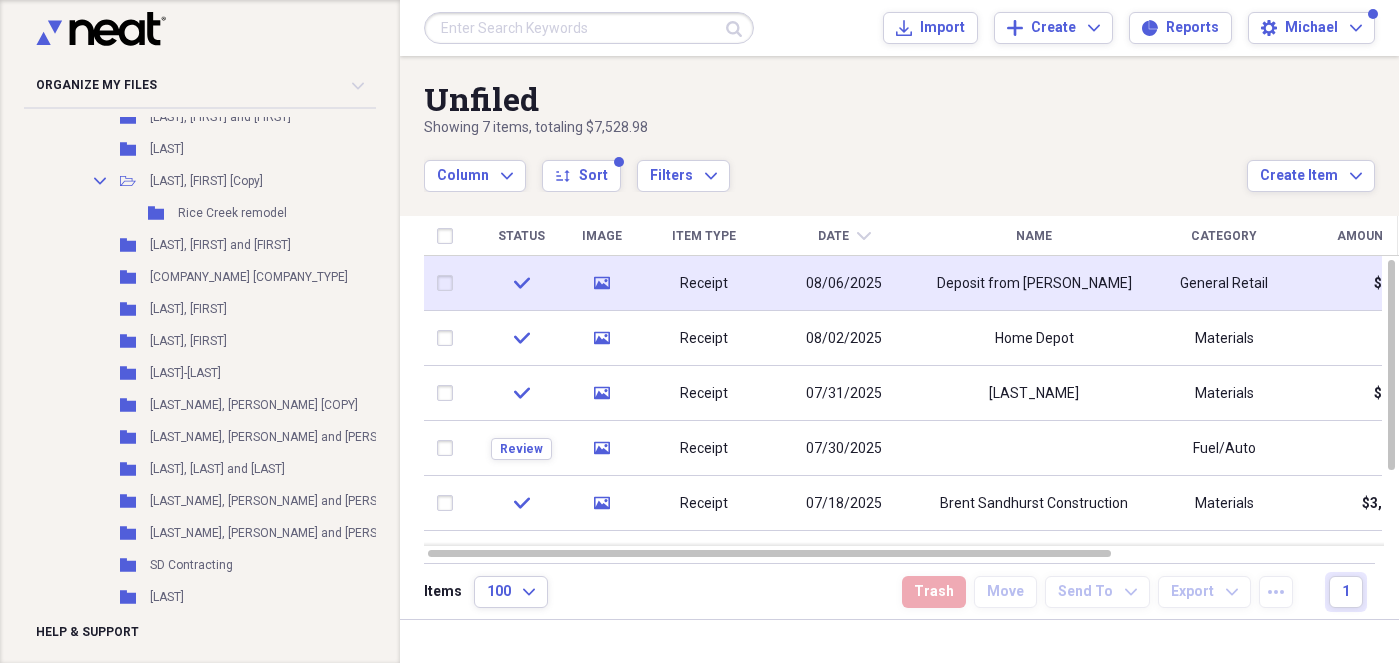 scroll, scrollTop: 1512, scrollLeft: 0, axis: vertical 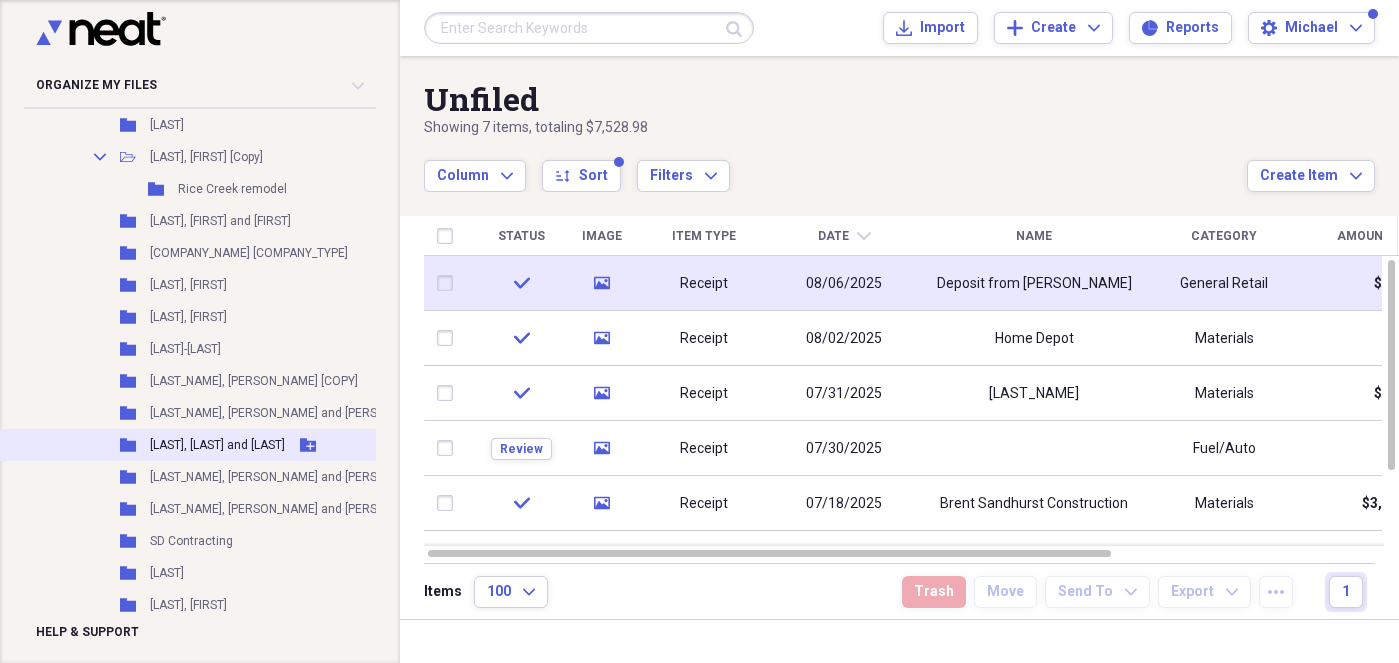 click on "[LAST], [LAST] and [LAST]" at bounding box center (217, 445) 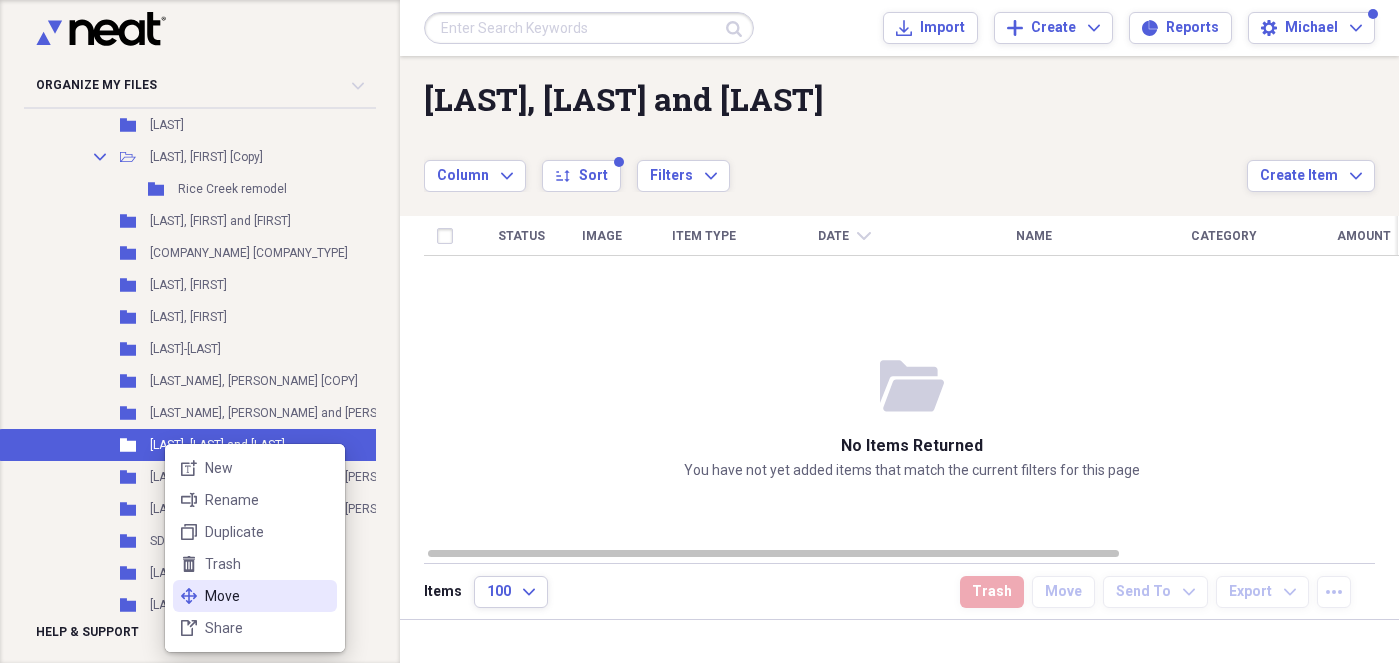 click on "move" 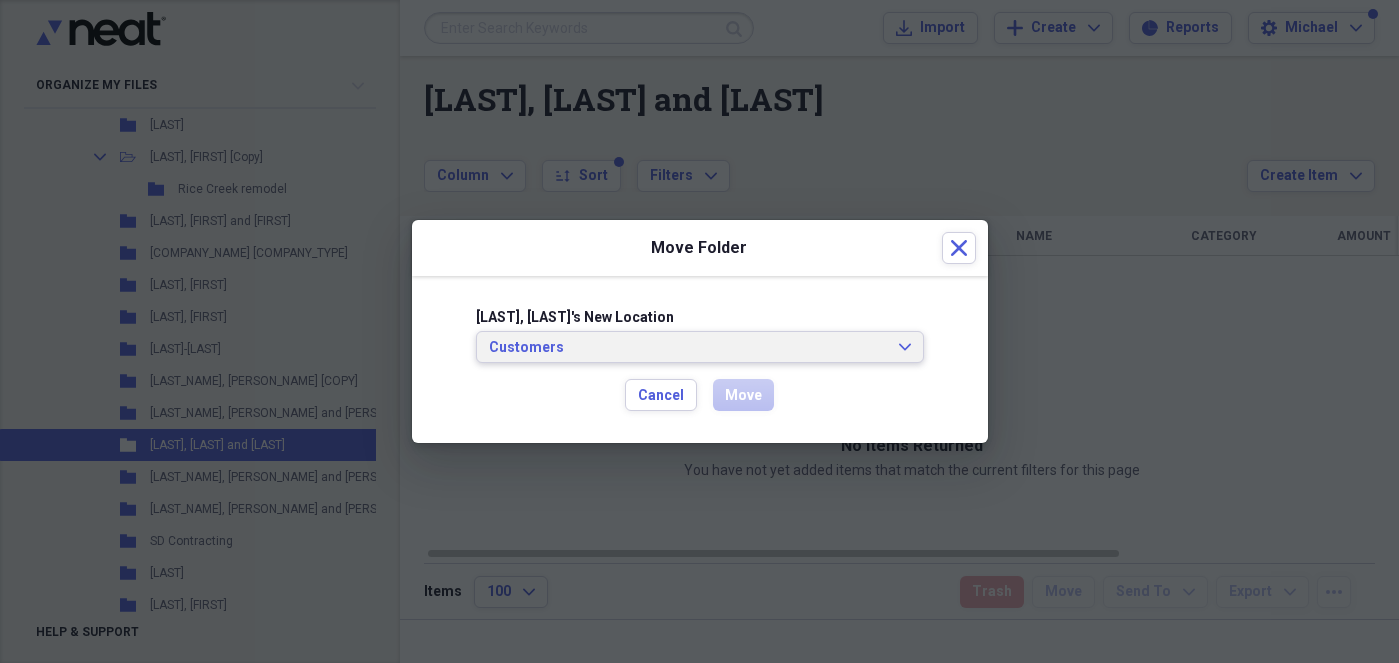 click on "Customers" at bounding box center (688, 348) 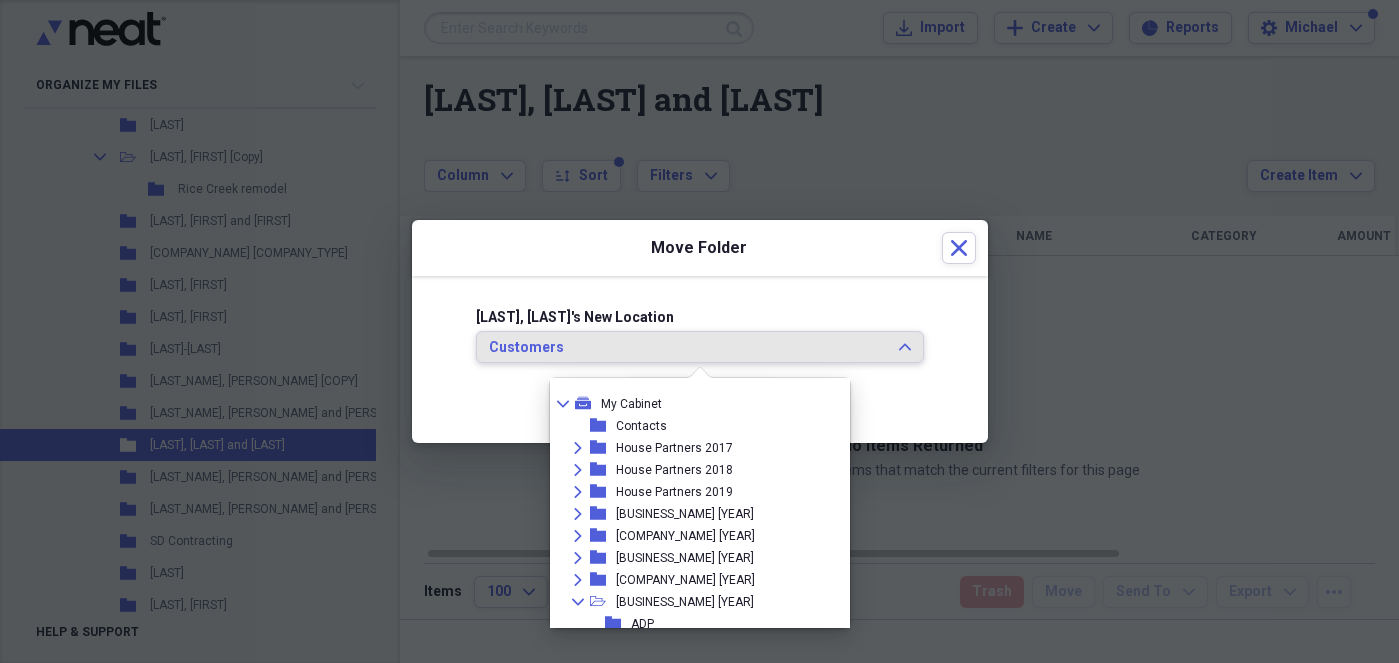 scroll, scrollTop: 262, scrollLeft: 0, axis: vertical 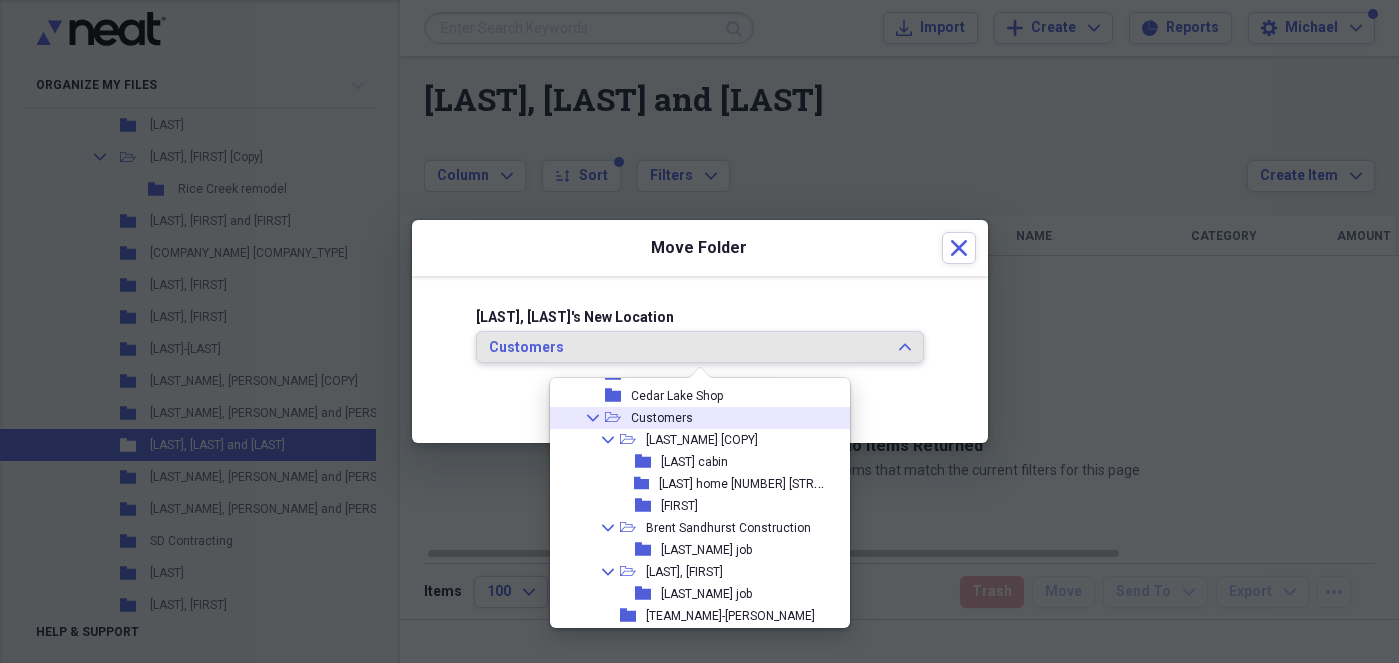click on "Customers" at bounding box center (662, 418) 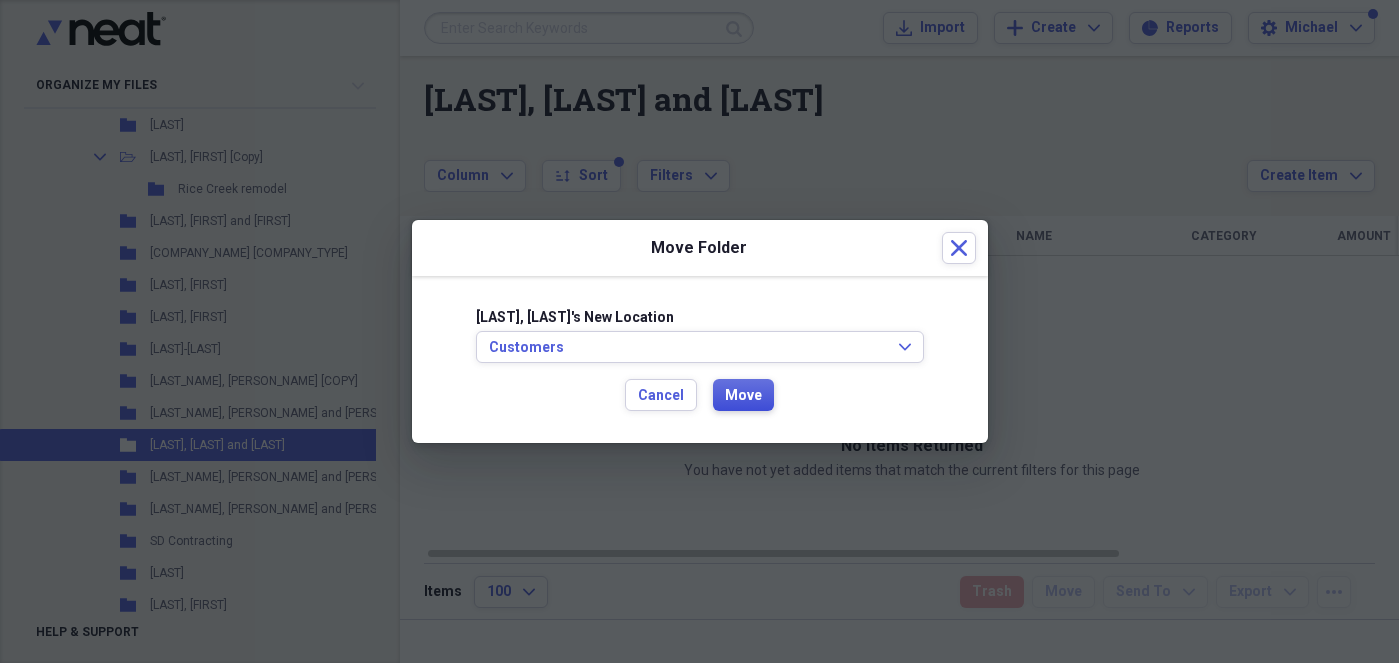 click on "Move" at bounding box center (743, 396) 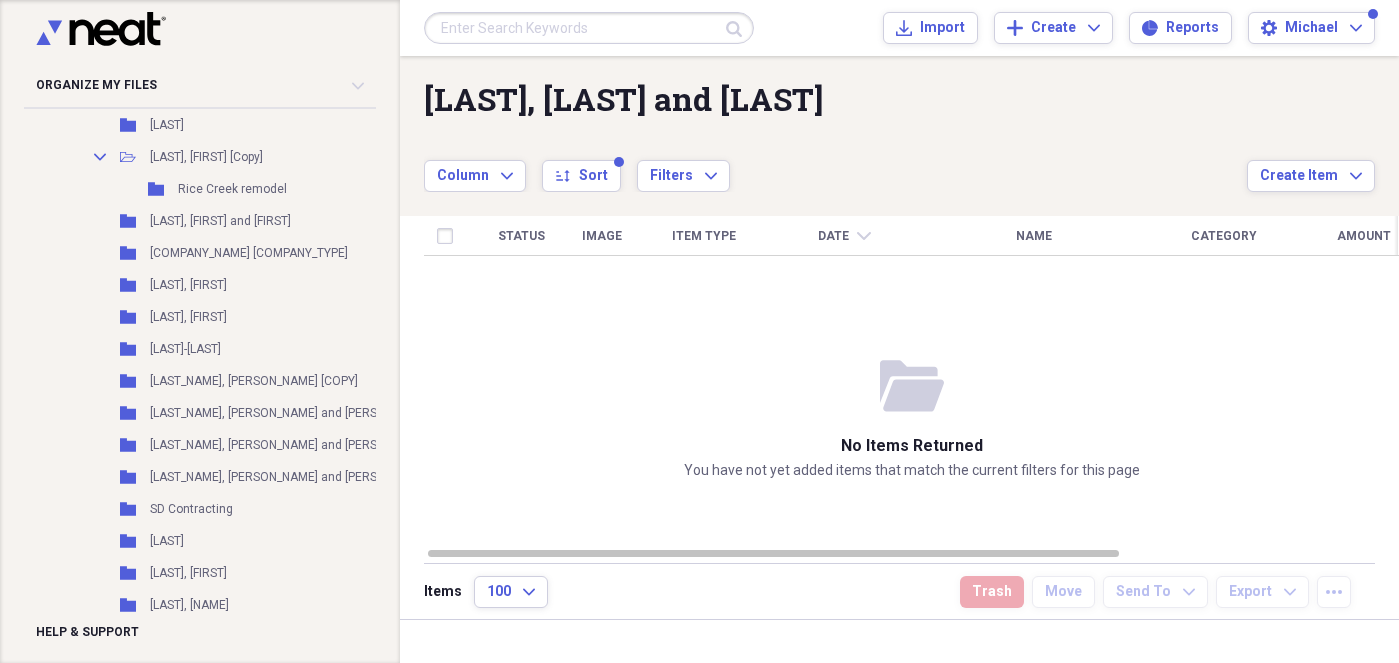 scroll, scrollTop: 0, scrollLeft: 0, axis: both 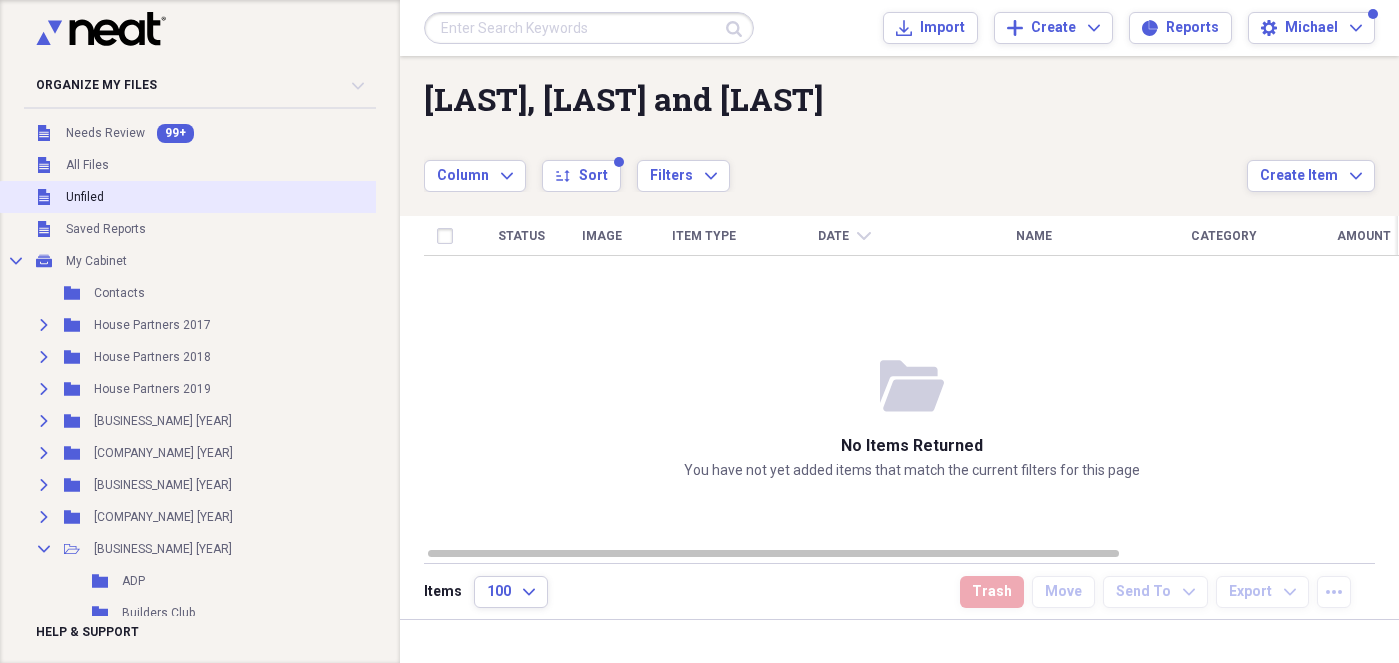 click on "Unfiled Unfiled" at bounding box center (288, 197) 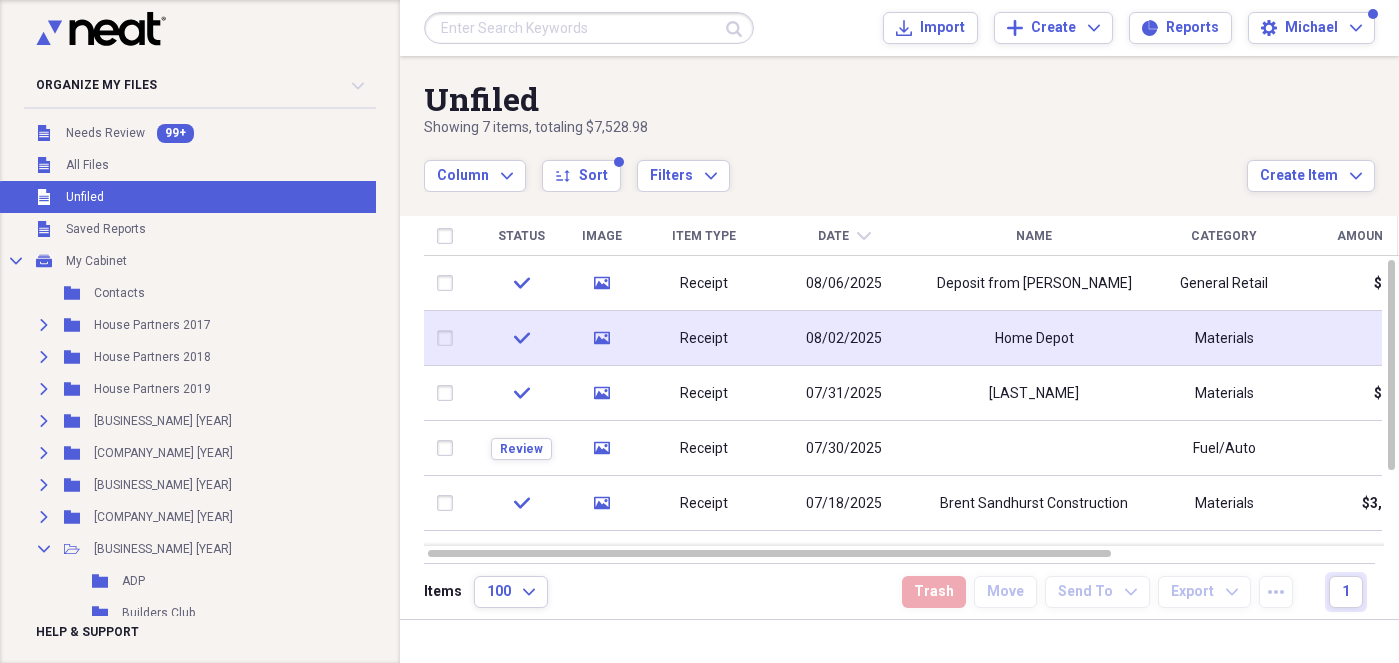 click on "Home Depot" at bounding box center [1034, 338] 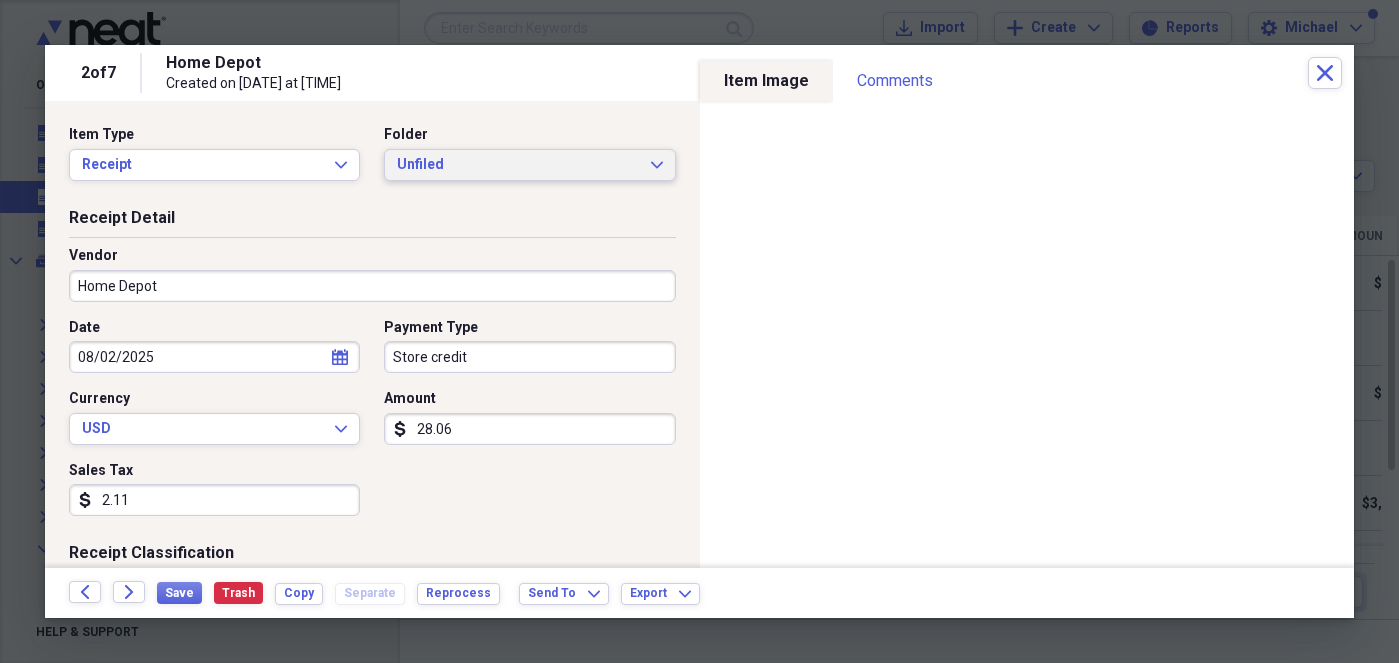 click on "Unfiled" at bounding box center (517, 165) 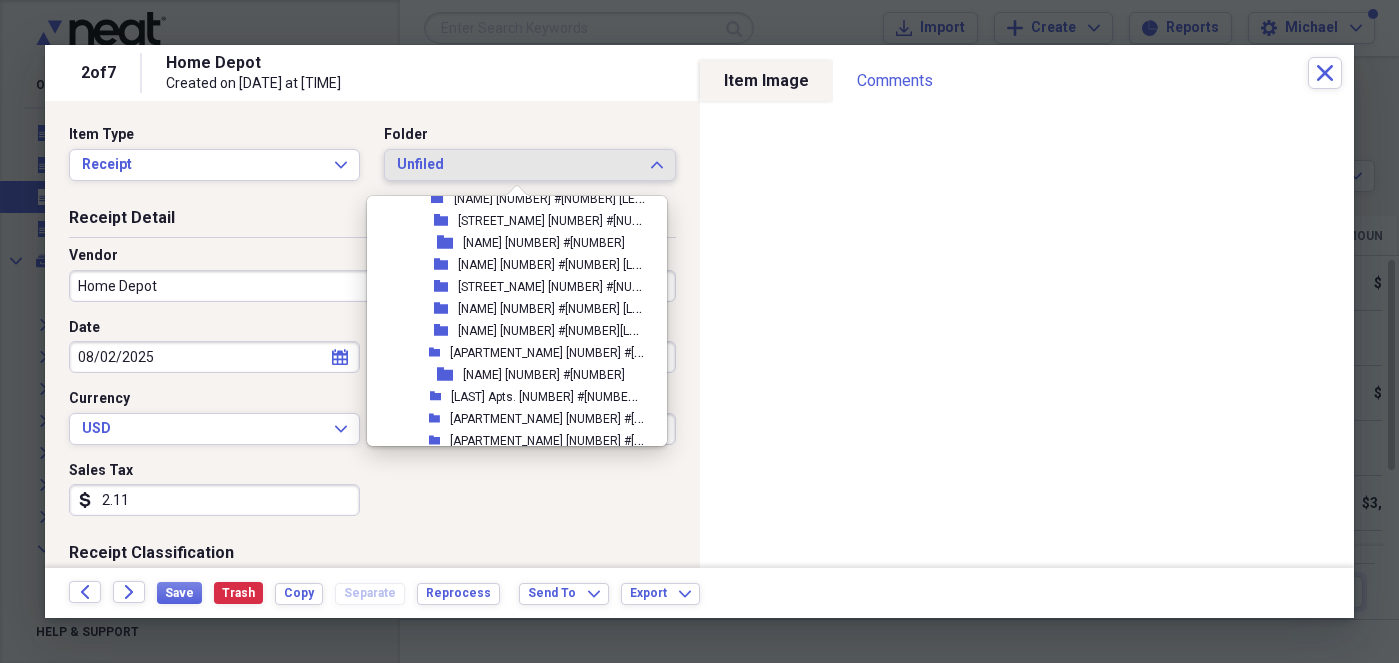 scroll, scrollTop: 3425, scrollLeft: 0, axis: vertical 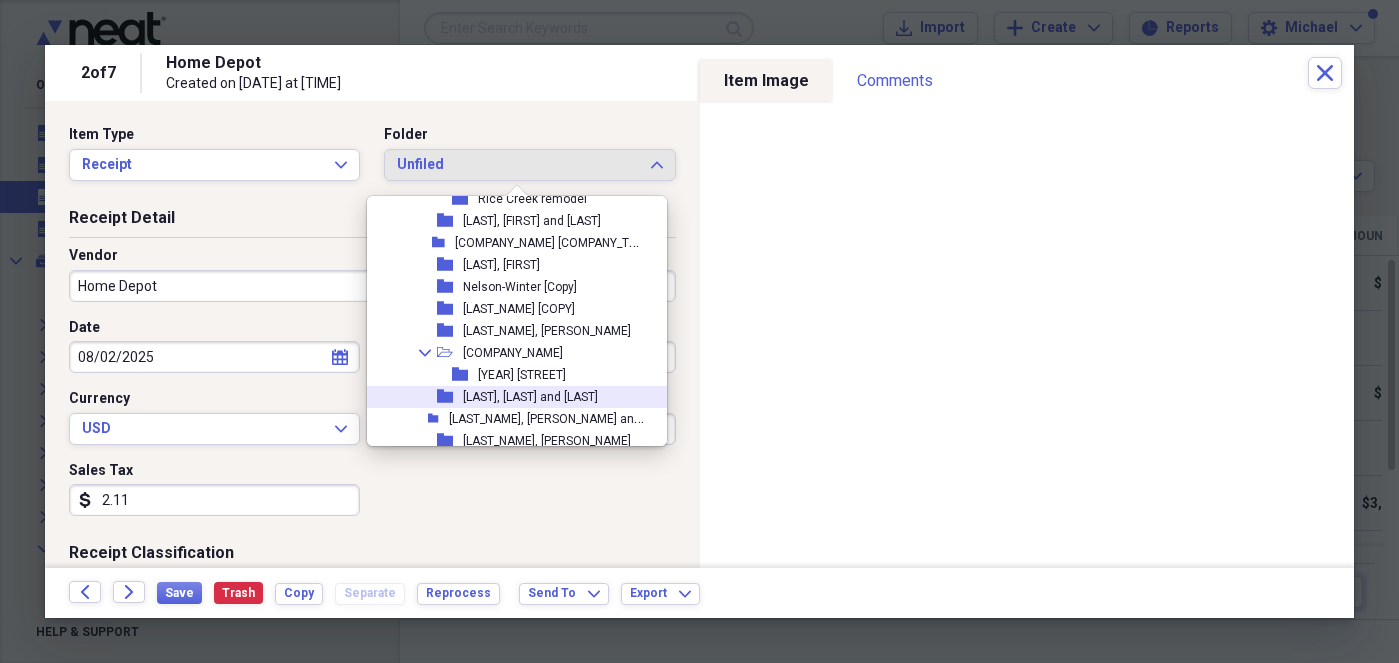 click on "[LAST], [LAST] and [LAST]" at bounding box center [530, 397] 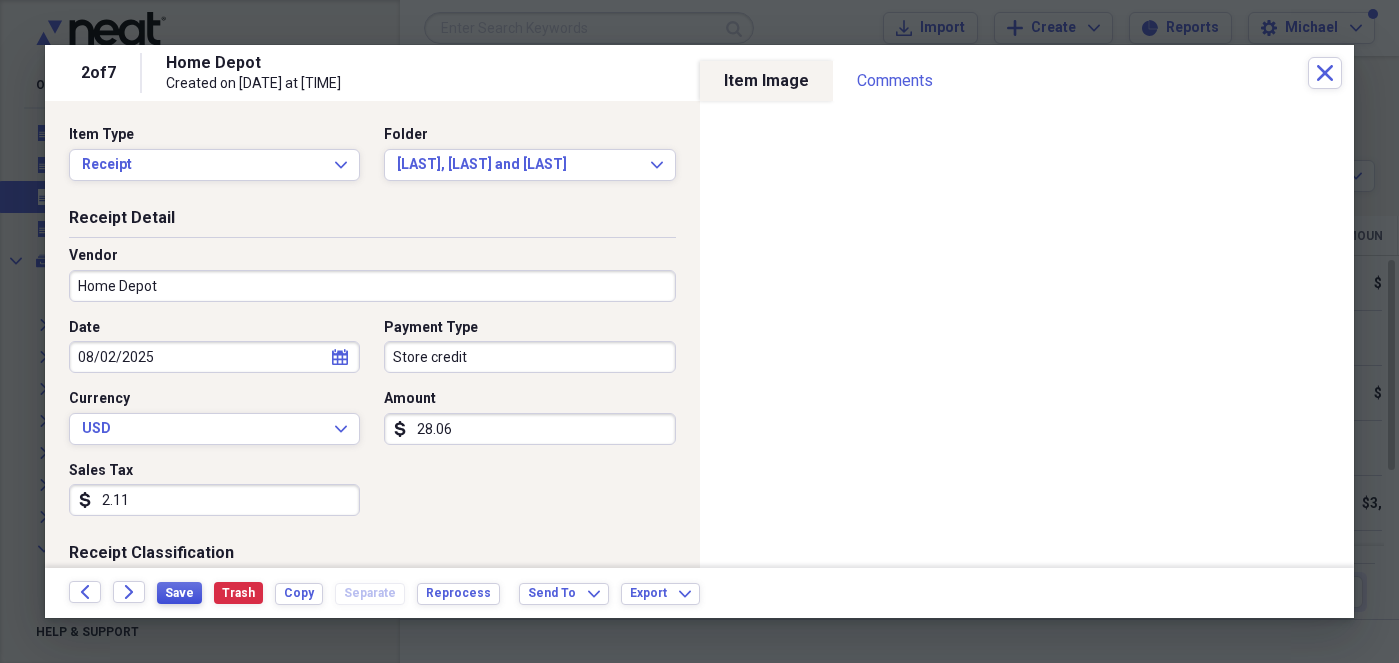 click on "Save" at bounding box center (179, 593) 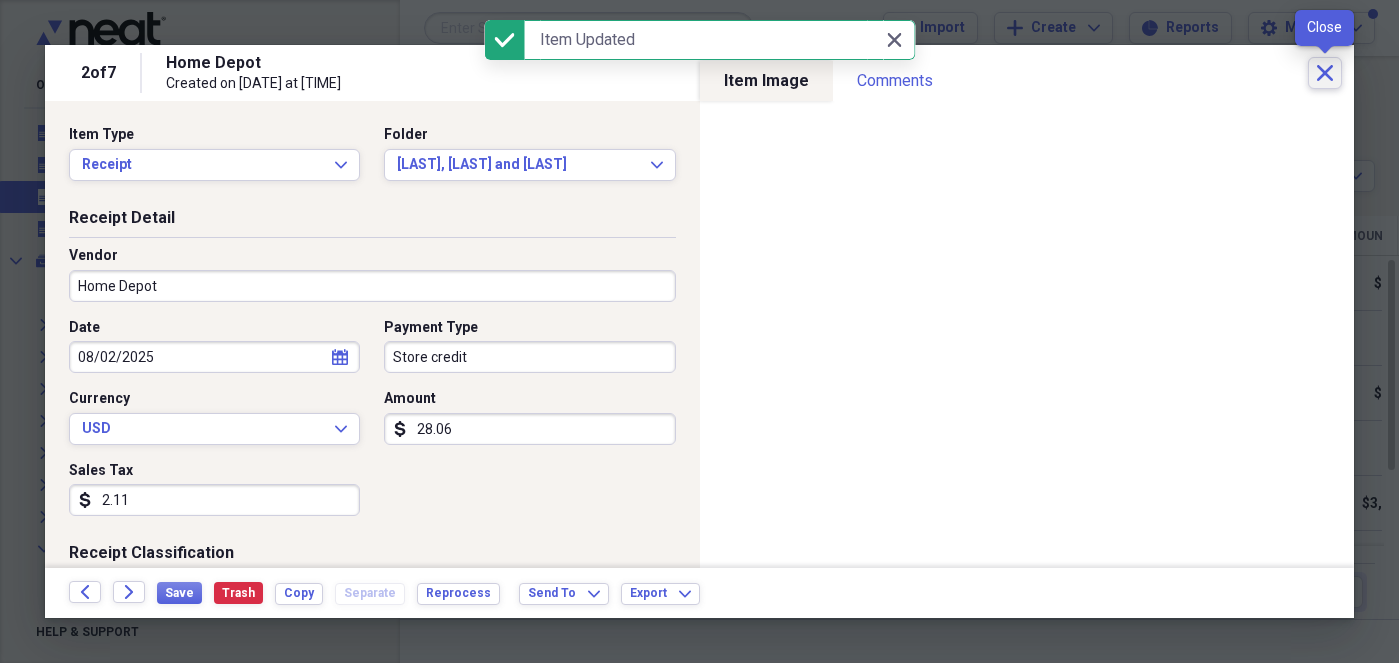 click on "Close" 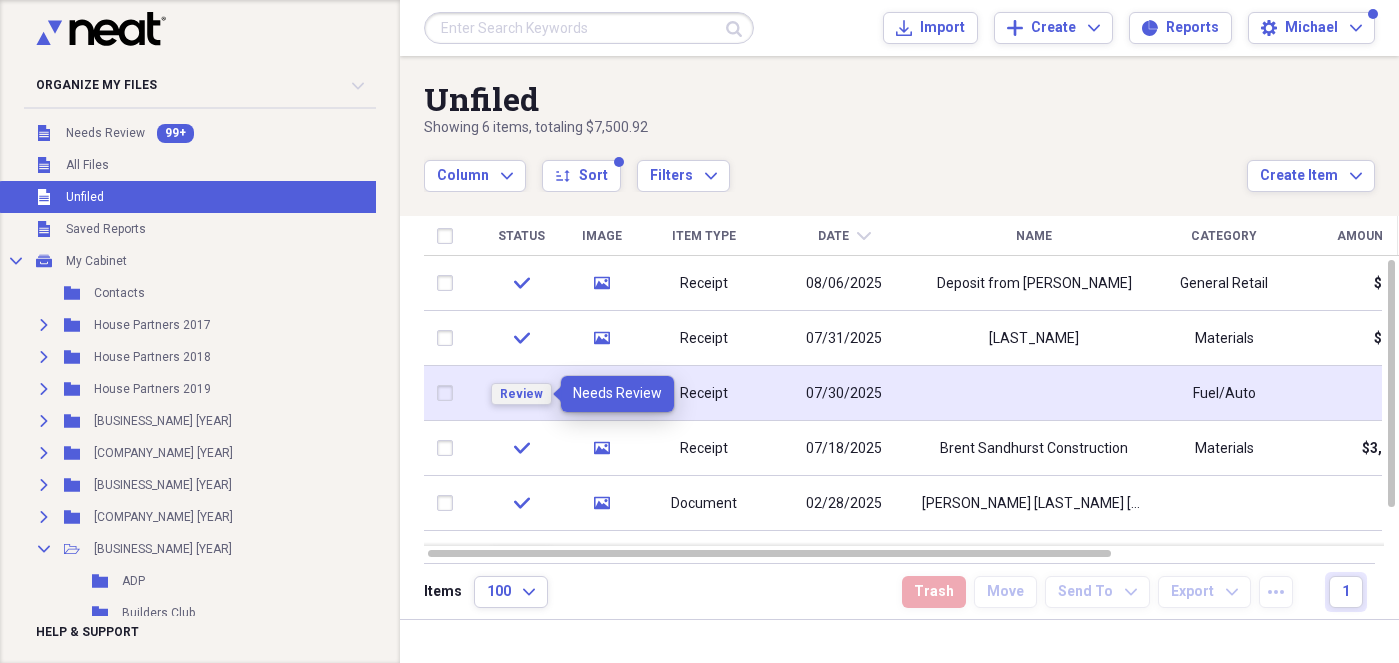 click on "Review" at bounding box center (521, 394) 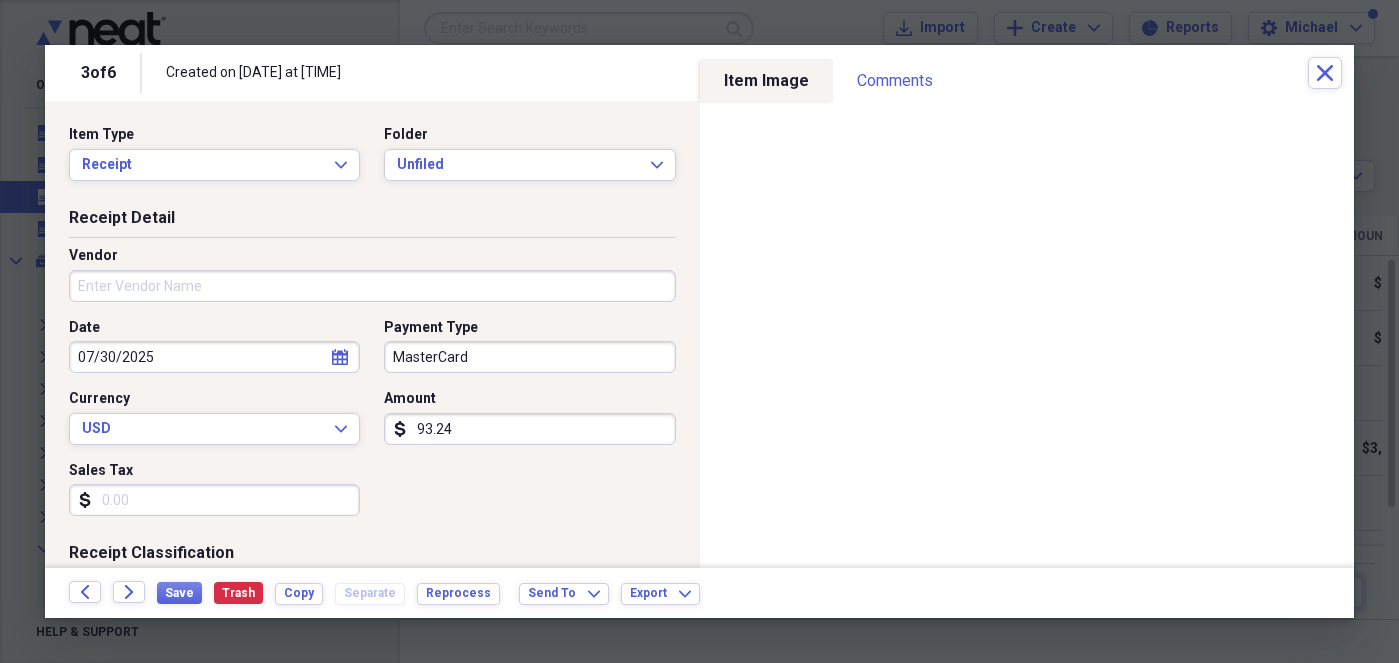 click on "Vendor" at bounding box center (372, 286) 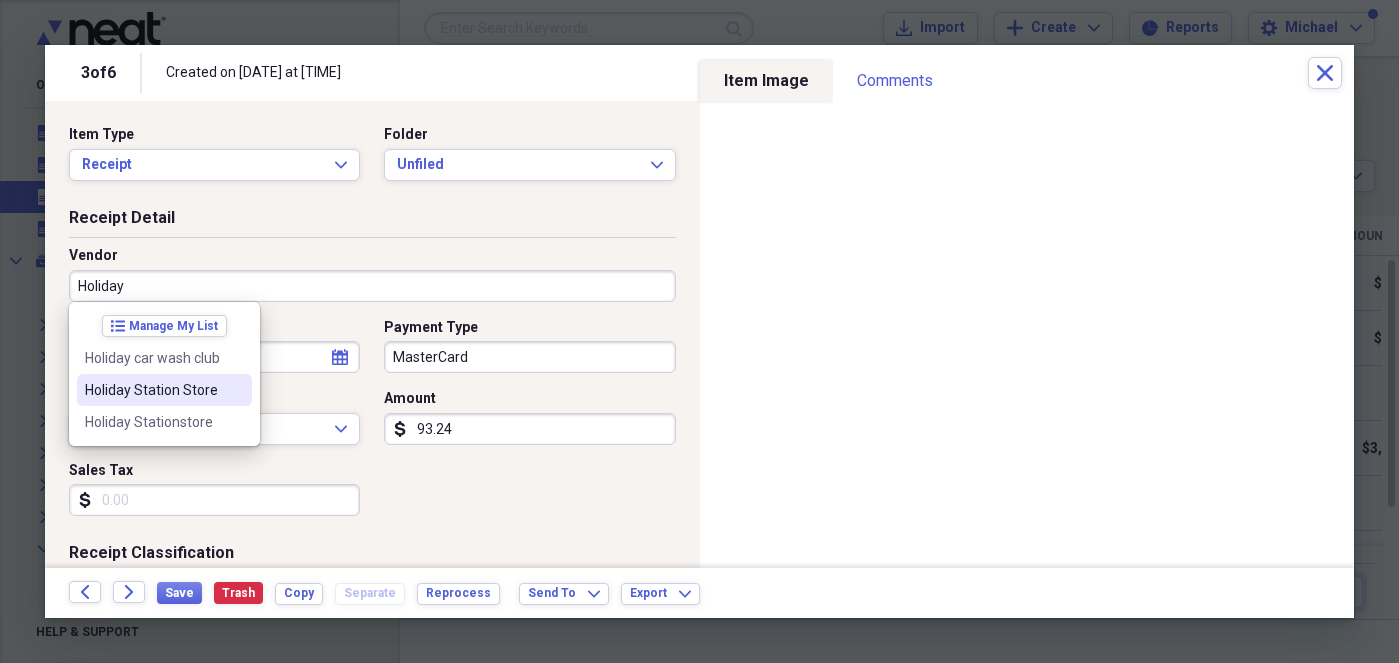 drag, startPoint x: 194, startPoint y: 404, endPoint x: 211, endPoint y: 390, distance: 22.022715 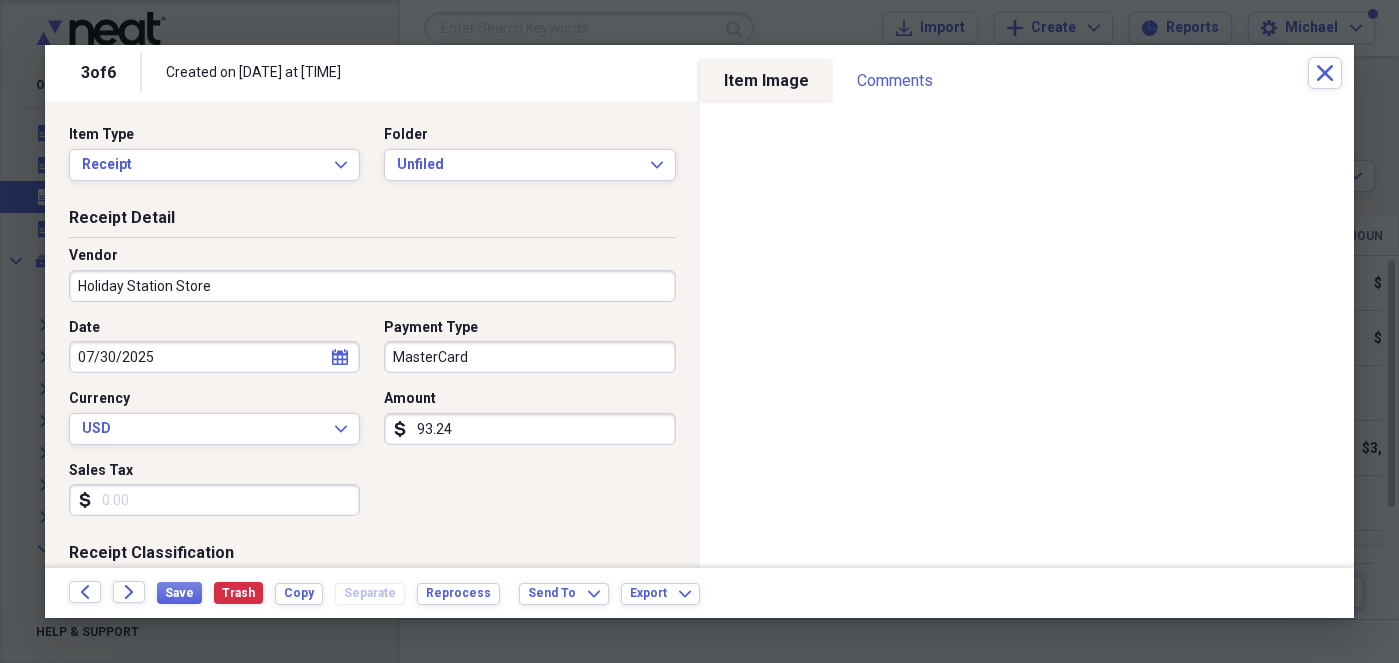 click on "MasterCard" at bounding box center (529, 357) 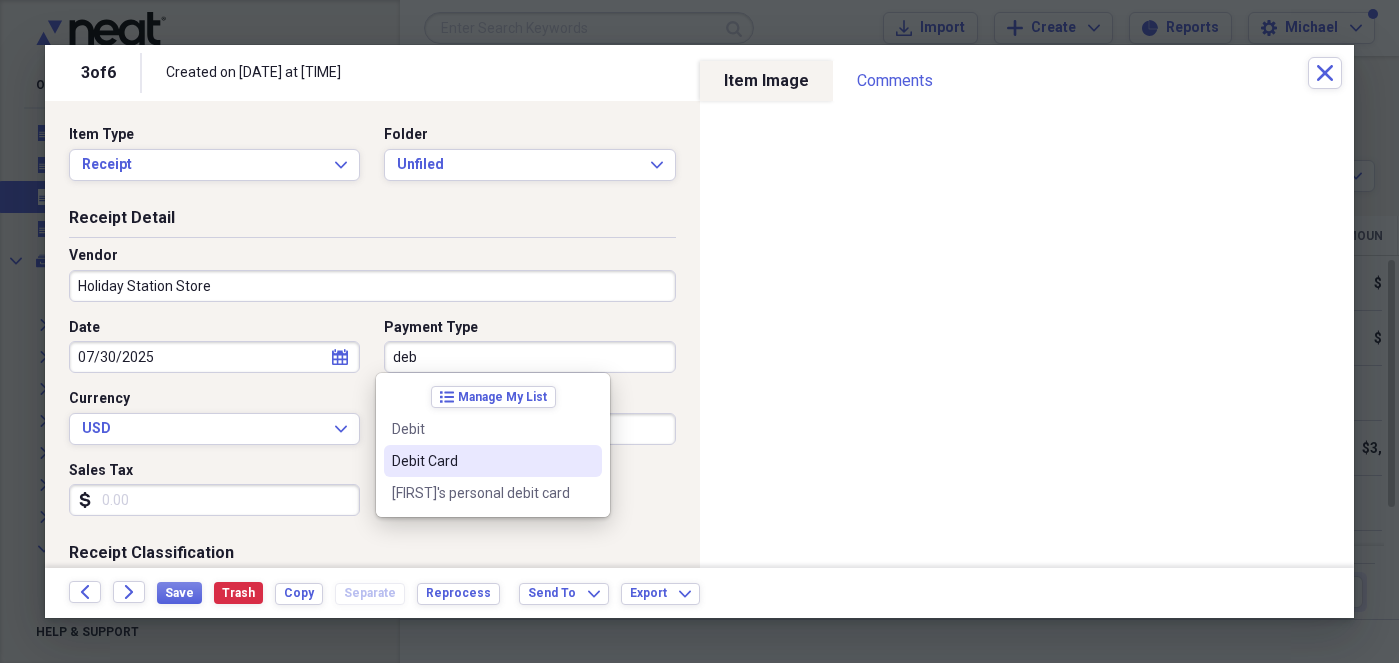 click on "Debit Card" at bounding box center [481, 461] 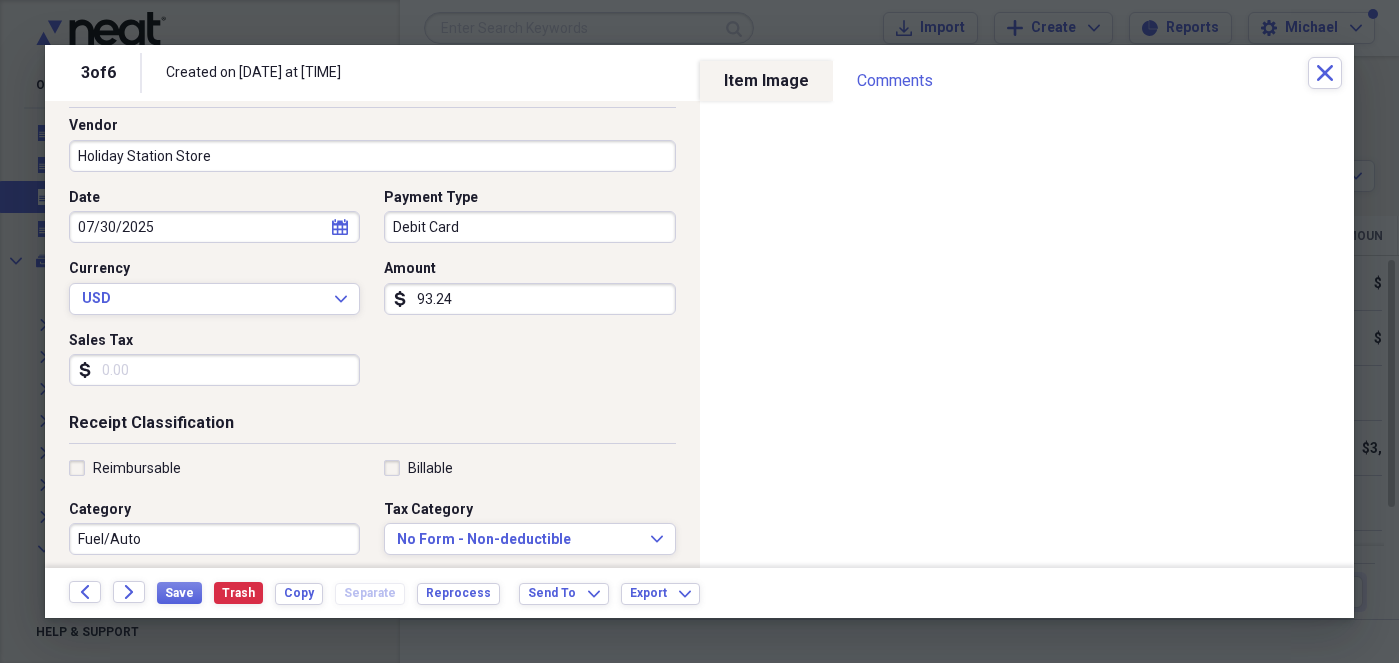 scroll, scrollTop: 456, scrollLeft: 0, axis: vertical 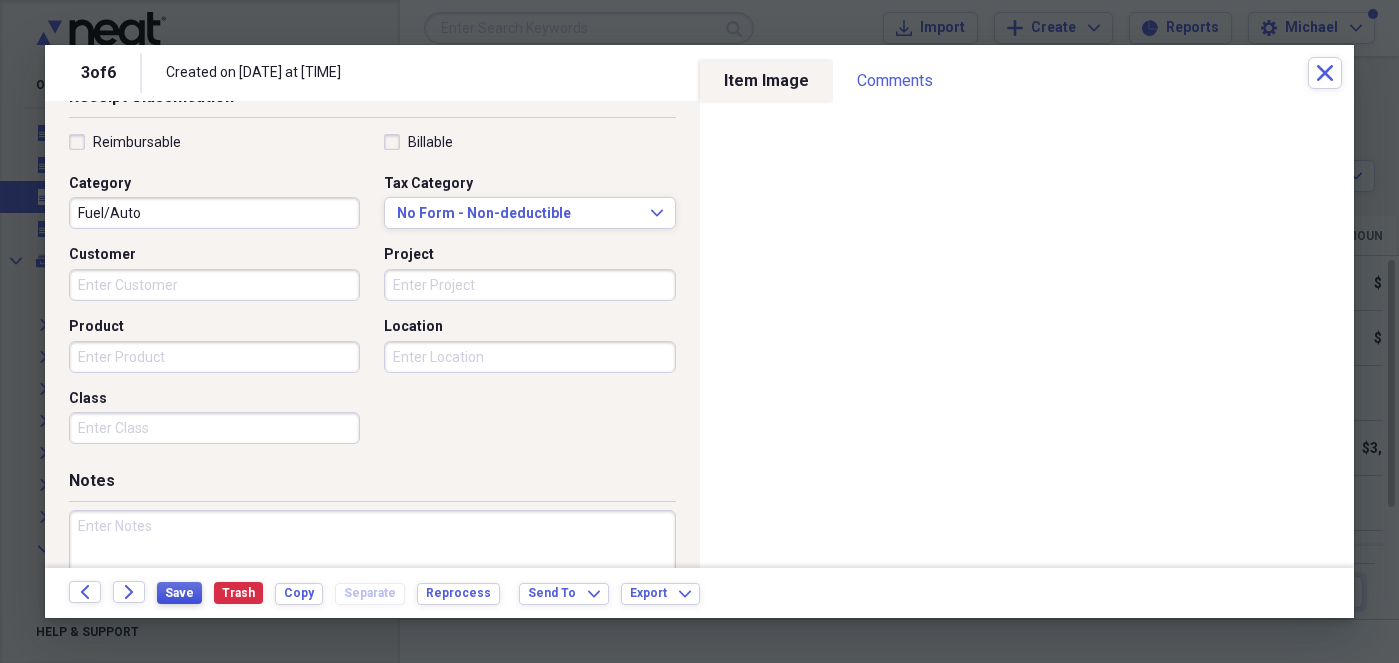 click on "Save" at bounding box center (179, 593) 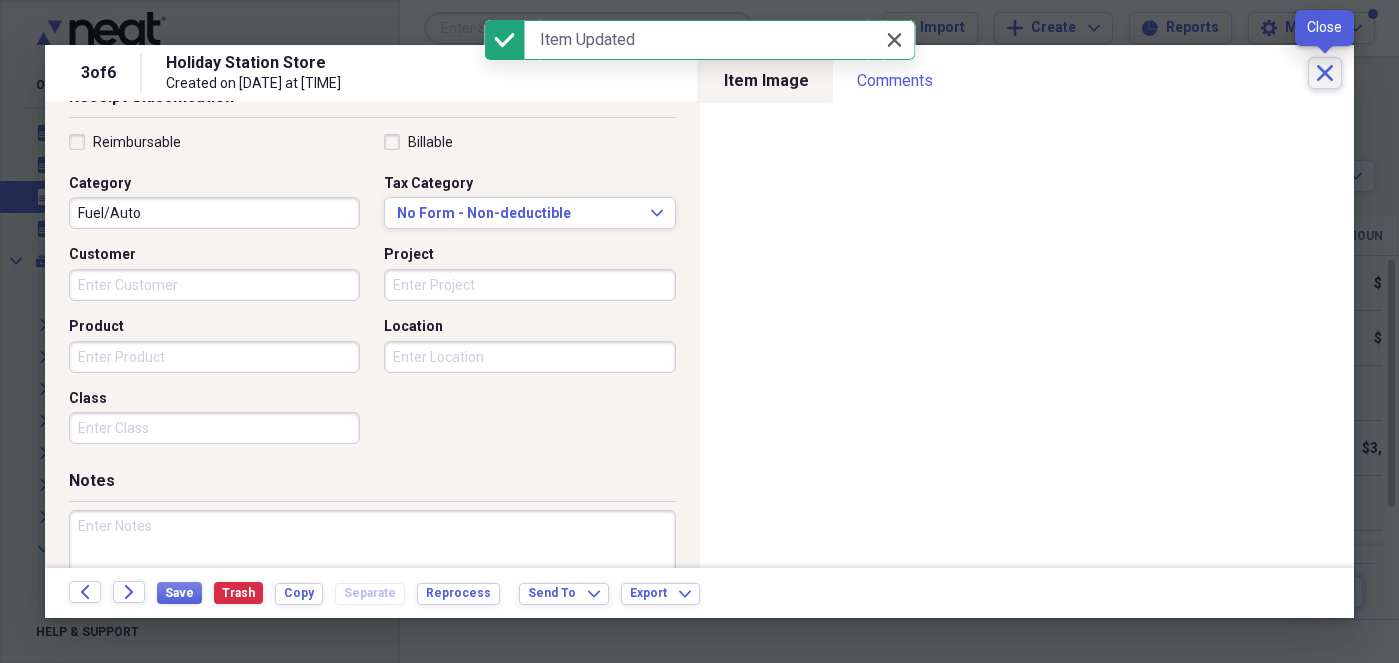 click on "Close" 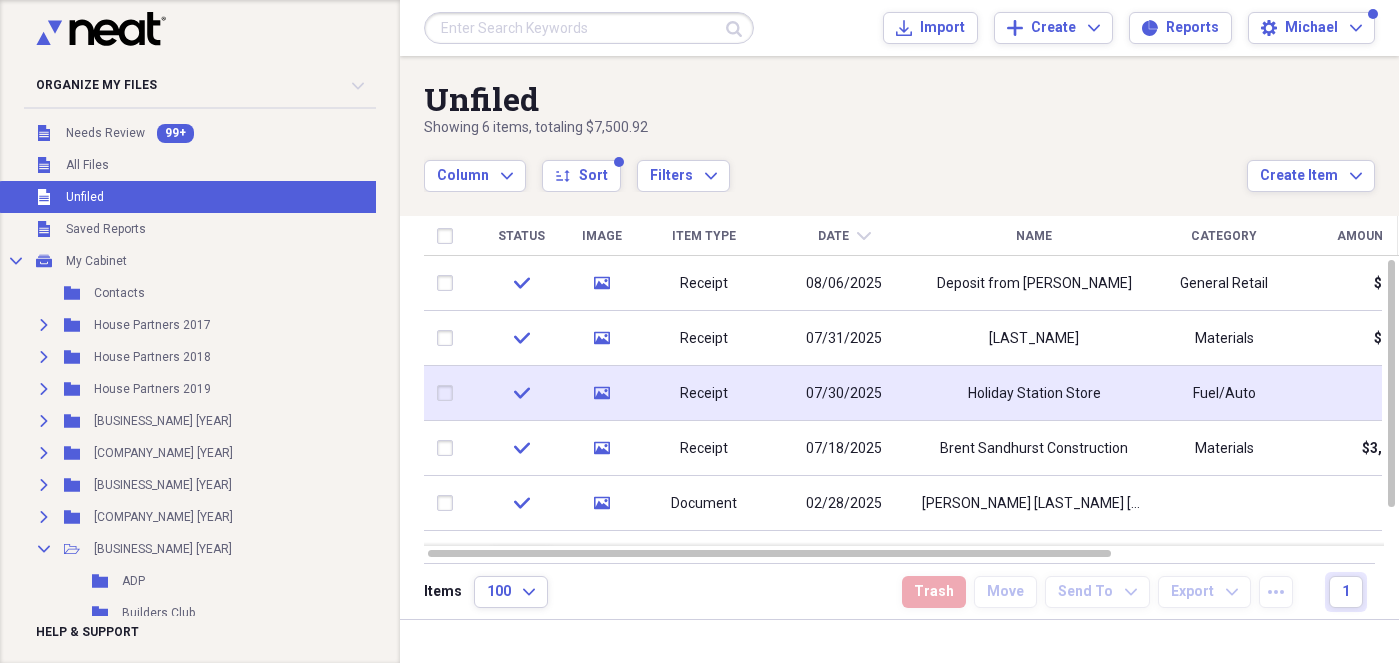 click on "Holiday Station Store" at bounding box center [1034, 393] 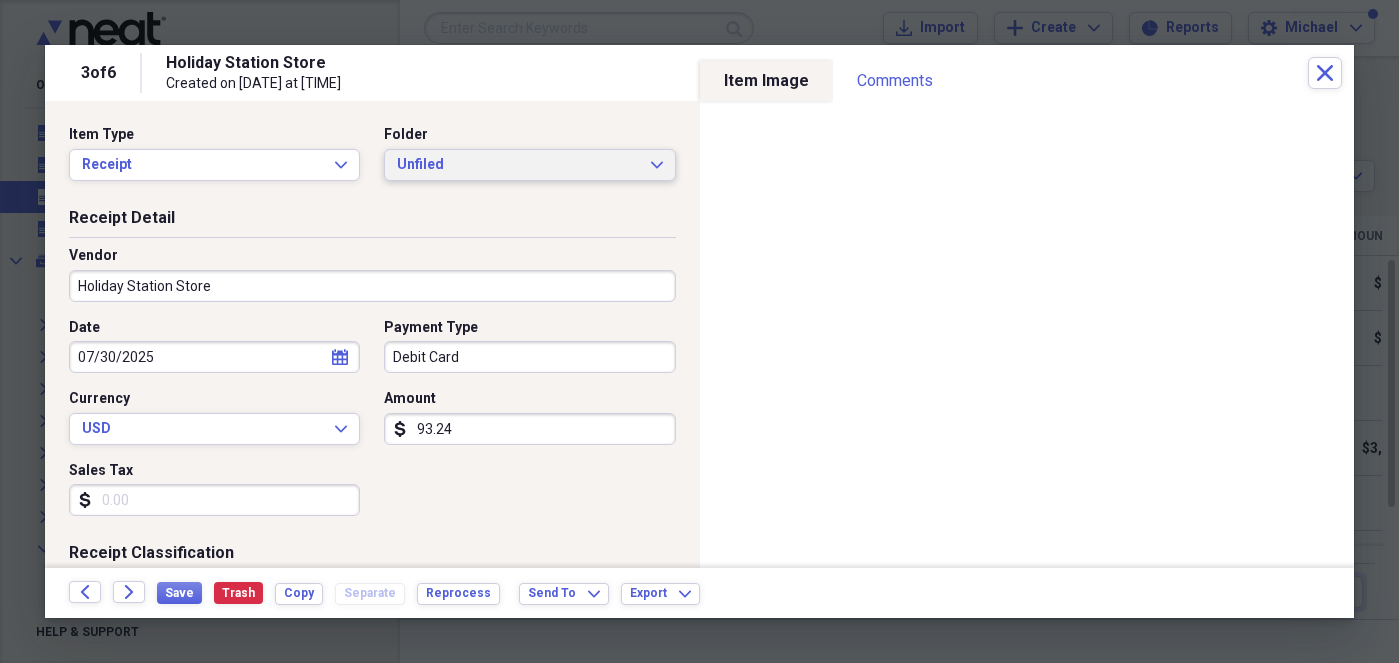 click on "Unfiled" at bounding box center [517, 165] 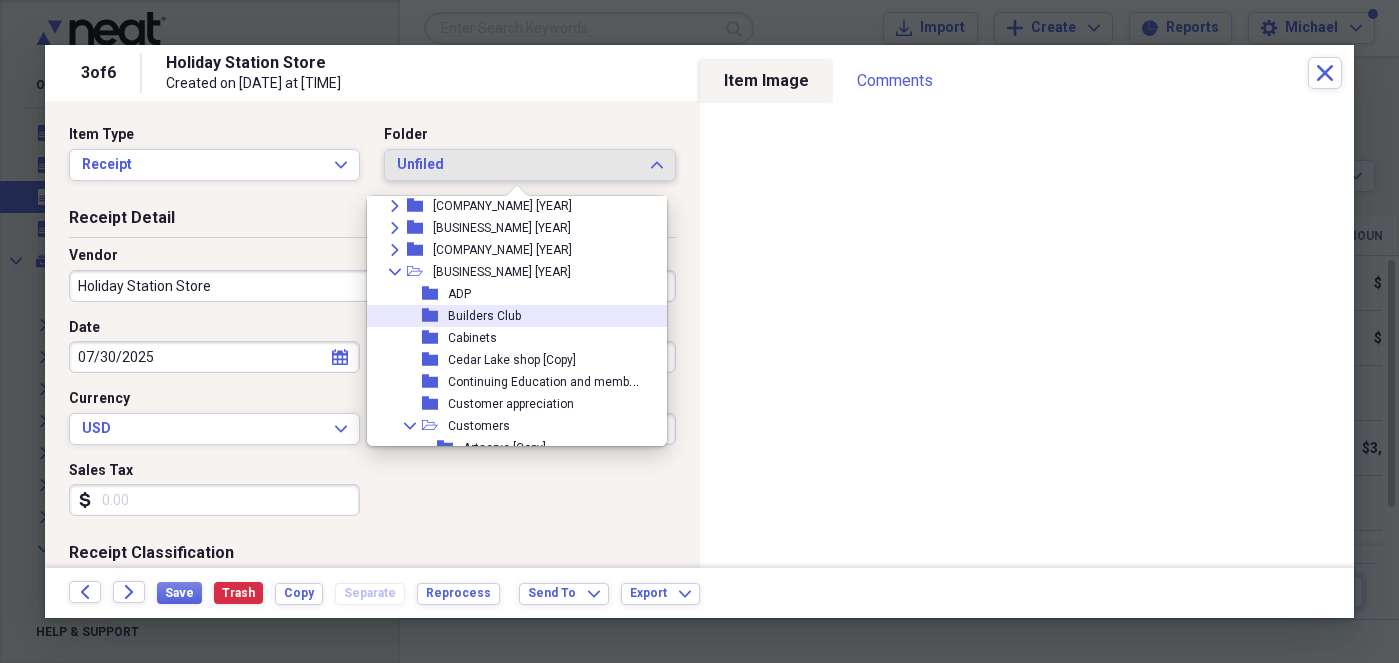 scroll, scrollTop: 171, scrollLeft: 0, axis: vertical 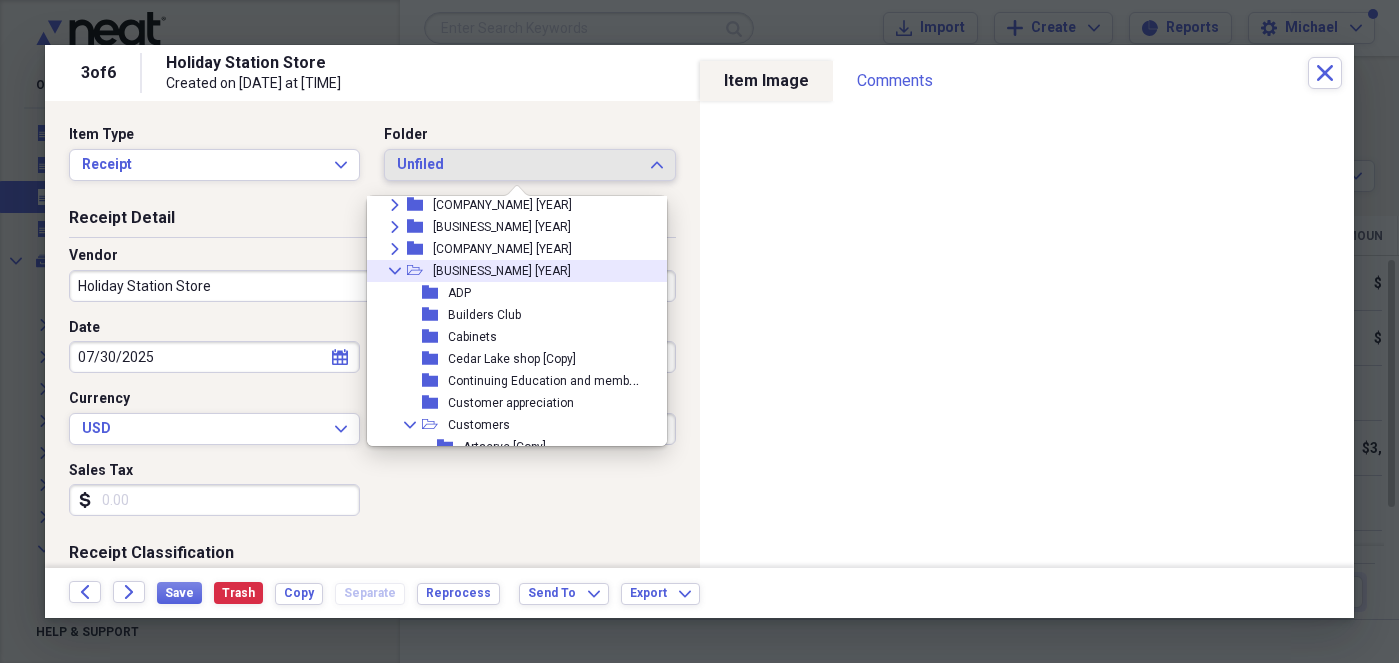 click on "Collapse" 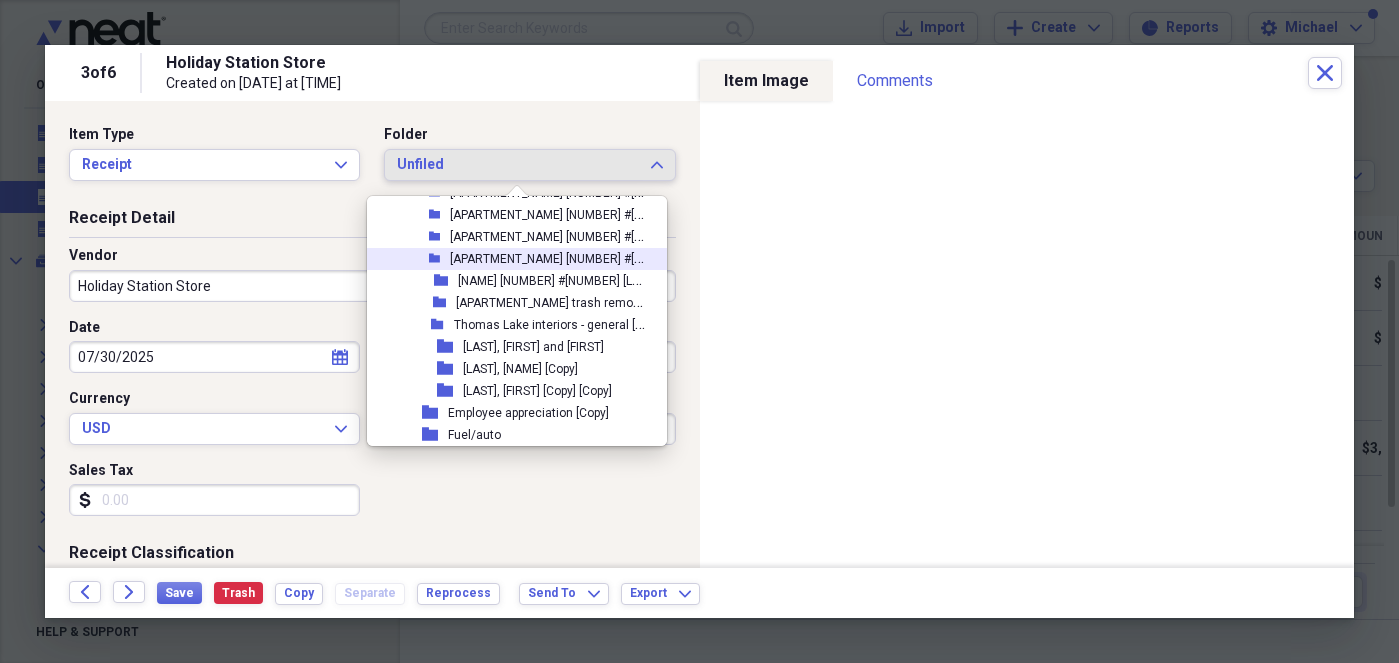 scroll, scrollTop: 1881, scrollLeft: 0, axis: vertical 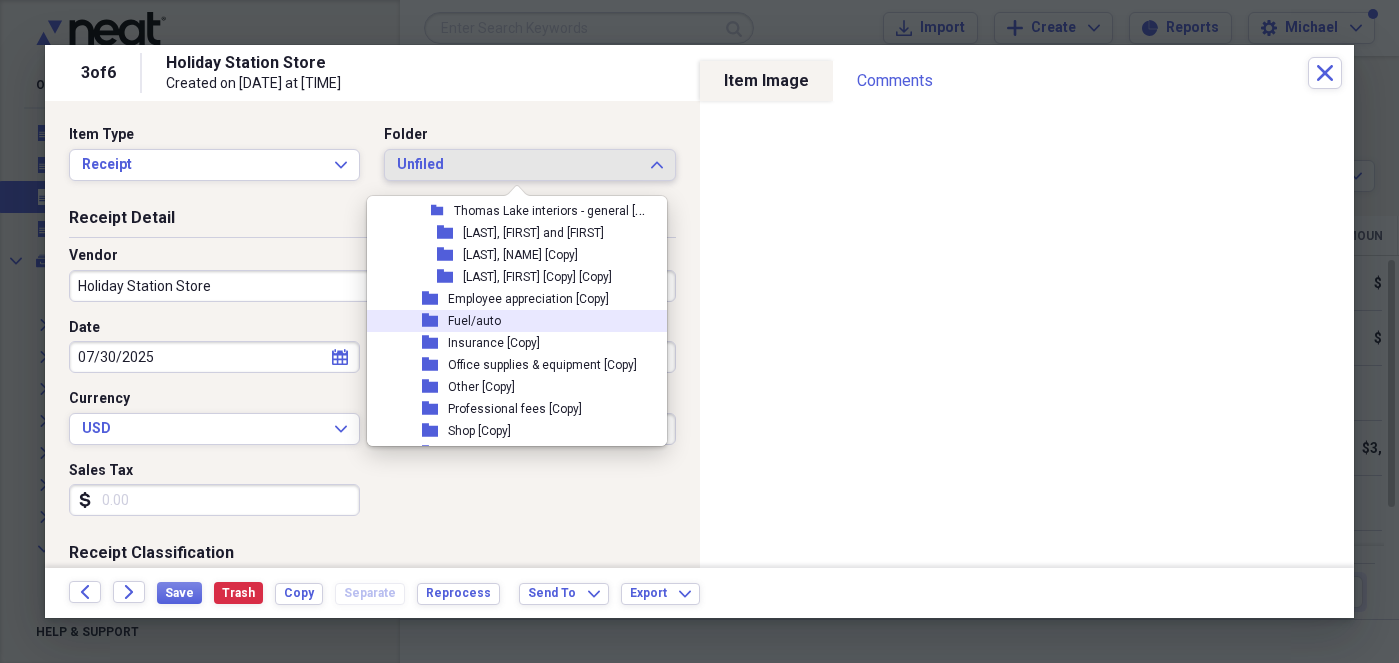 drag, startPoint x: 470, startPoint y: 322, endPoint x: 358, endPoint y: 499, distance: 209.45883 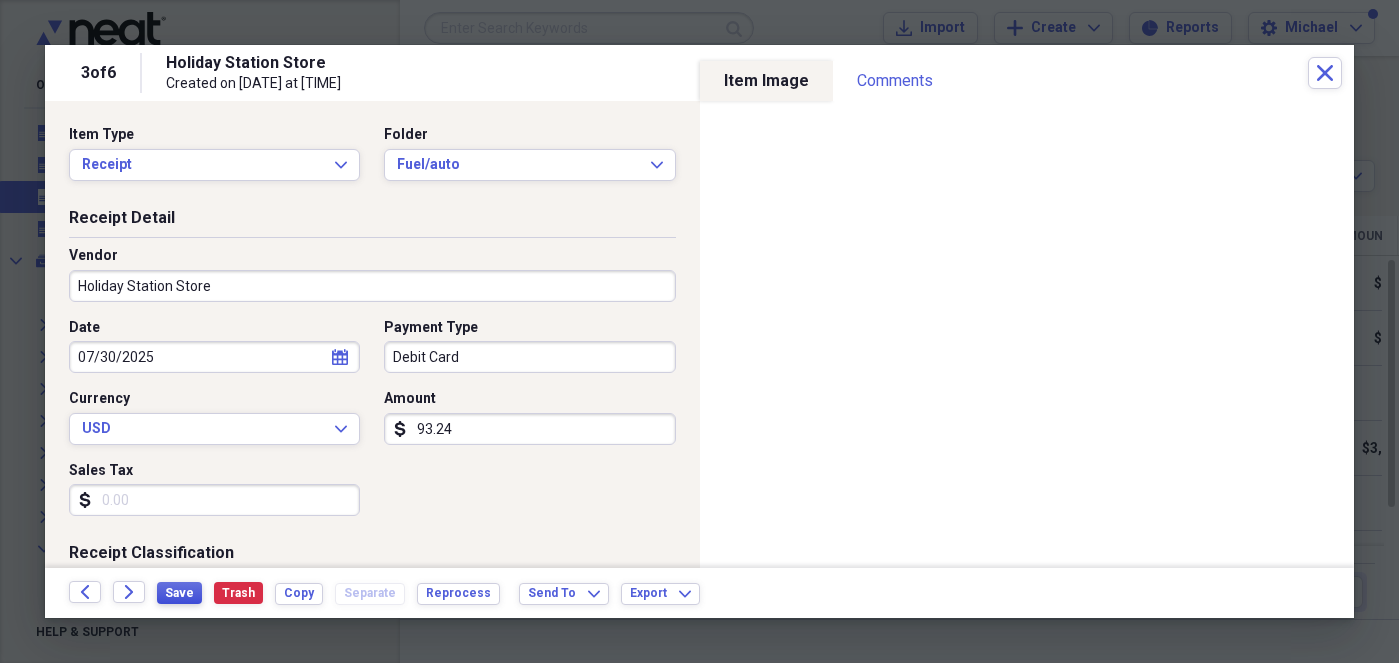 click on "Save" at bounding box center (179, 593) 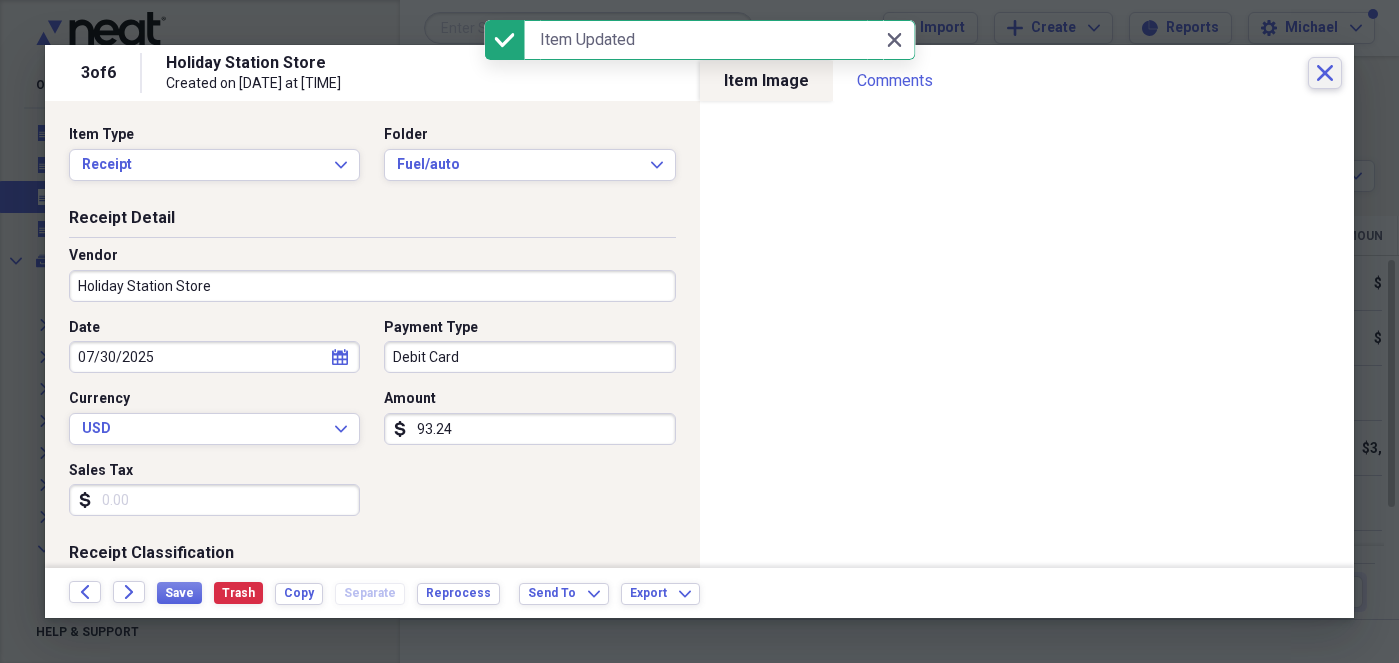 click 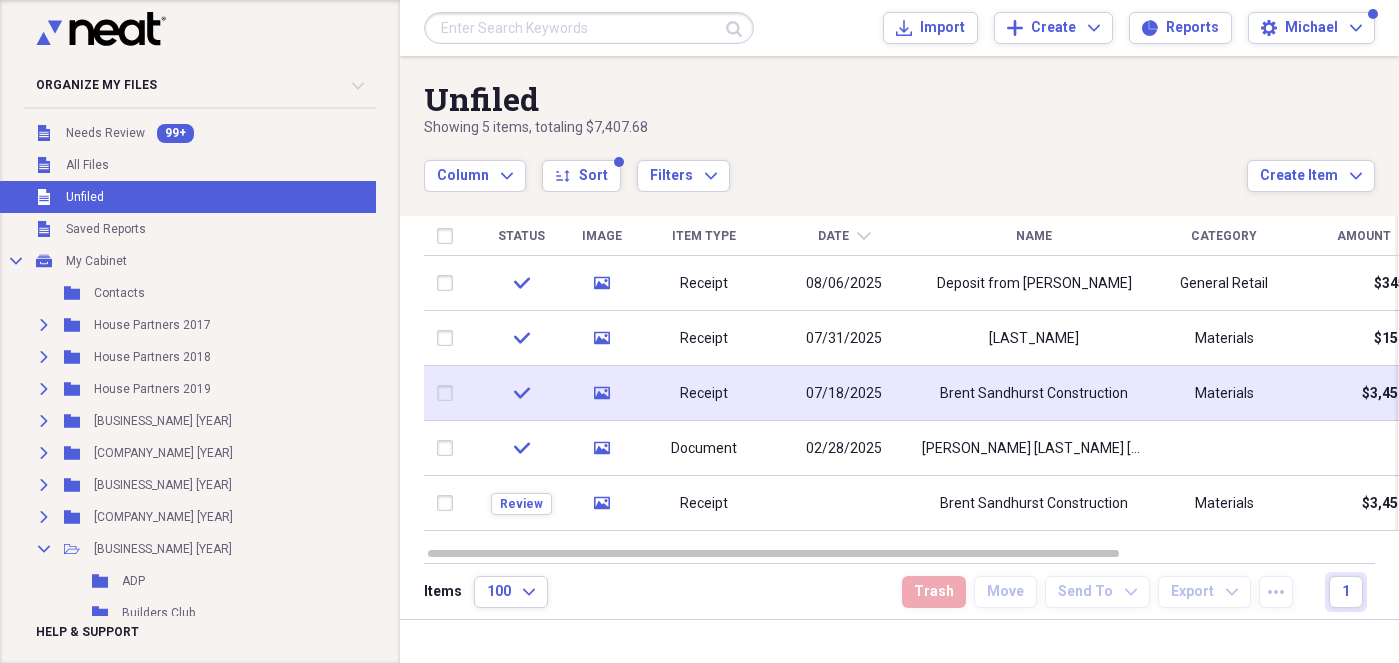 click on "07/18/2025" at bounding box center [844, 394] 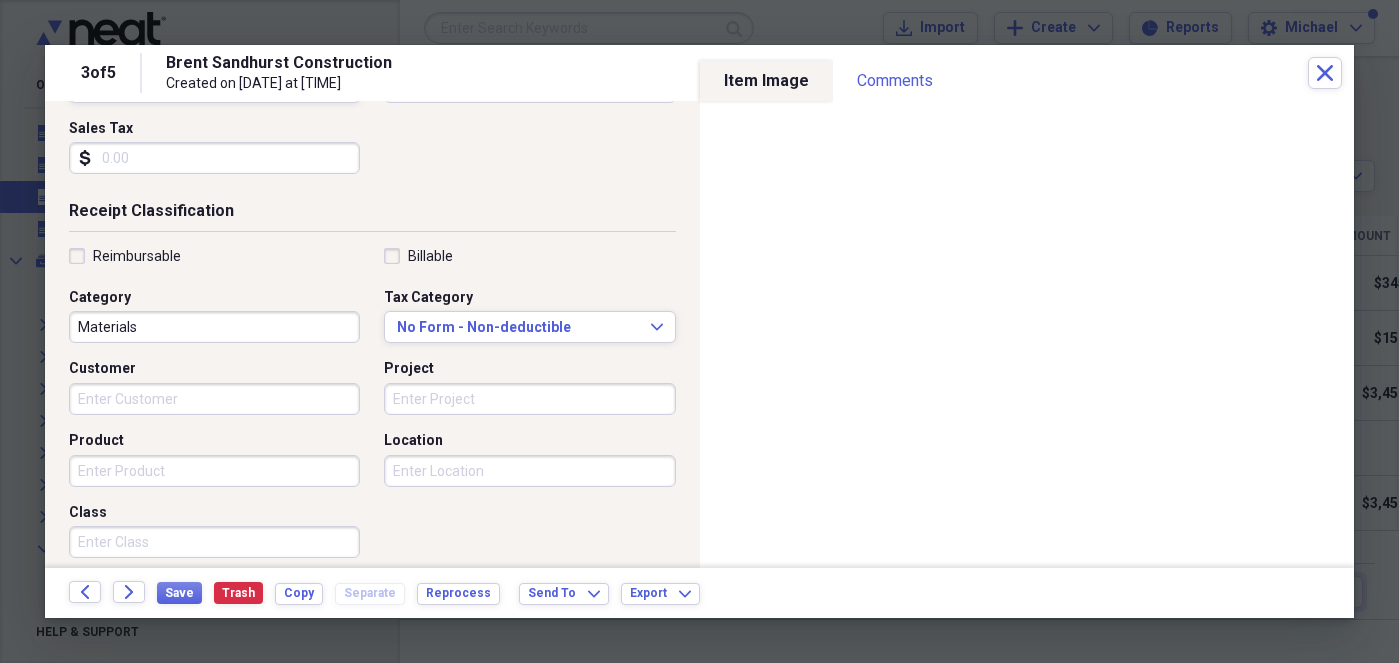 scroll, scrollTop: 554, scrollLeft: 0, axis: vertical 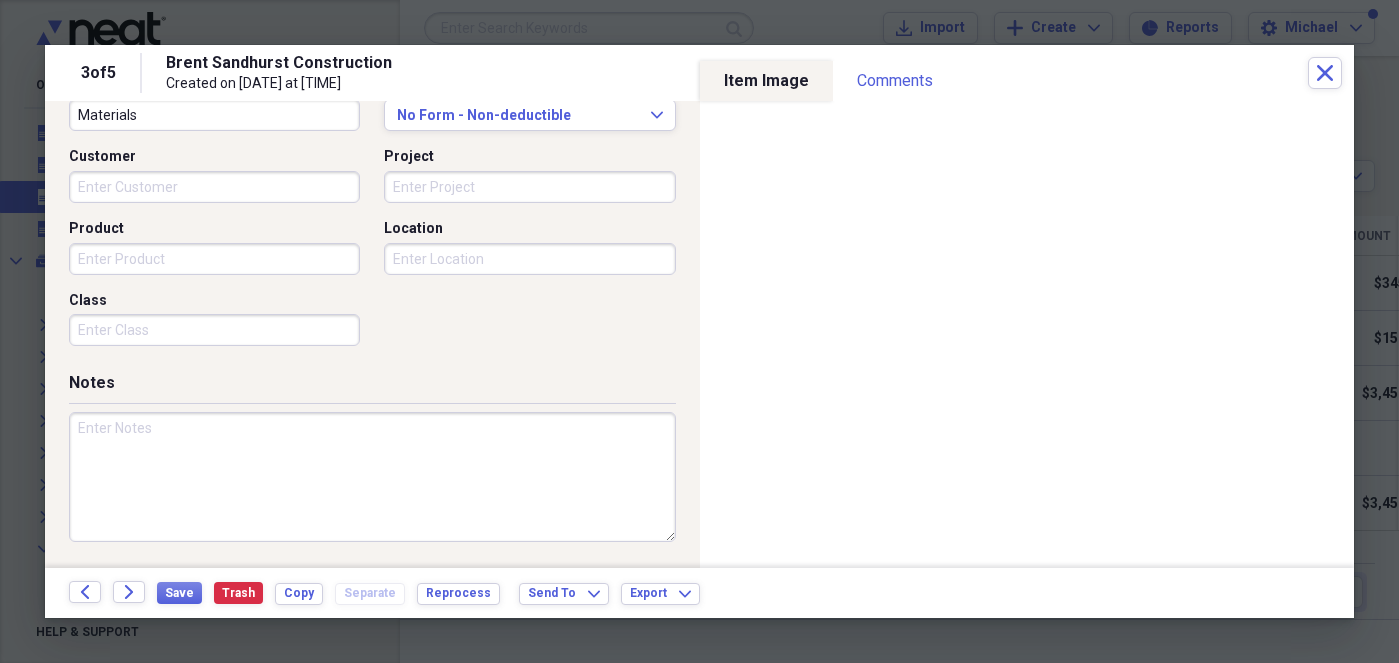 click at bounding box center [372, 477] 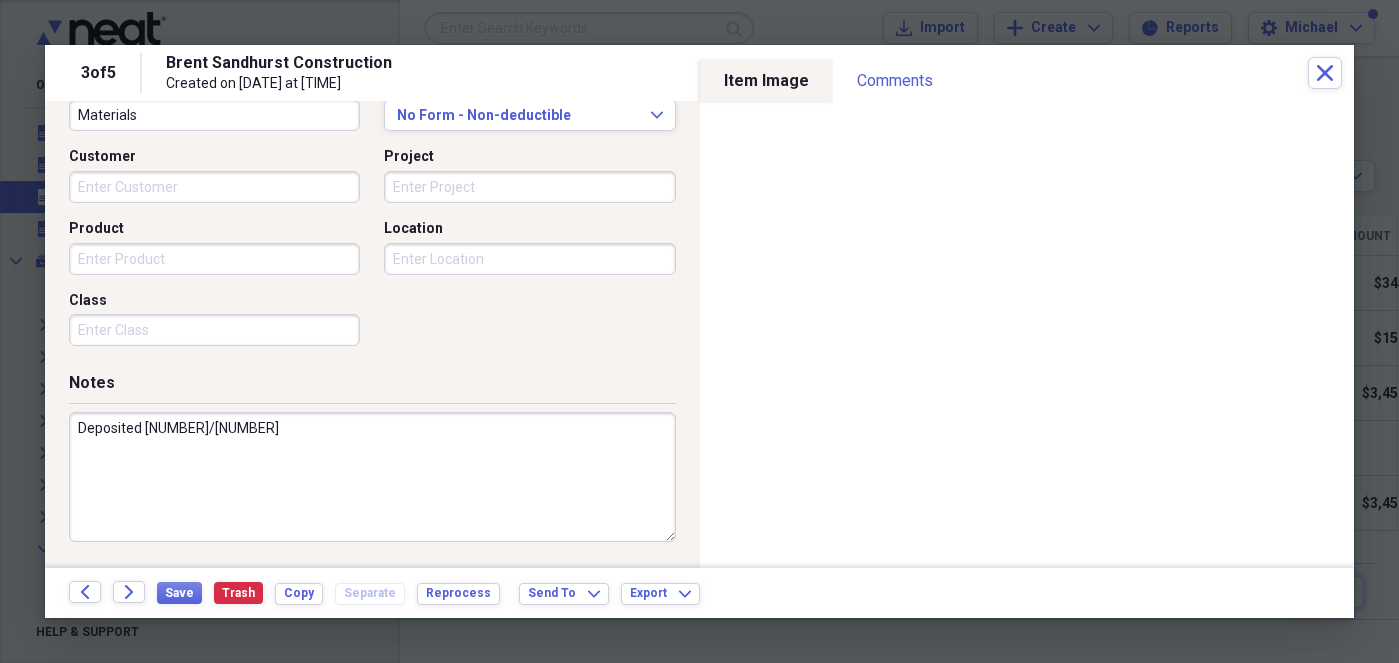 click on "Deposited [NUMBER]/[NUMBER]" at bounding box center [372, 477] 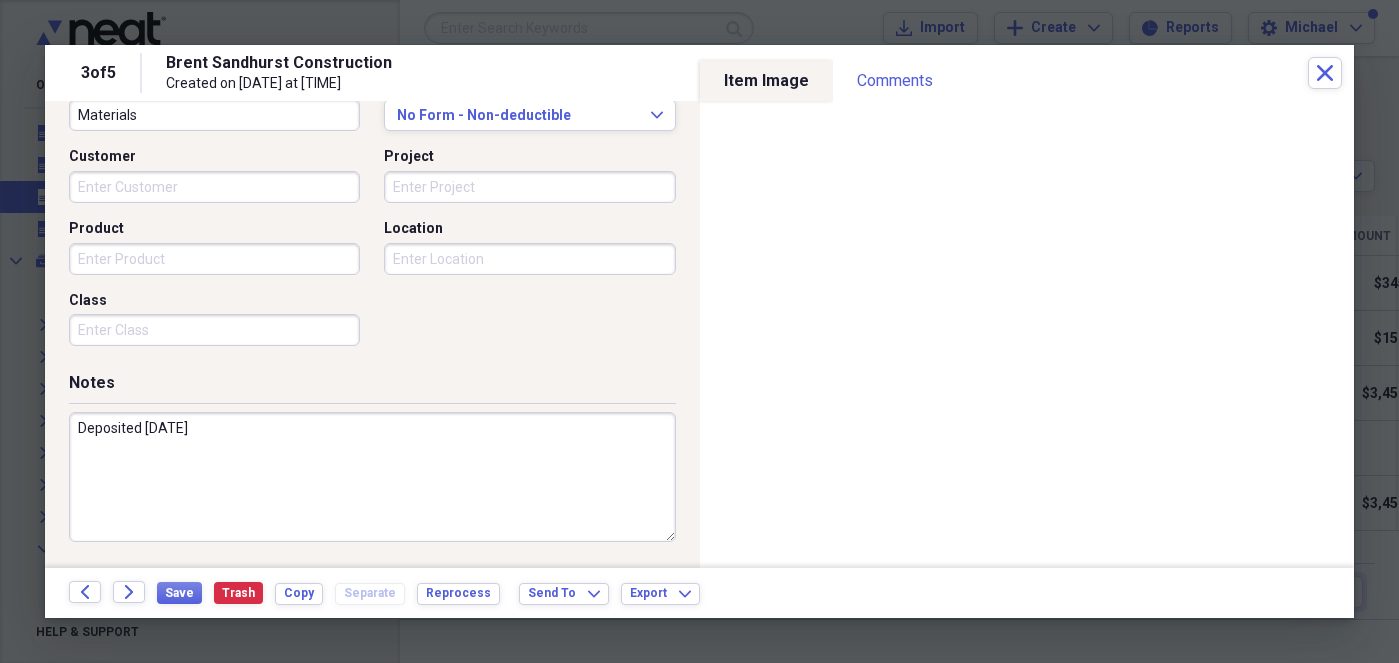 type on "Deposited [DATE]" 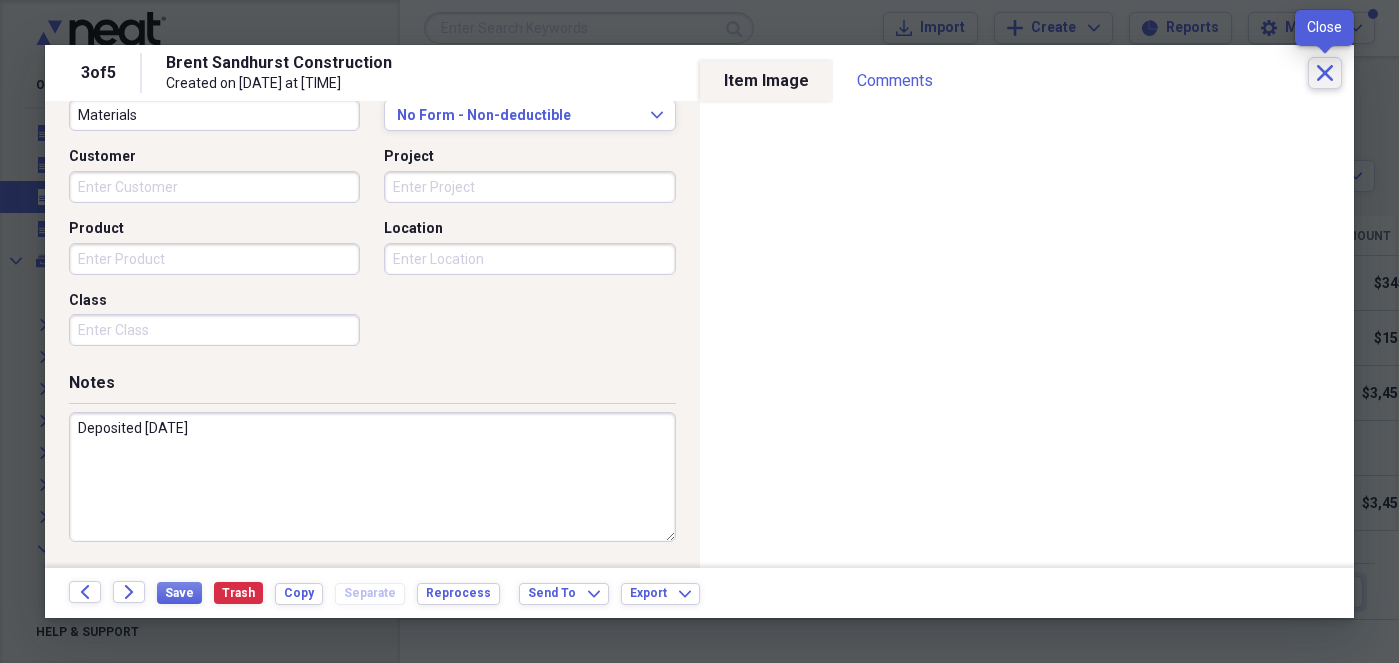 click on "Close" at bounding box center (1325, 73) 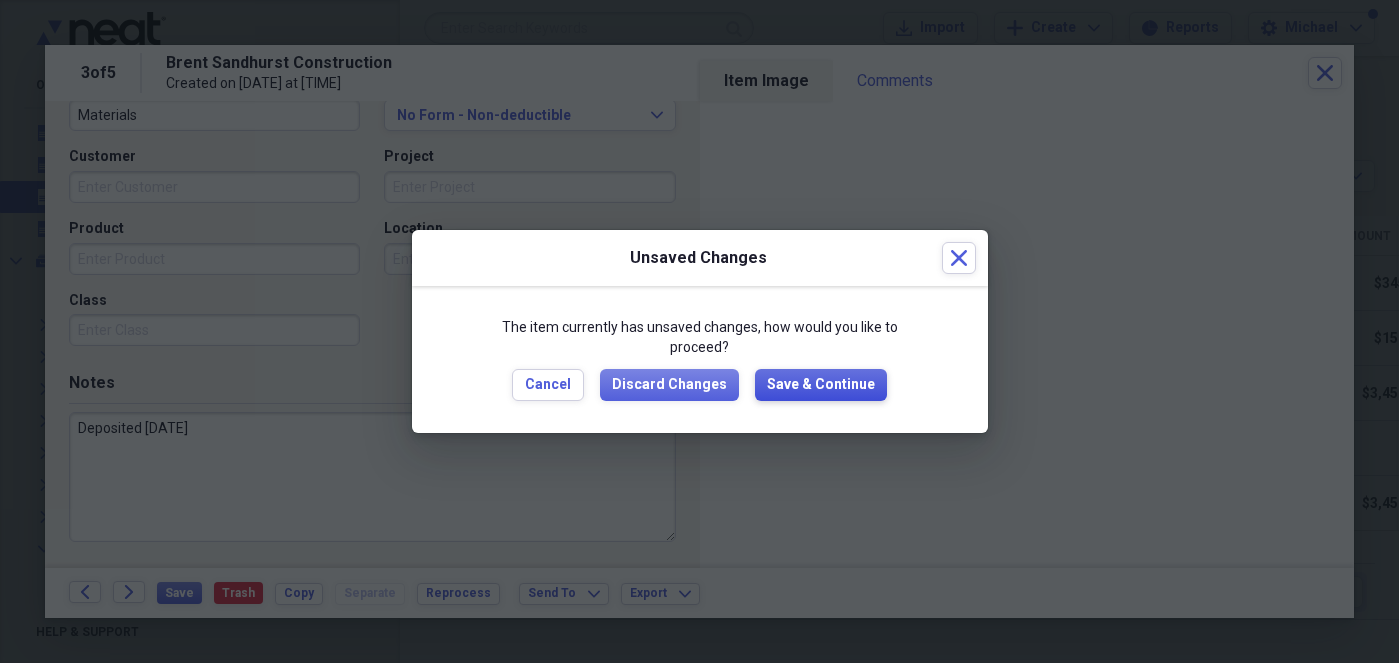 click on "Save & Continue" at bounding box center (821, 385) 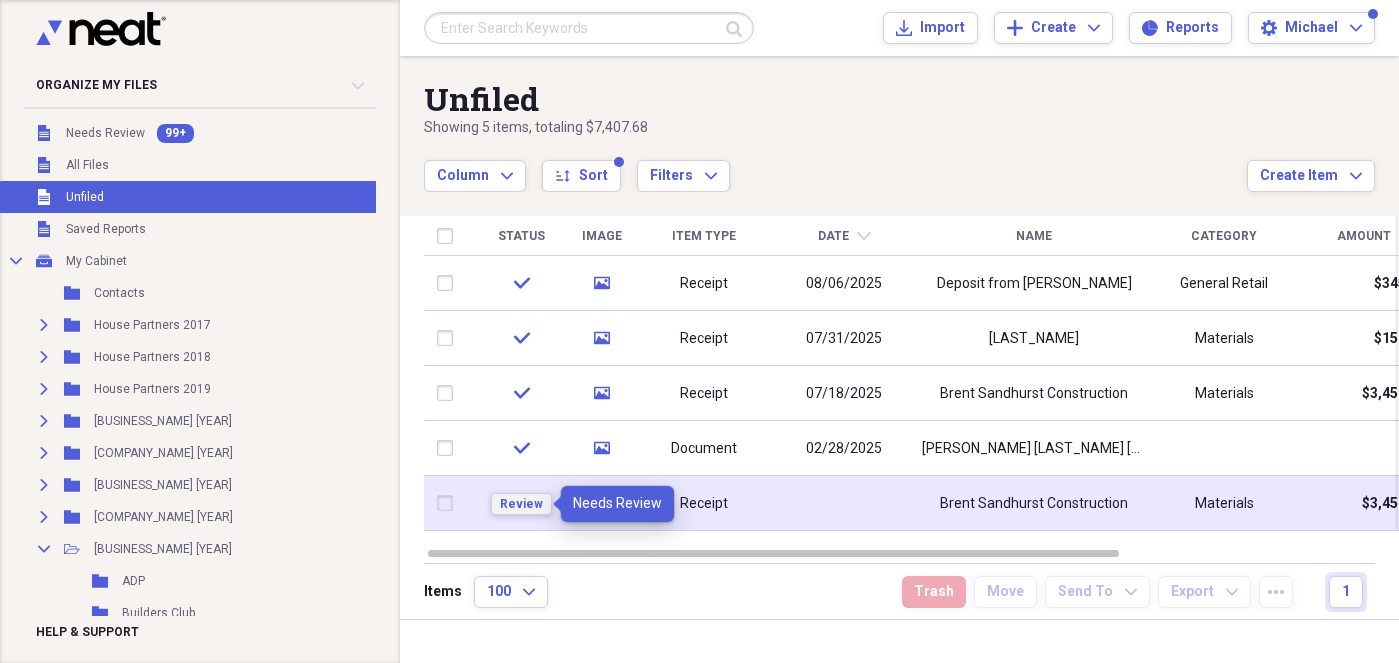 click on "Review" at bounding box center [521, 504] 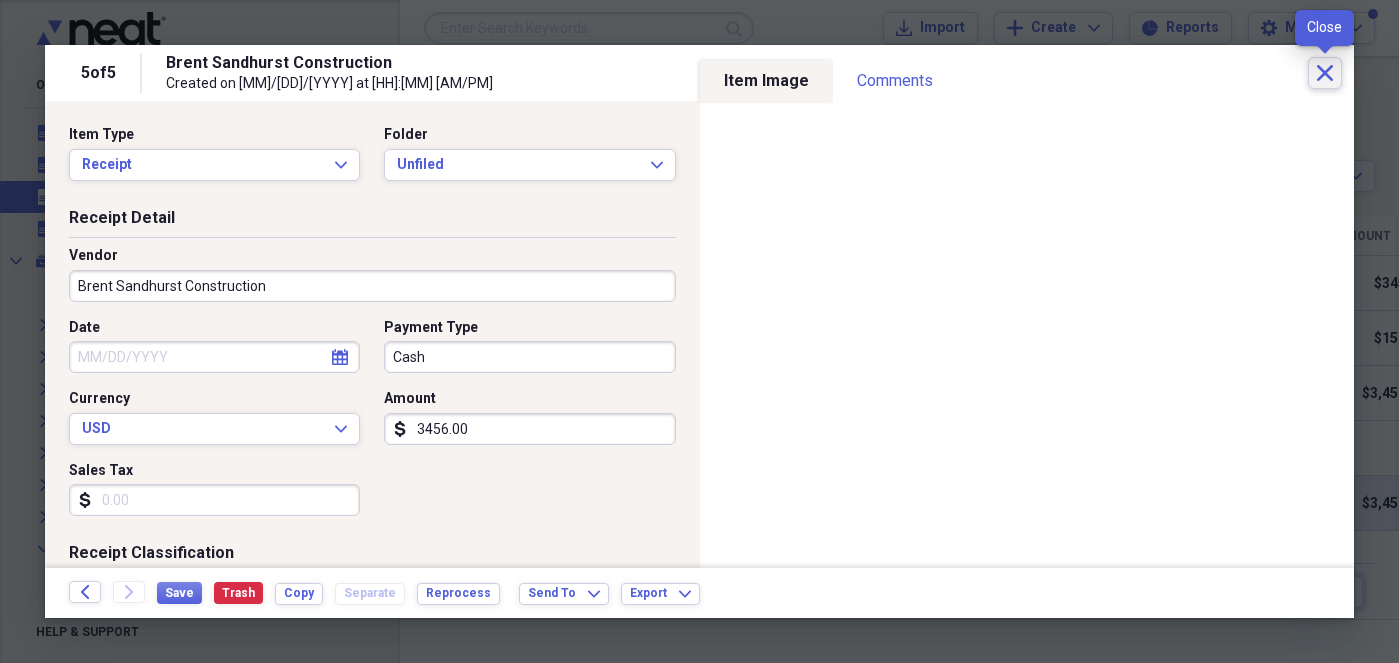 click 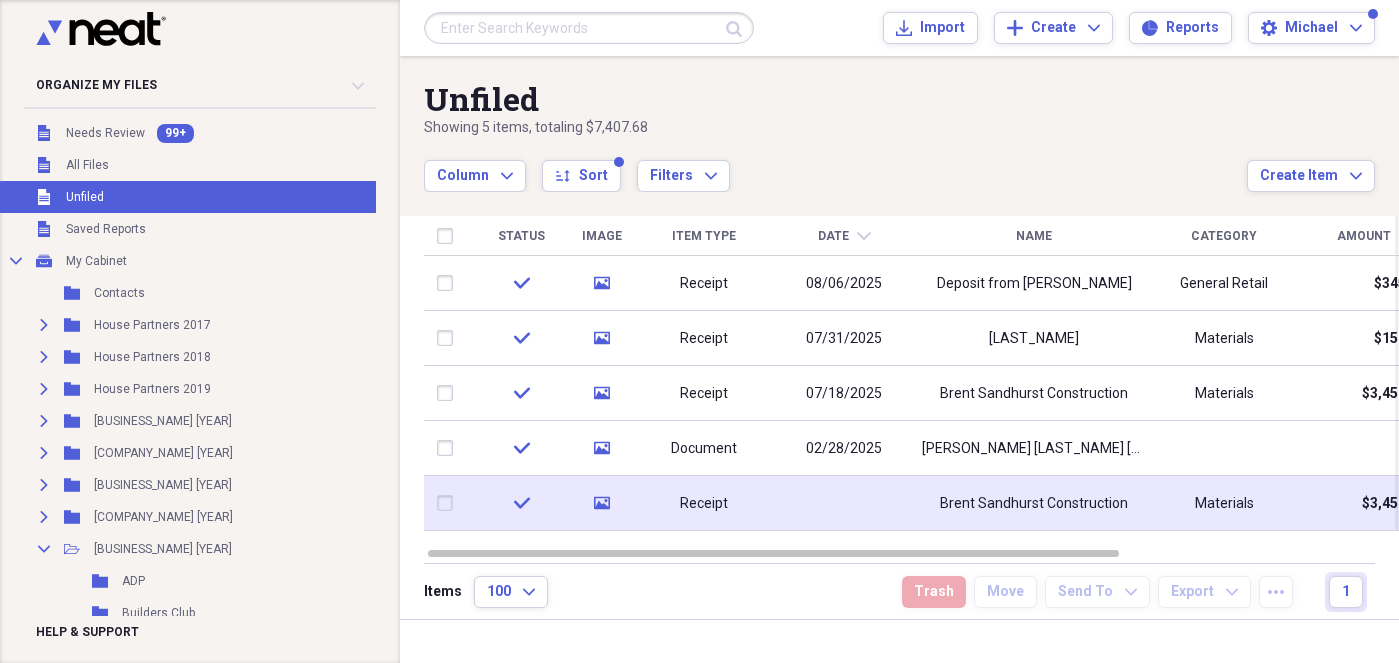 click on "Brent Sandhurst Construction" at bounding box center (1034, 504) 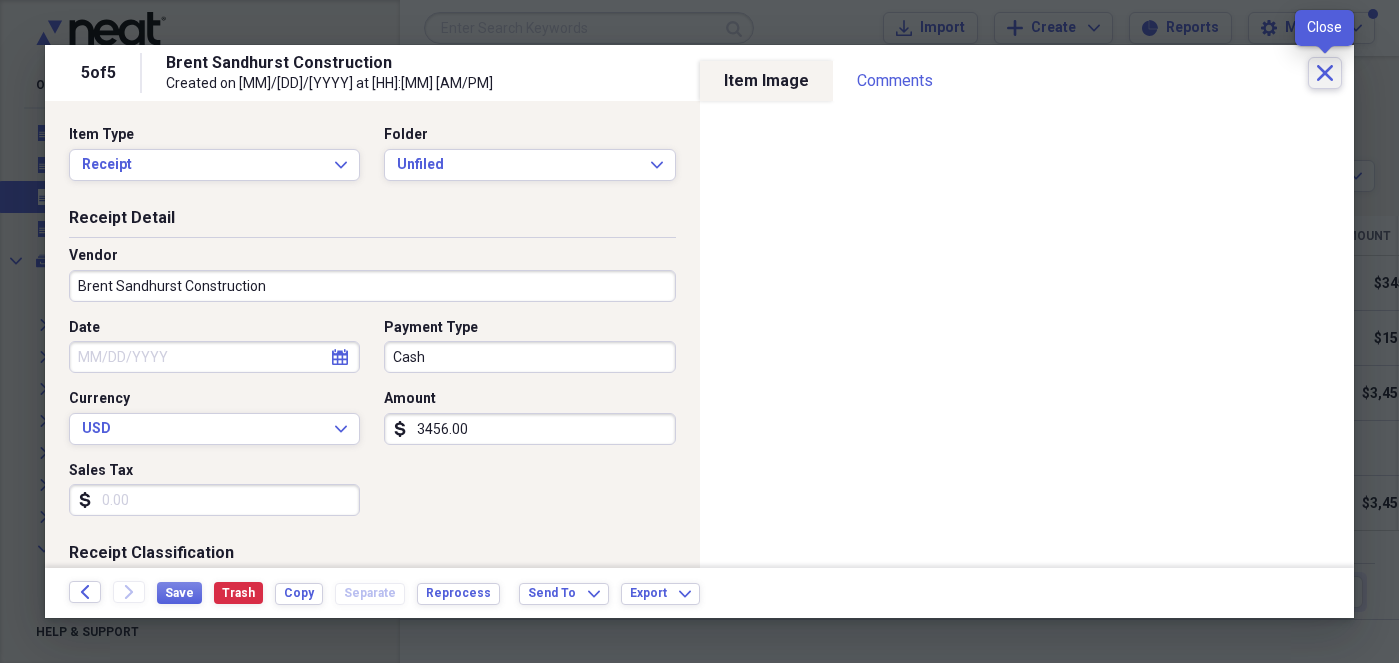 click on "Close" 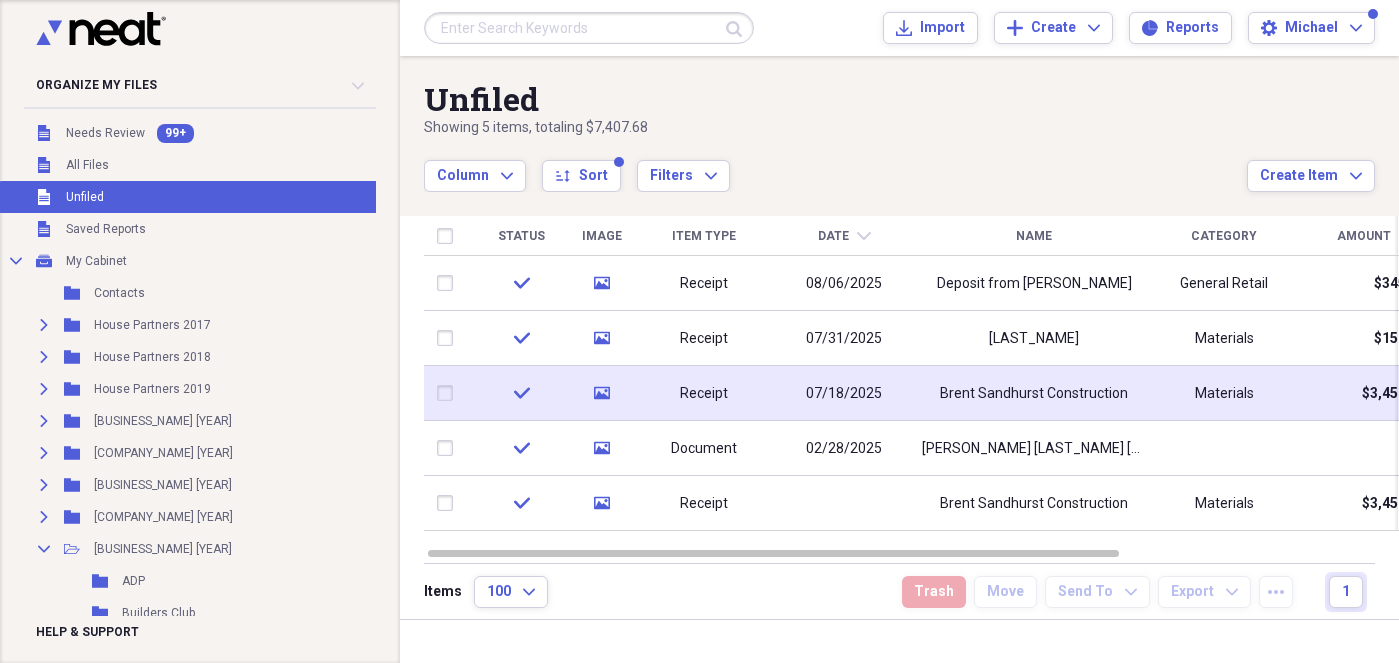 click on "Brent Sandhurst Construction" at bounding box center [1034, 394] 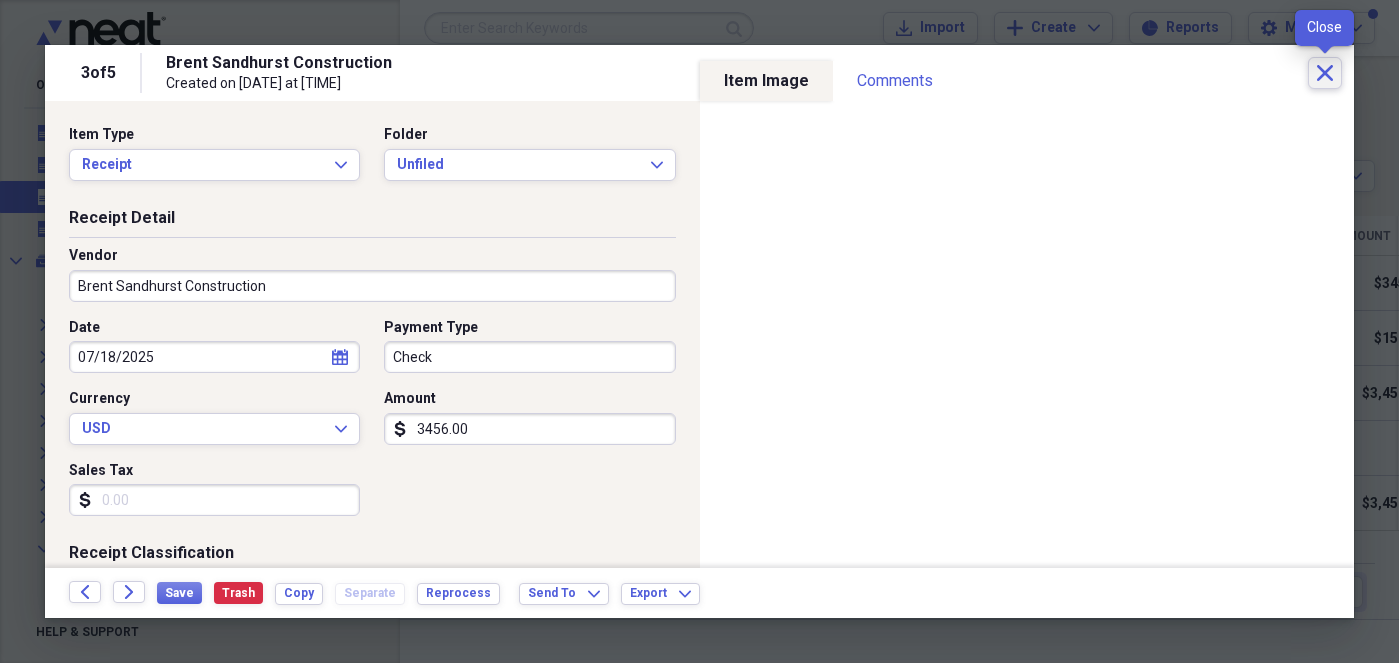 click on "Close" at bounding box center (1325, 73) 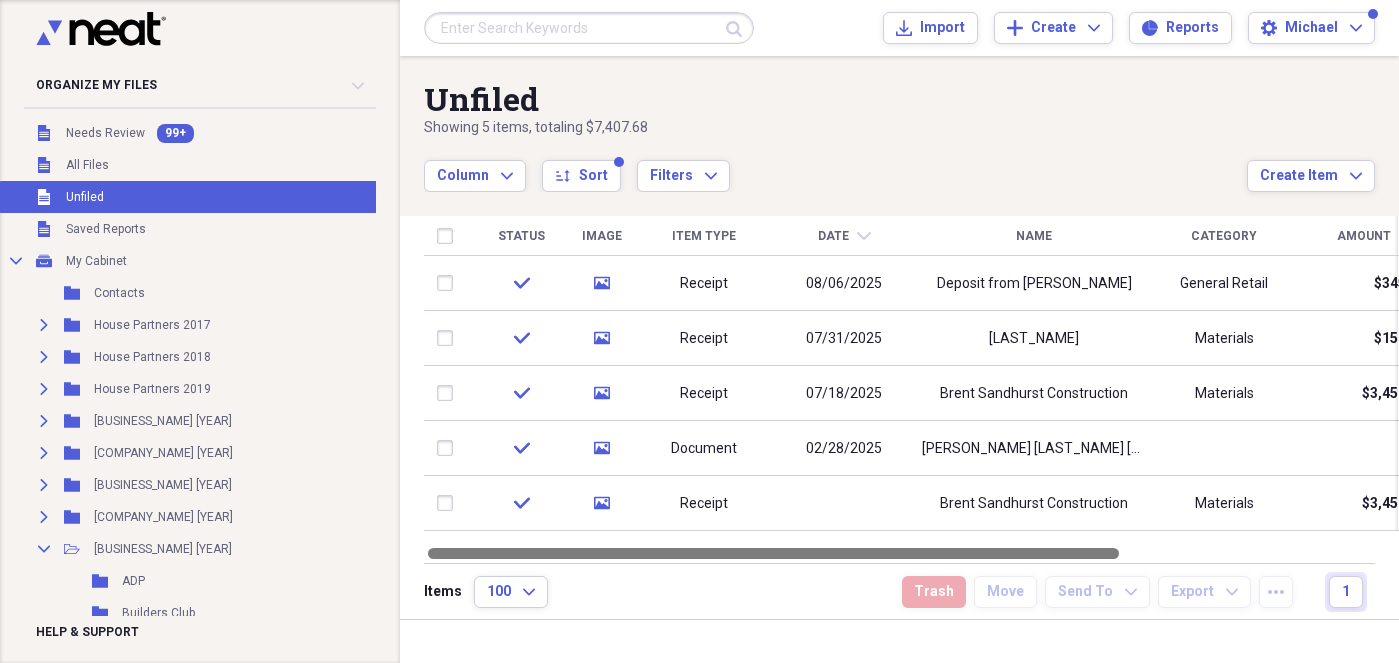 drag, startPoint x: 1011, startPoint y: 553, endPoint x: 635, endPoint y: 519, distance: 377.53412 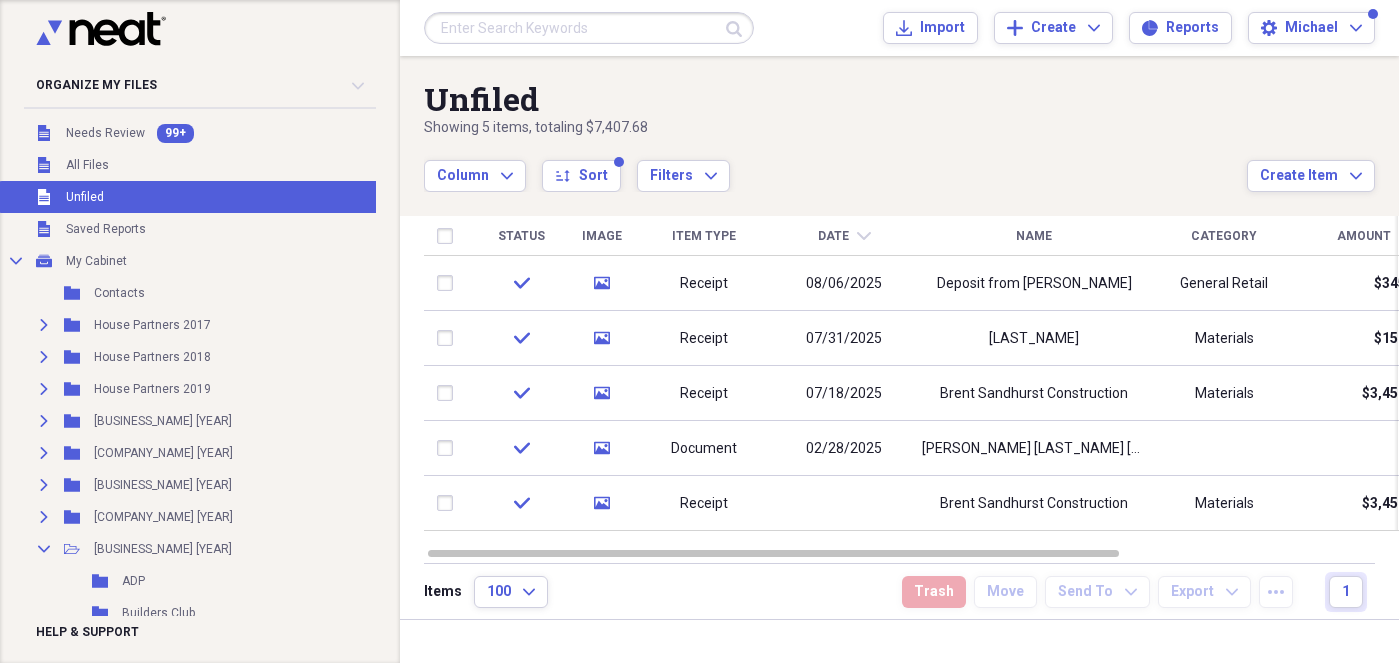 click at bounding box center (449, 503) 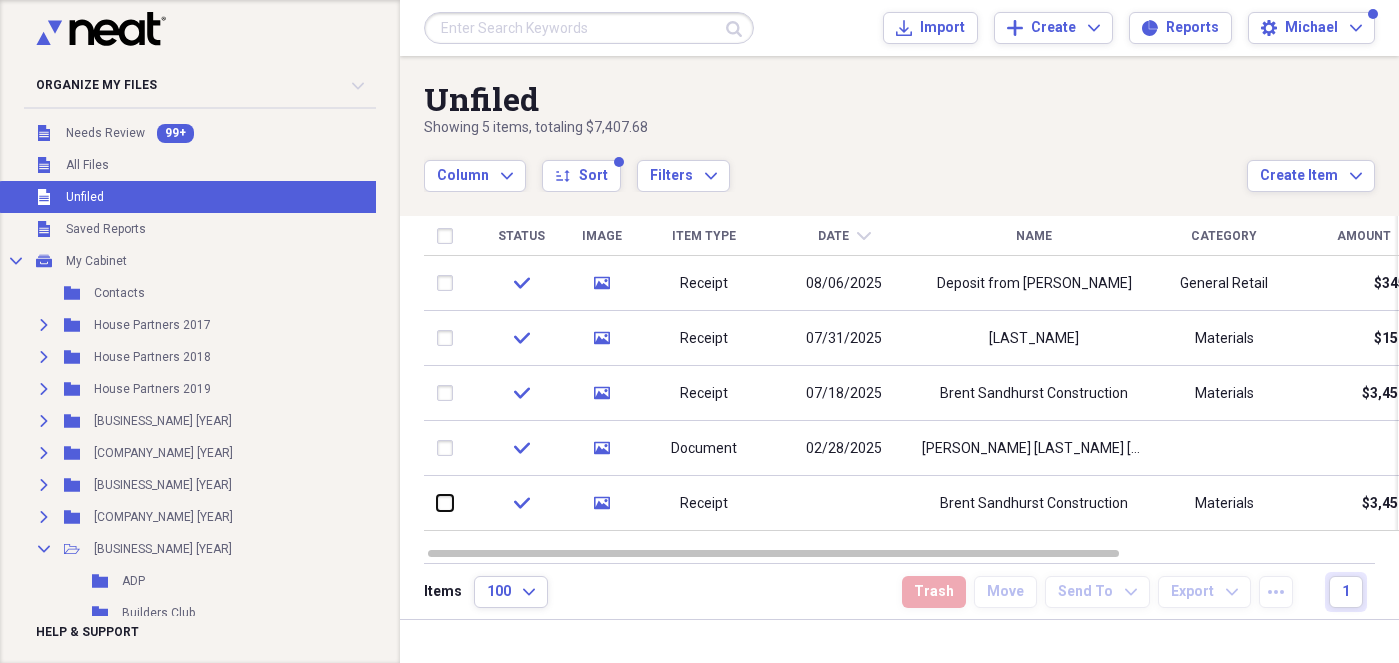 click at bounding box center [437, 503] 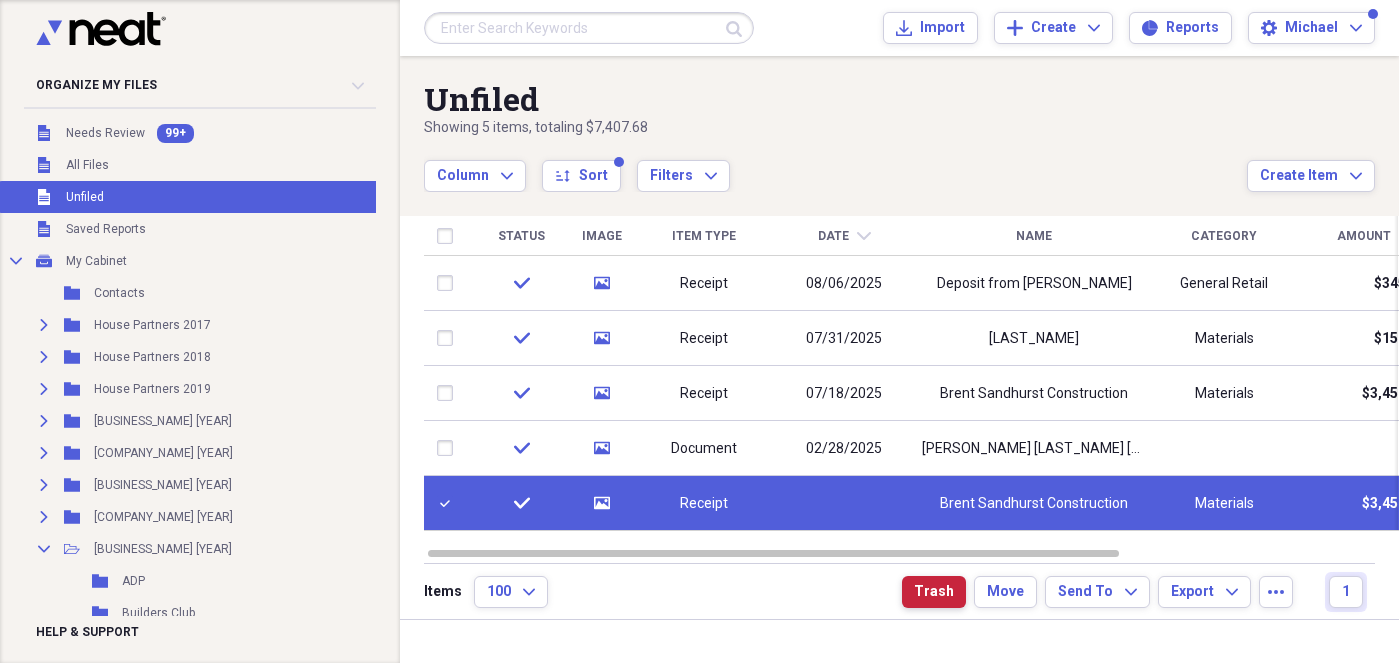 click on "Trash" at bounding box center [934, 592] 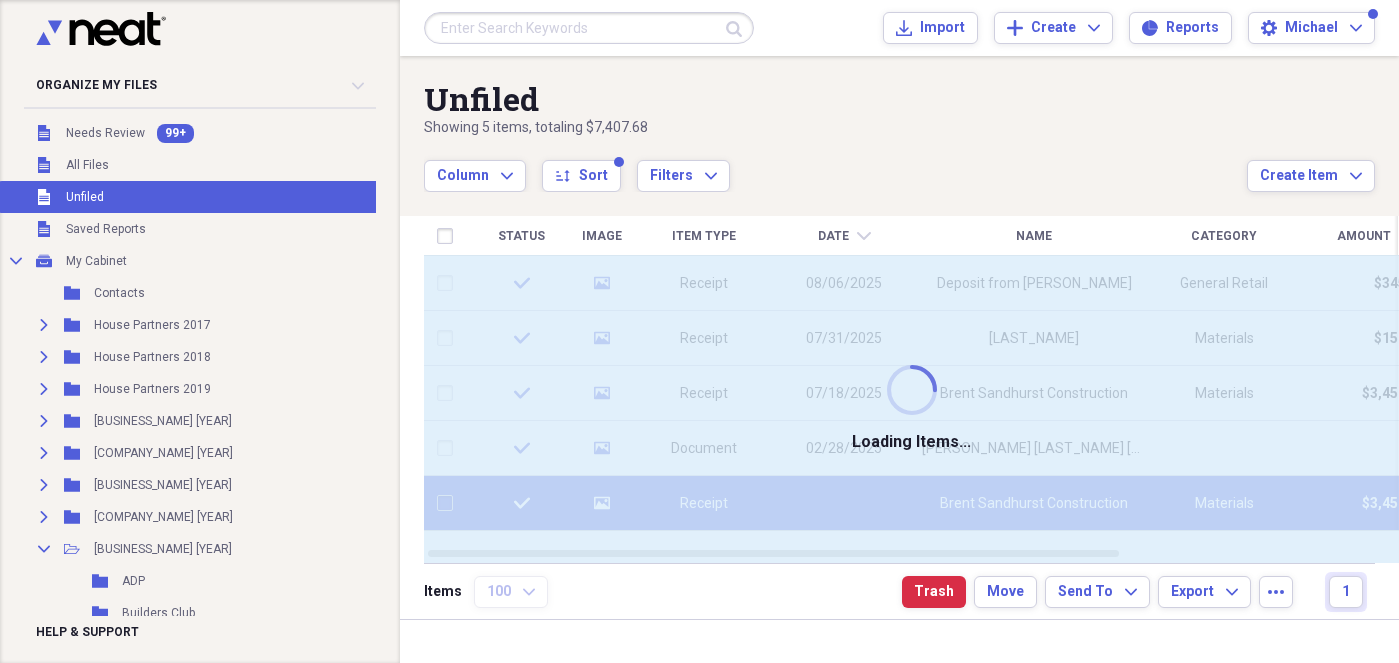 checkbox on "false" 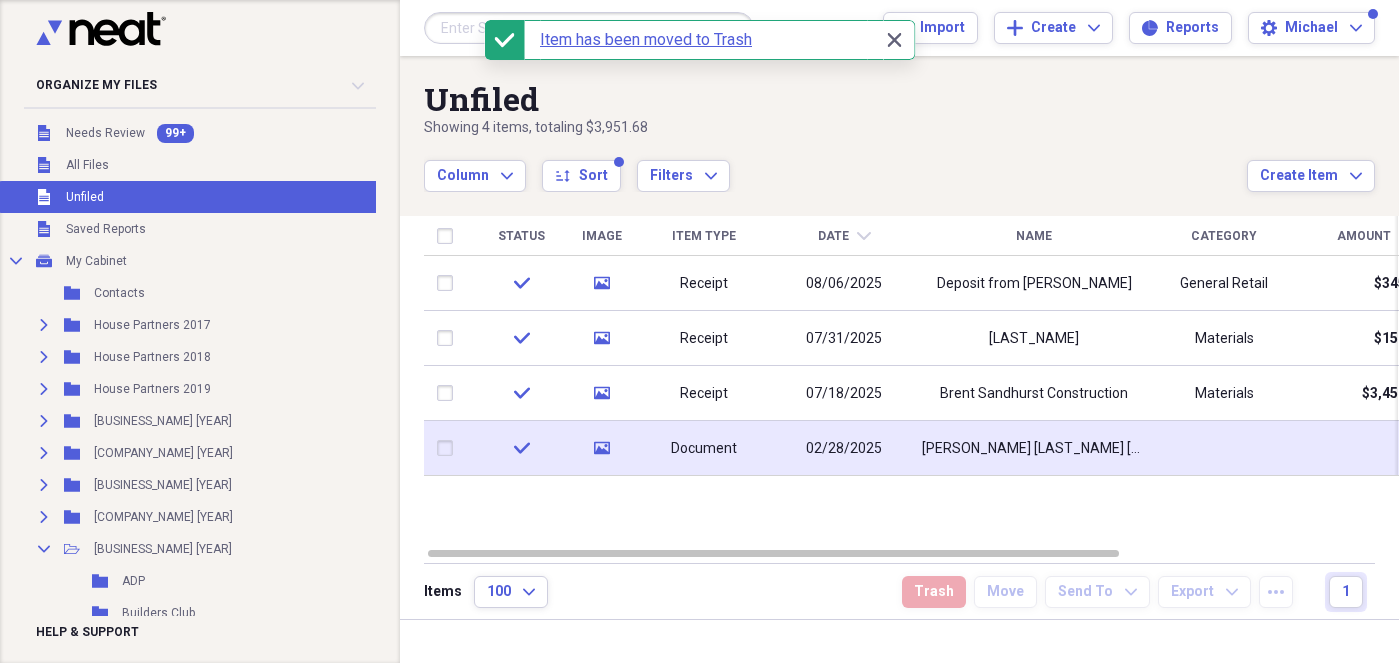 click on "[PERSON_NAME] [LAST_NAME] [COMPANY_NAME] check" at bounding box center (1034, 449) 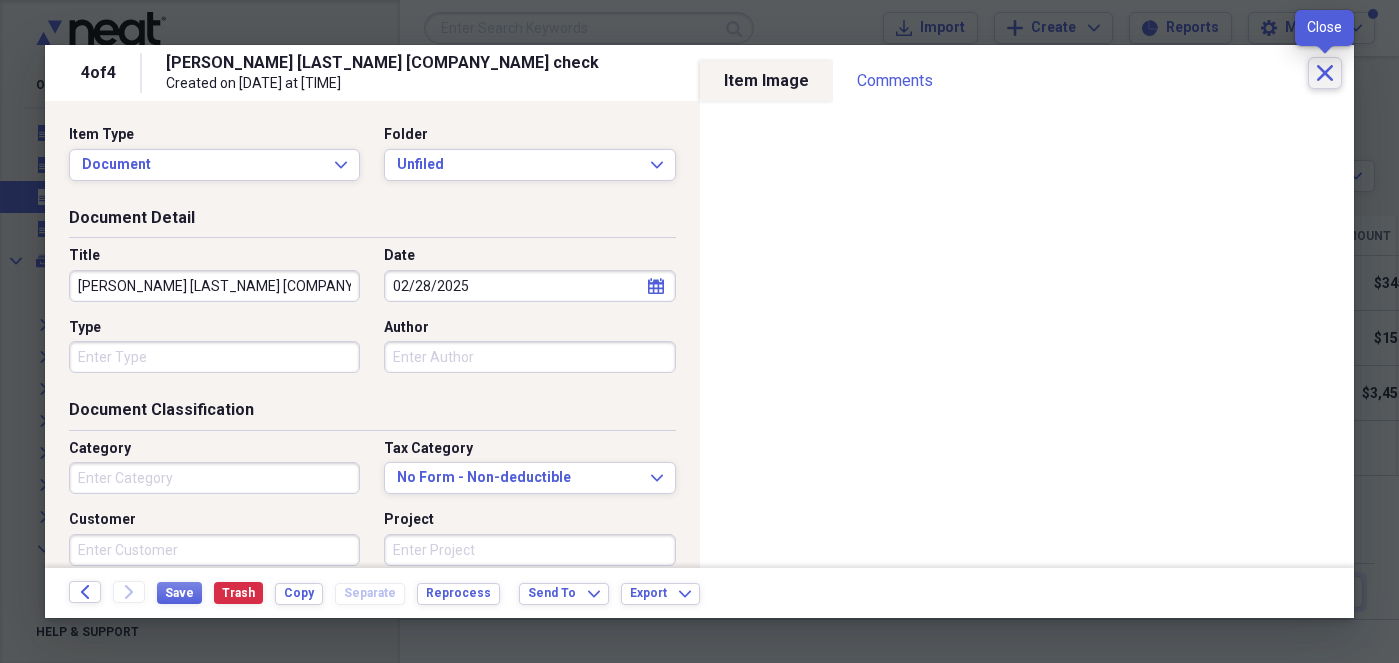 click on "Close" at bounding box center (1325, 73) 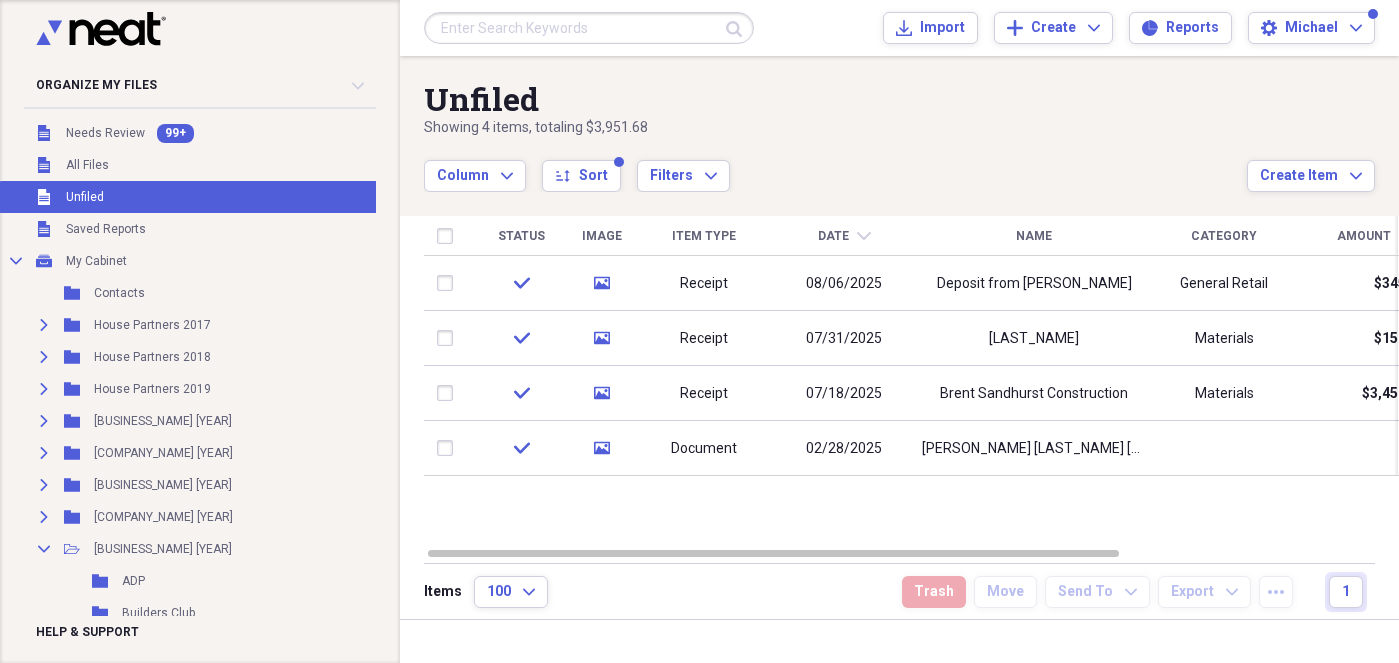 click on "Trash Move Send To Expand Export Expand more" at bounding box center (1097, 592) 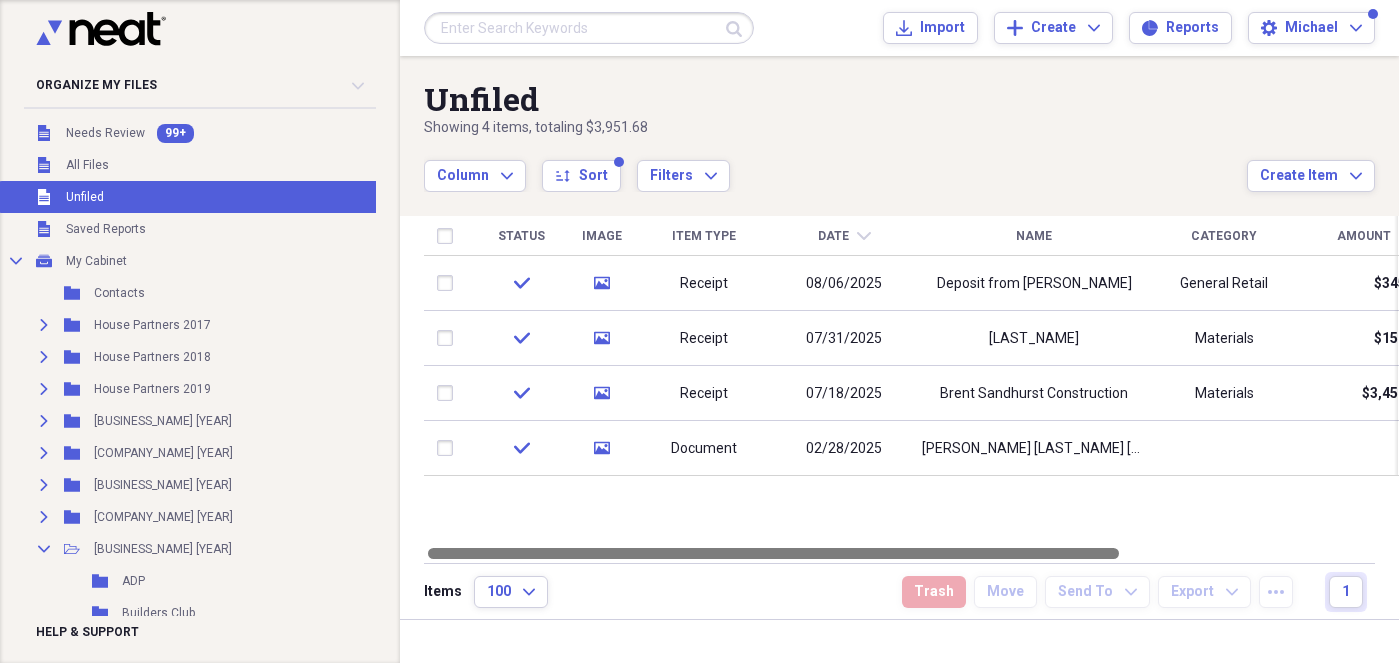 drag, startPoint x: 944, startPoint y: 557, endPoint x: 886, endPoint y: 534, distance: 62.39391 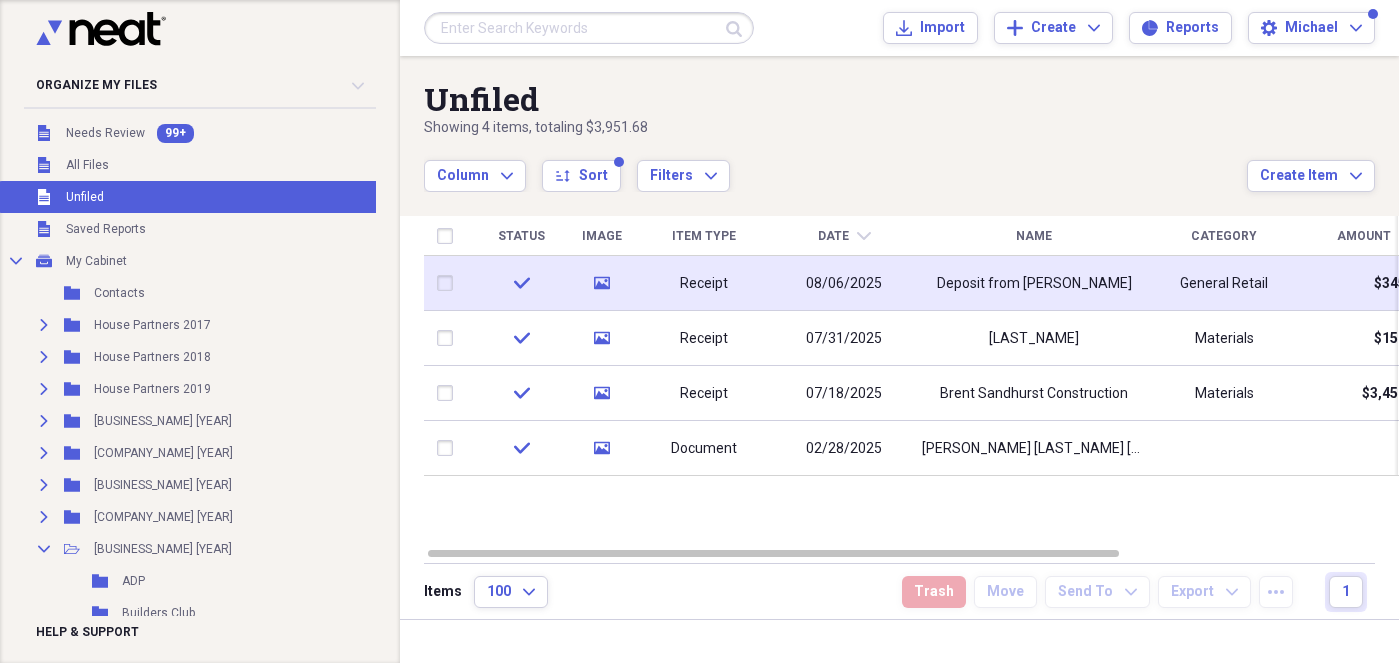 click on "Deposit from [PERSON_NAME]" at bounding box center [1034, 284] 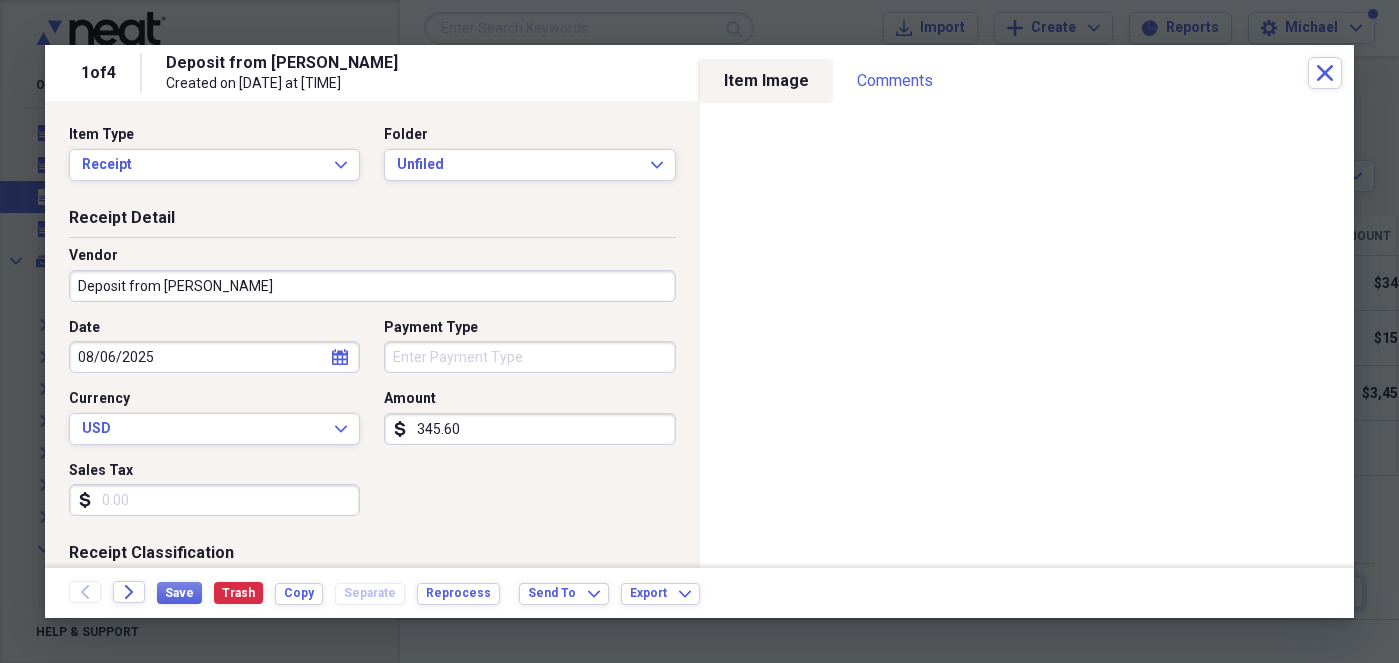 drag, startPoint x: 453, startPoint y: 430, endPoint x: 518, endPoint y: 422, distance: 65.490456 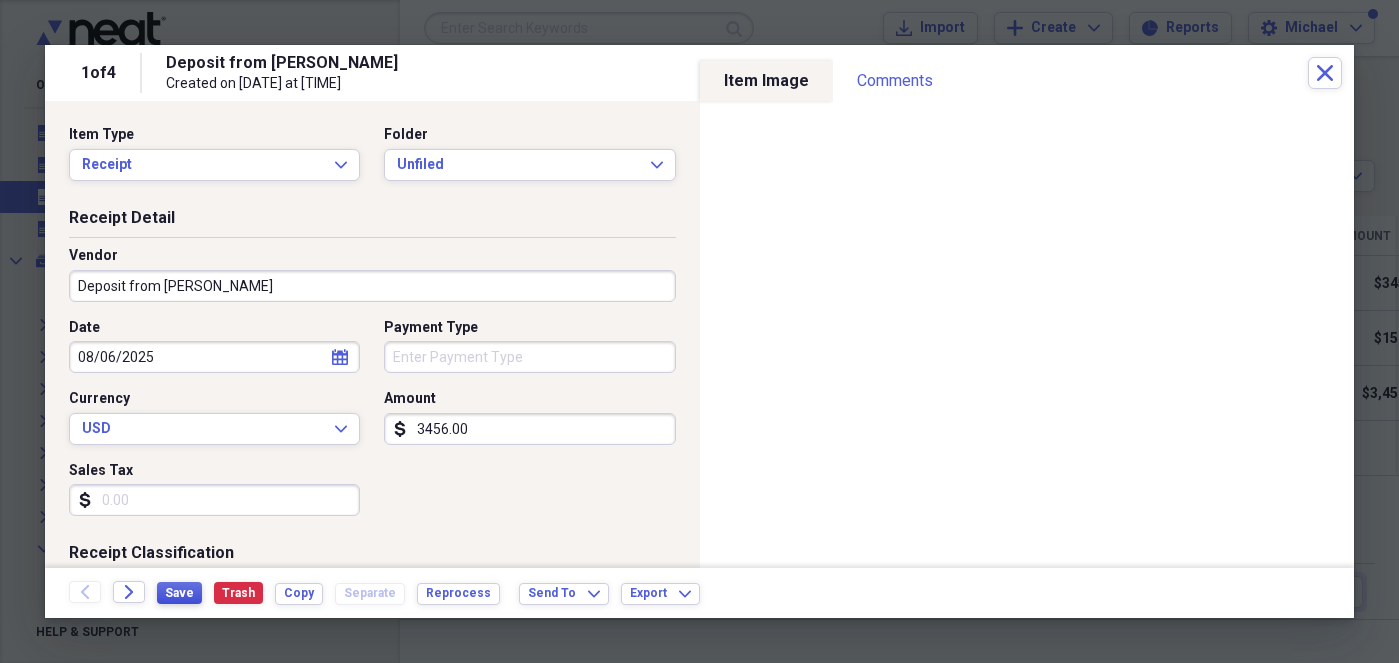 click on "Save" at bounding box center [179, 593] 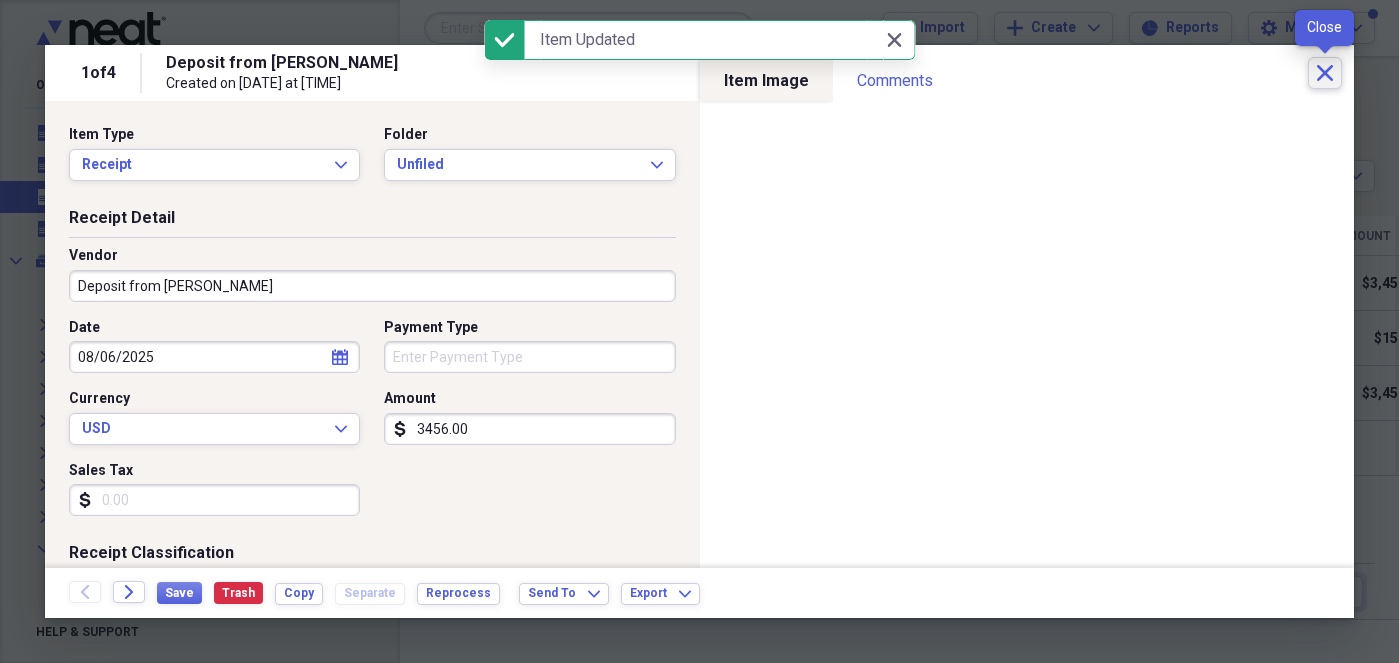 click on "Close" 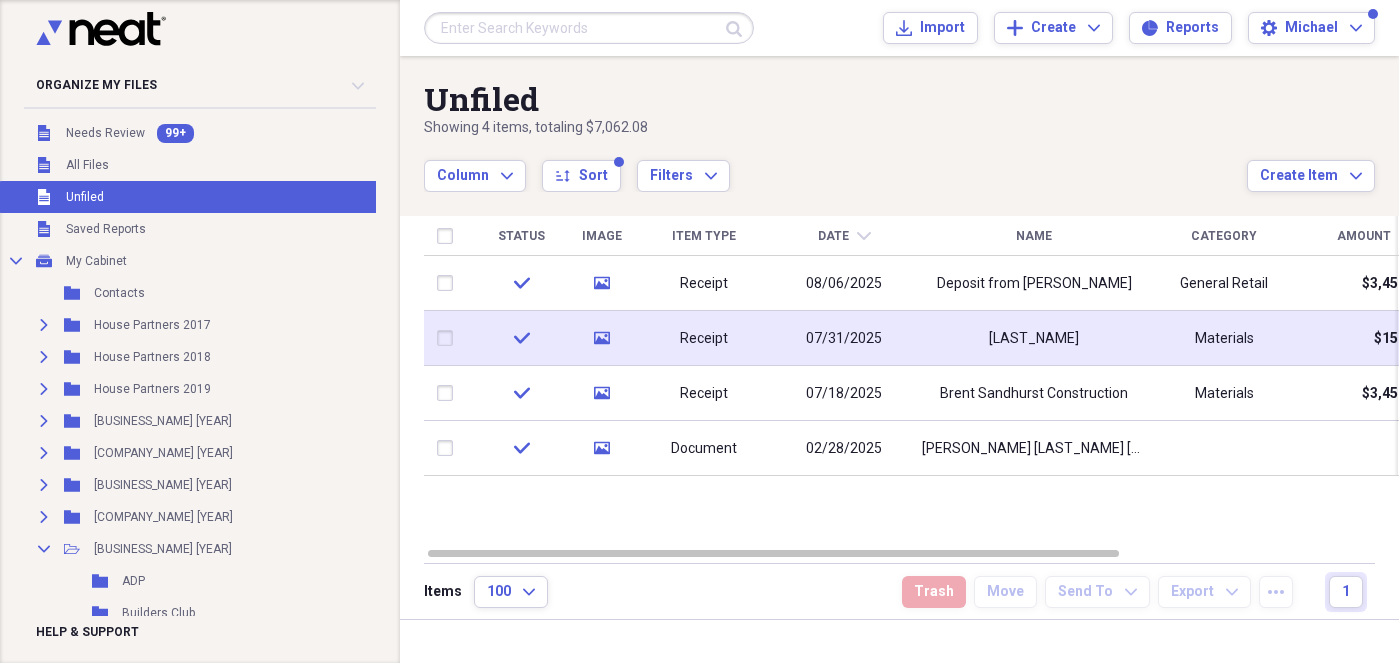 click on "[LAST_NAME]" at bounding box center [1034, 339] 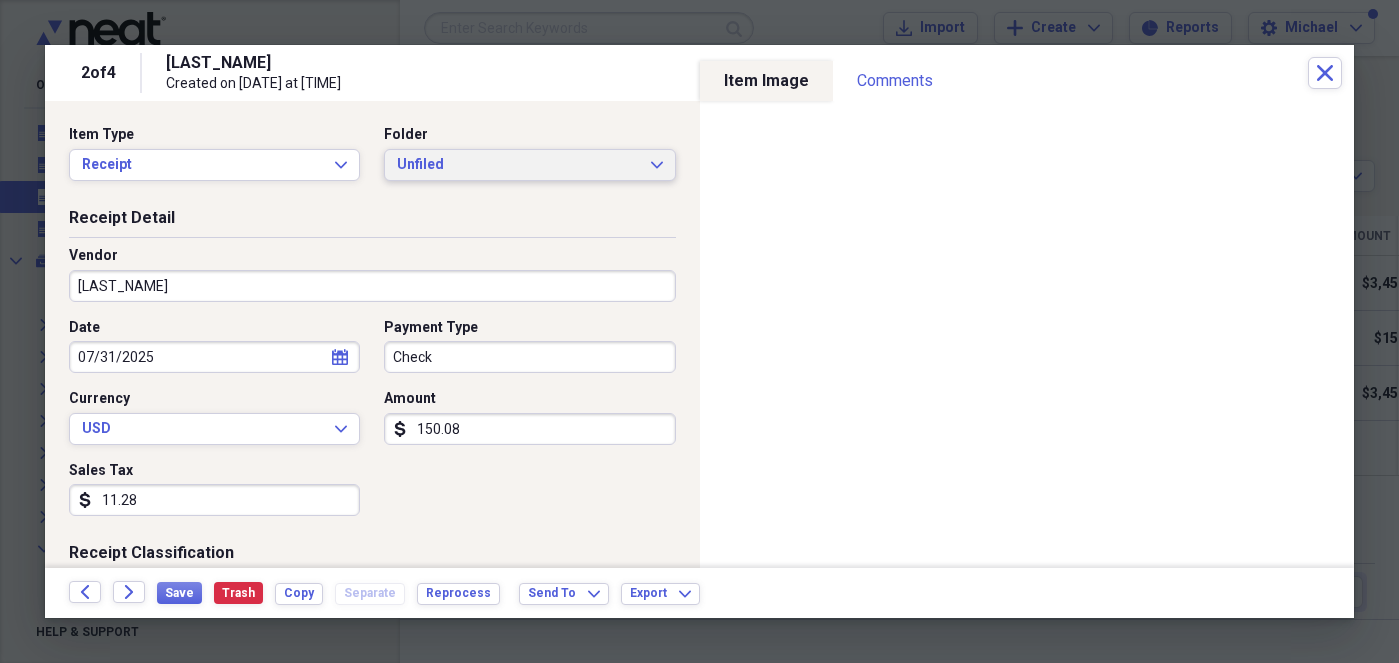 click on "Unfiled" at bounding box center (517, 165) 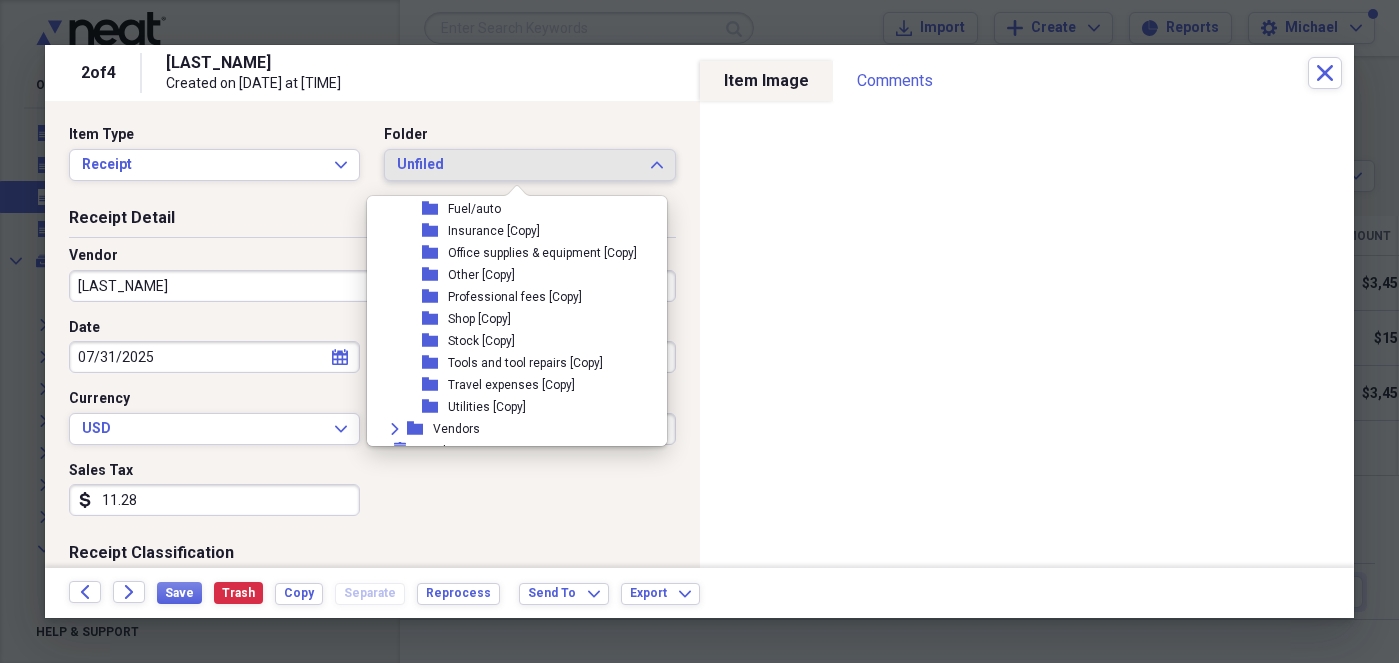 scroll, scrollTop: 1892, scrollLeft: 0, axis: vertical 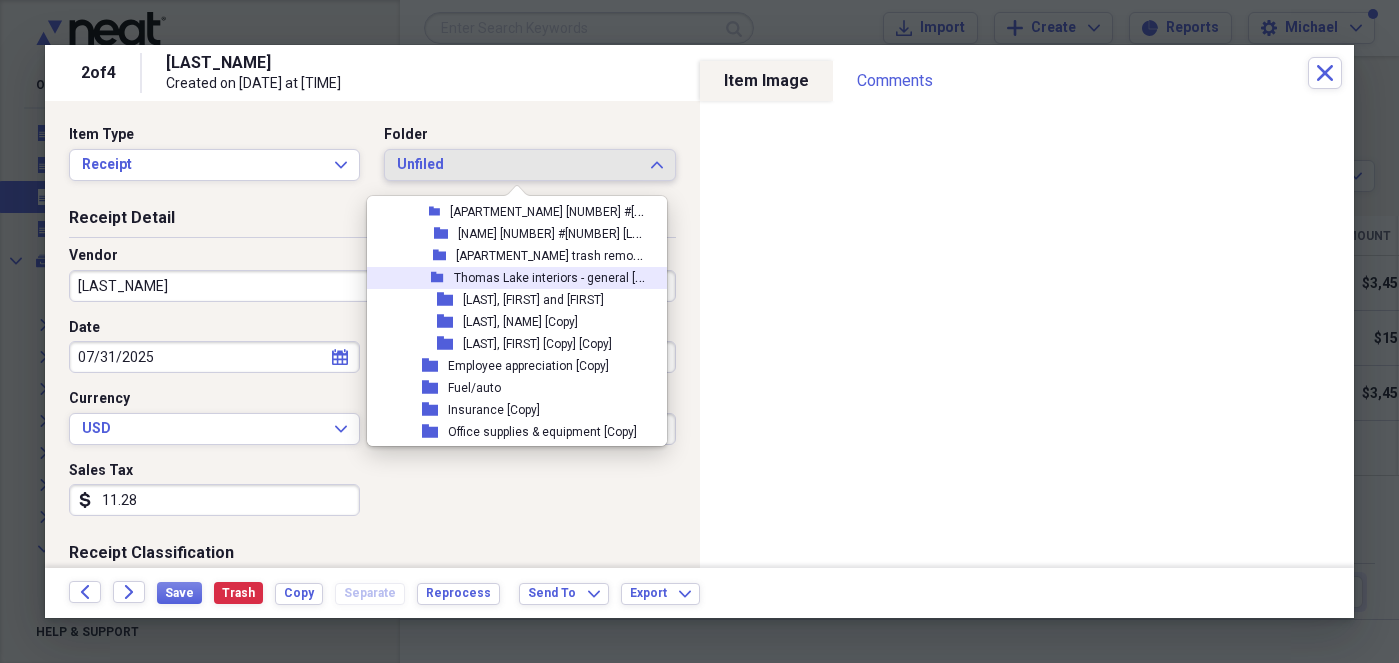 click on "Thomas Lake interiors - general [Copy] [Copy]" at bounding box center (577, 276) 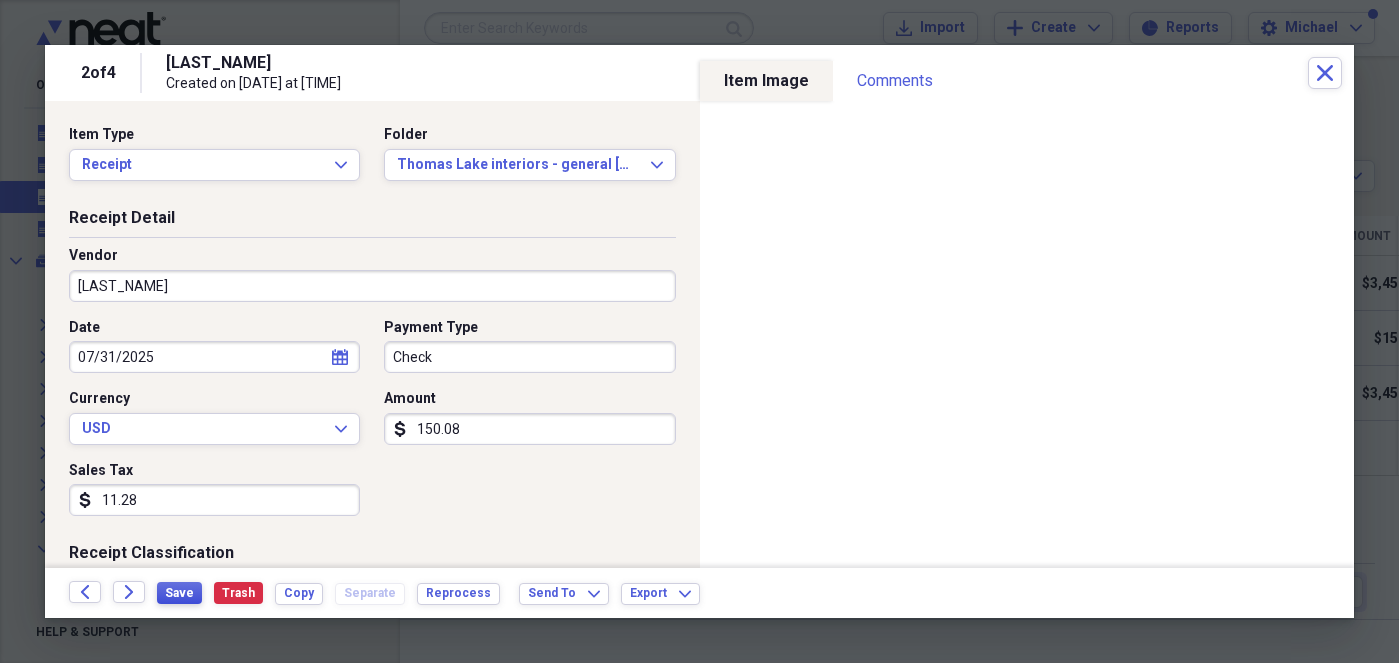click on "Save" at bounding box center (179, 593) 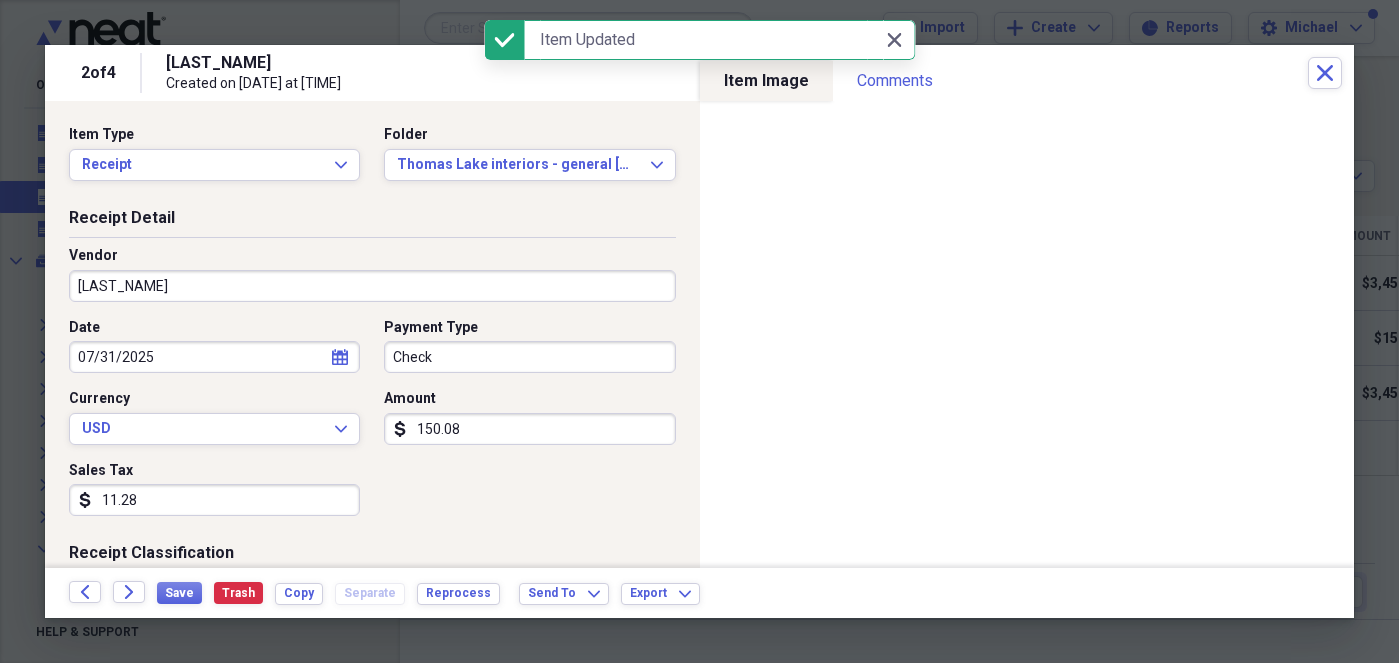 click on "Check" at bounding box center [529, 357] 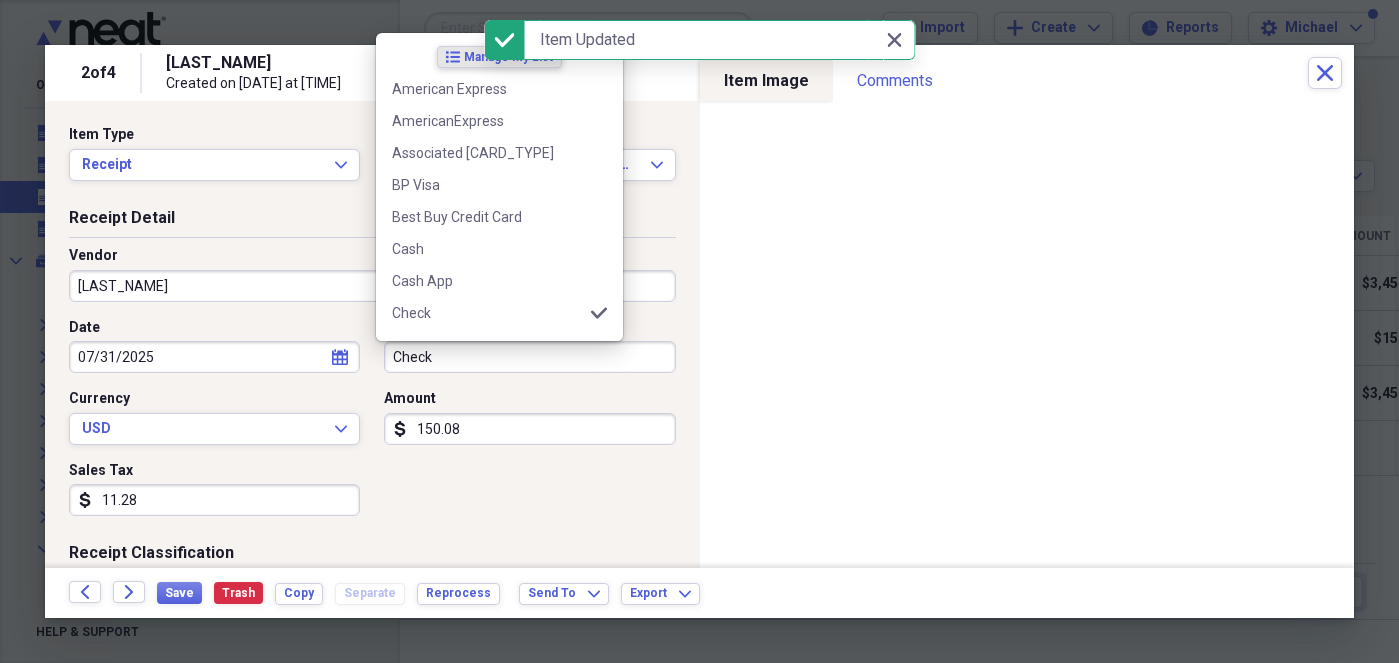 click on "Date [DATE] calendar Calendar Payment Type Check Currency USD Expand Amount dollar-sign [NUMBER] Sales Tax dollar-sign [NUMBER]" at bounding box center (372, 425) 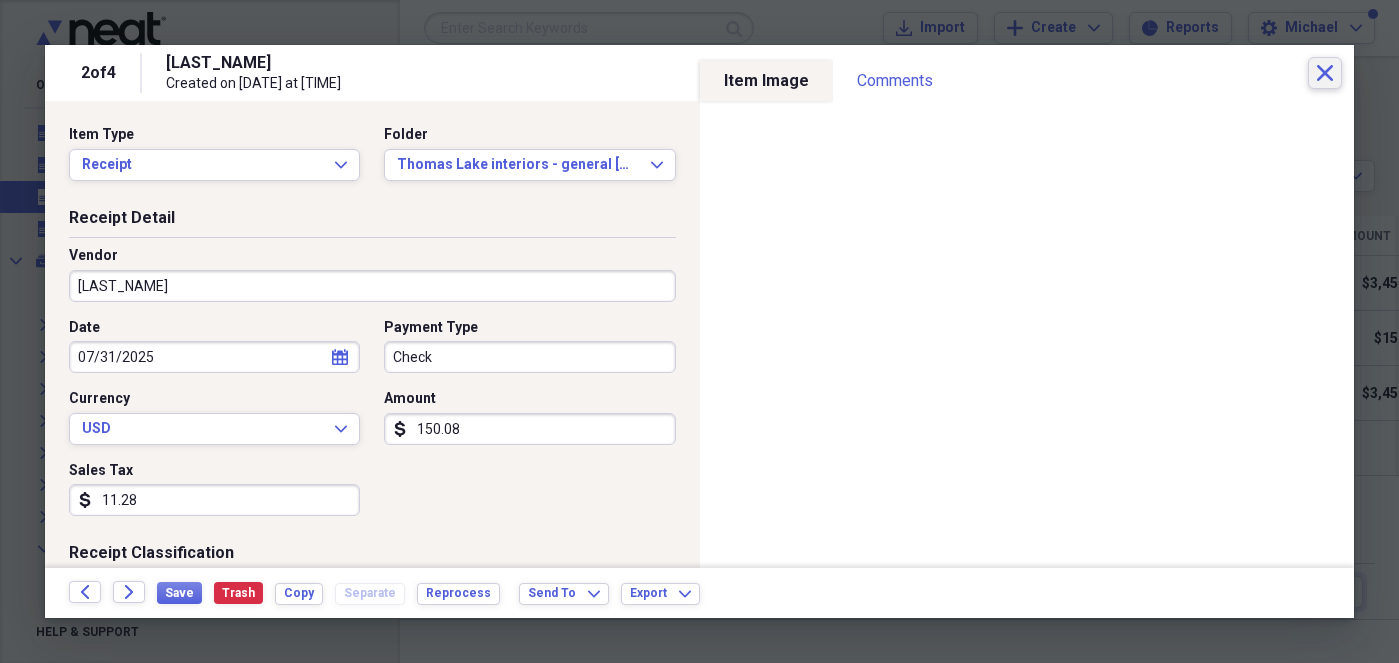 click on "Close" 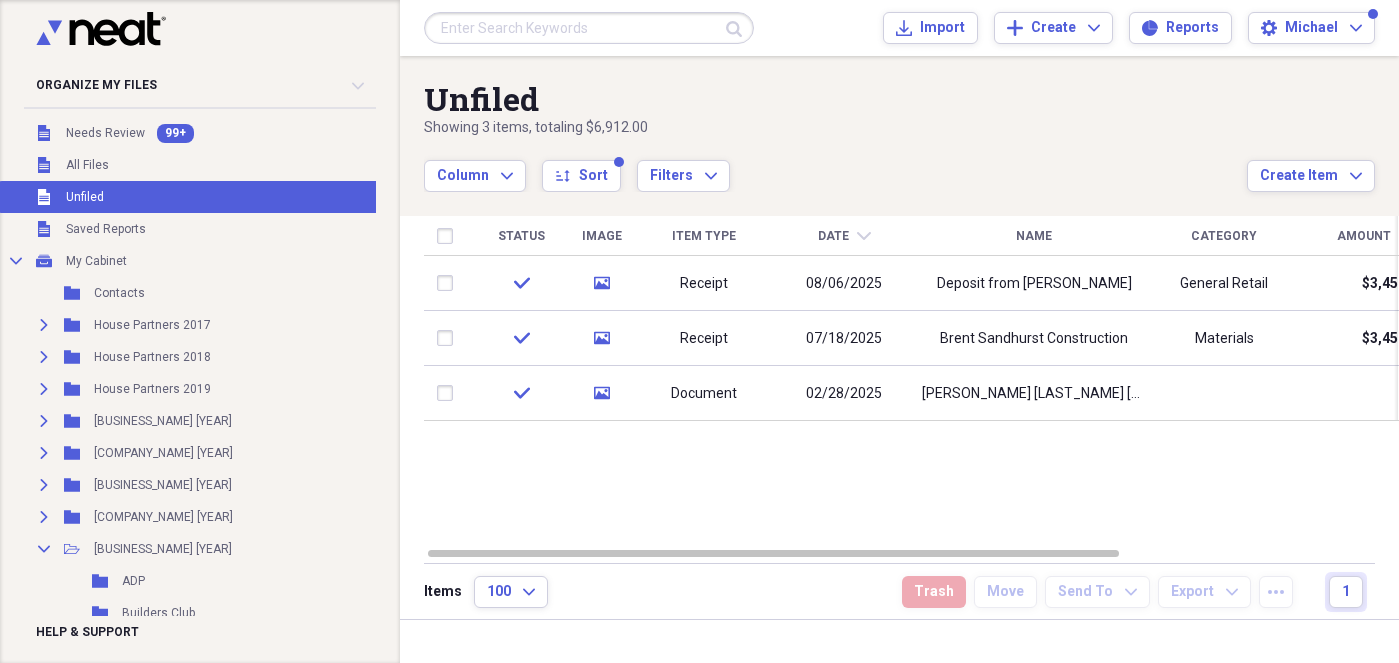 click on "Unfiled" at bounding box center [85, 197] 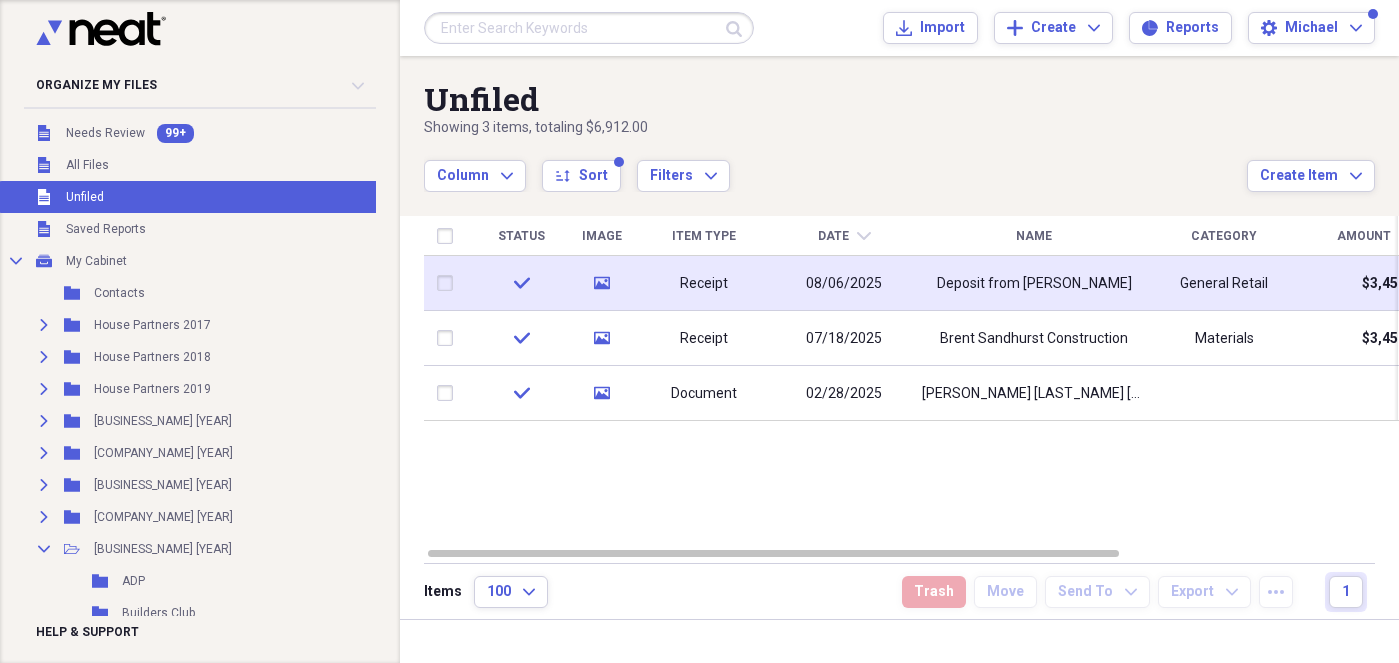 click on "08/06/2025" at bounding box center [844, 283] 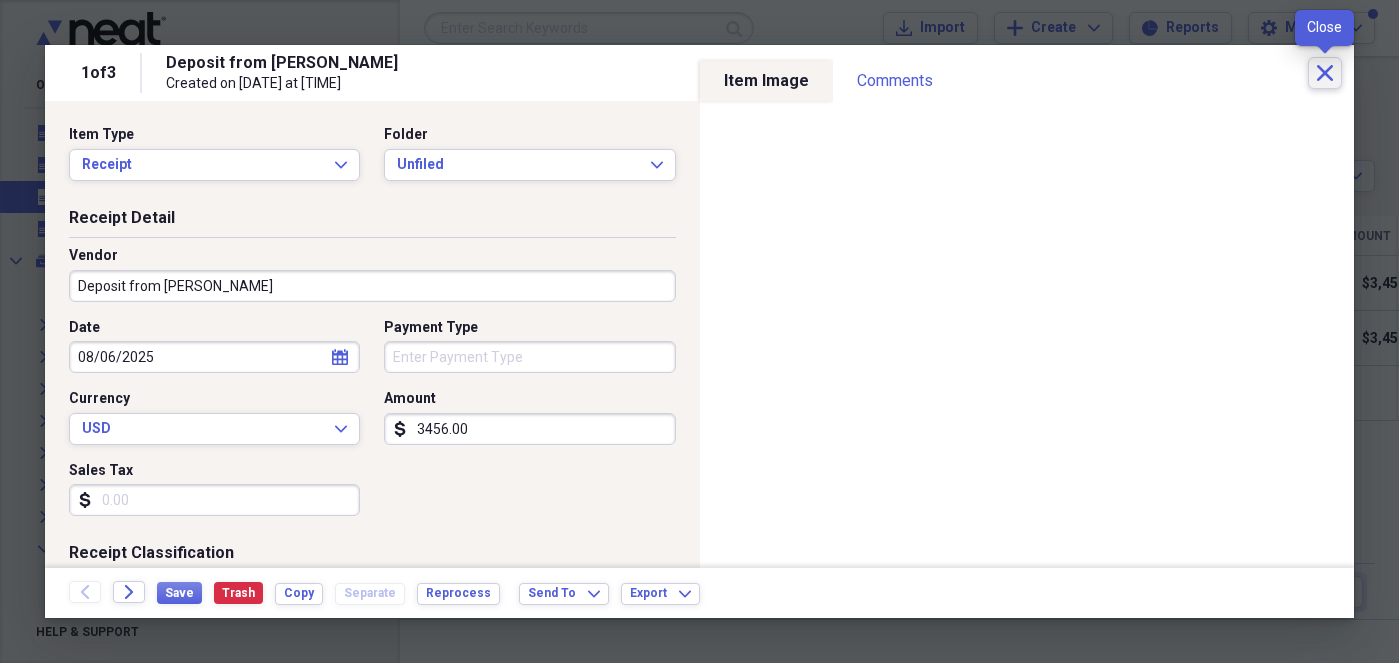 click on "Close" 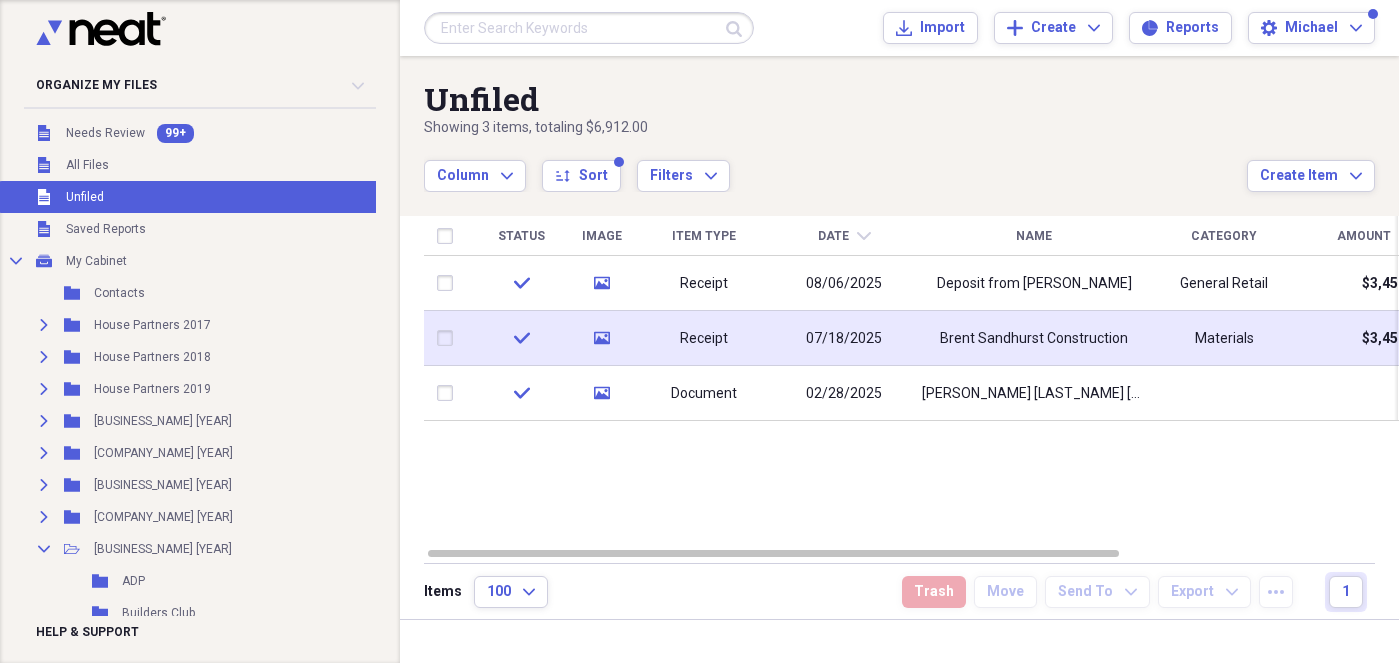 click on "07/18/2025" at bounding box center (844, 339) 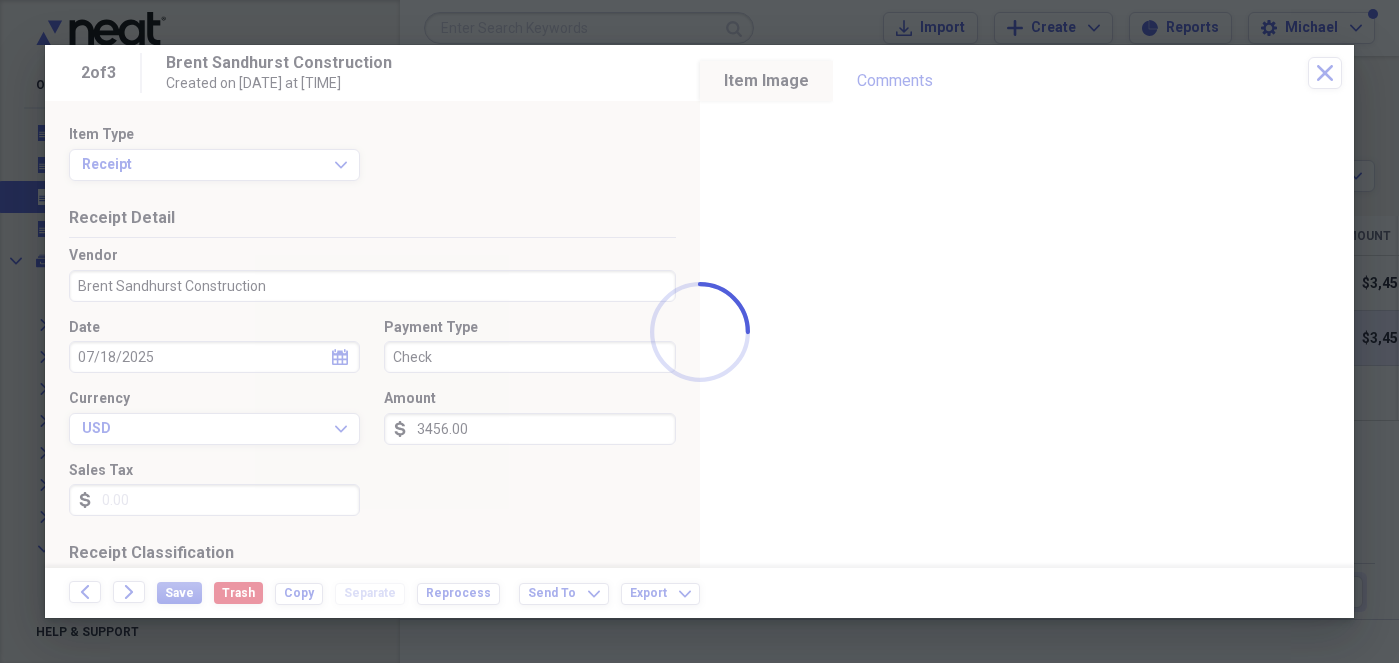 click on "Organize My Files 99+ Collapse Unfiled Needs Review 99+ Unfiled All Files Unfiled Unfiled Unfiled Saved Reports Collapse My Cabinet My Cabinet Add Folder Folder Contacts Add Folder Expand Folder House Partners 2017 Add Folder Expand Folder House Partners 2018 Add Folder Expand Folder House Partners 2019 Add Folder Expand Folder House Partners 2020 Add Folder Expand Folder House Partners 2021 Add Folder Expand Folder House Partners 2022 Add Folder Expand Folder House Partners 2023 Add Folder Collapse Open Folder House Partners 2024 Add Folder Folder ADP Add Folder Folder Builders Club Add Folder Folder Cabinets Add Folder Folder Cedar Lake shop [Copy] Add Folder Folder Continuing Education and memberships [Copy] Add Folder Folder Customer appreciation Add Folder Collapse Open Folder Customers Add Folder Folder Artserve [Copy] Add Folder Folder Baber Auto [Copy] Add Folder Collapse Open Folder Beck Add Folder Folder Beck cabin Add Folder Folder Beck home [NUMBER] [STREET] Add Folder Folder Elin Add Folder Folder Shop" at bounding box center [699, 331] 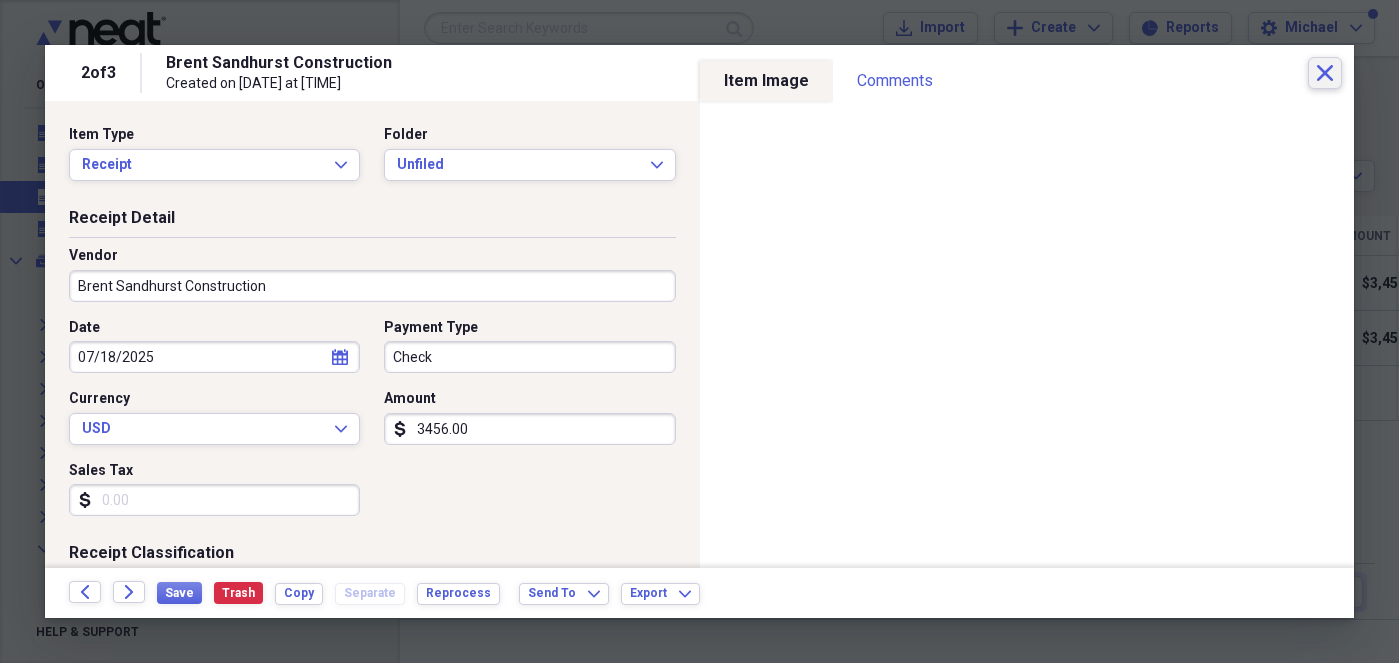 click on "Close" 